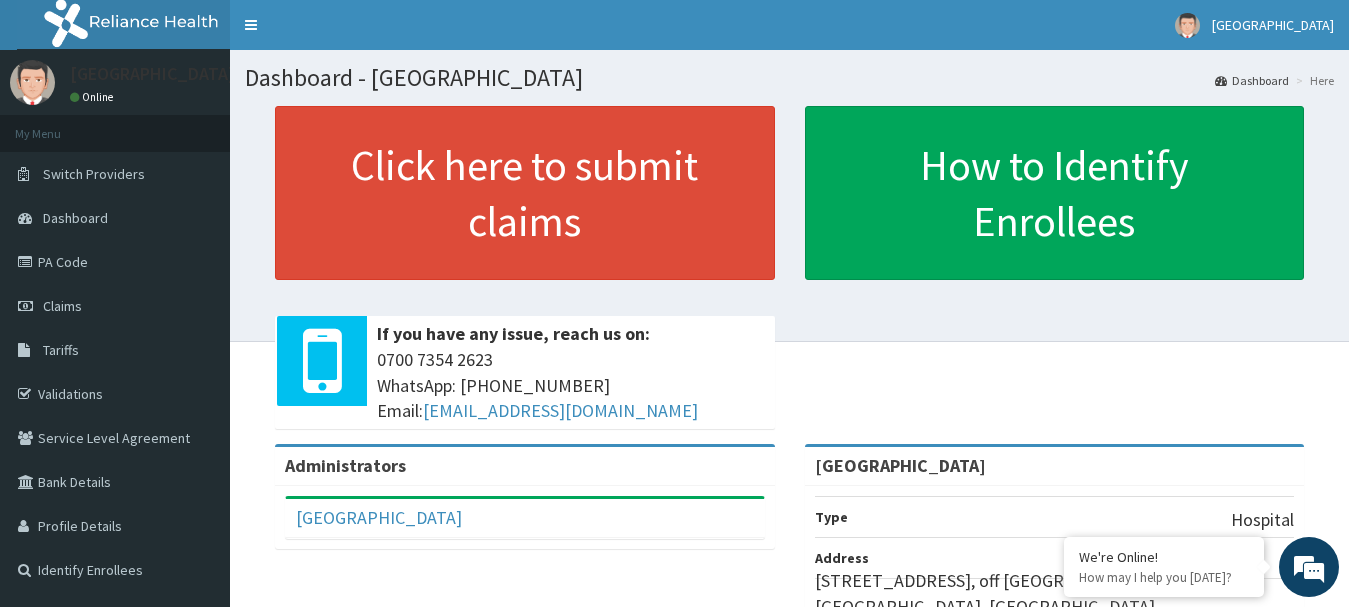 scroll, scrollTop: 0, scrollLeft: 0, axis: both 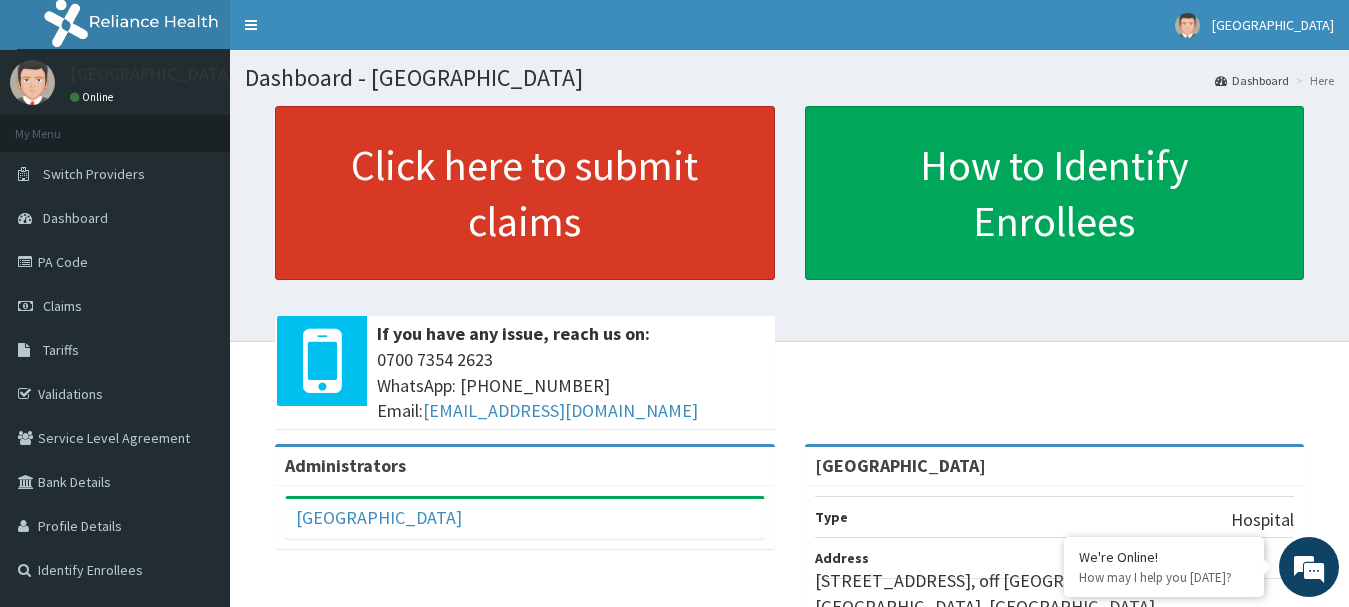 click on "Click here to submit claims" at bounding box center [525, 193] 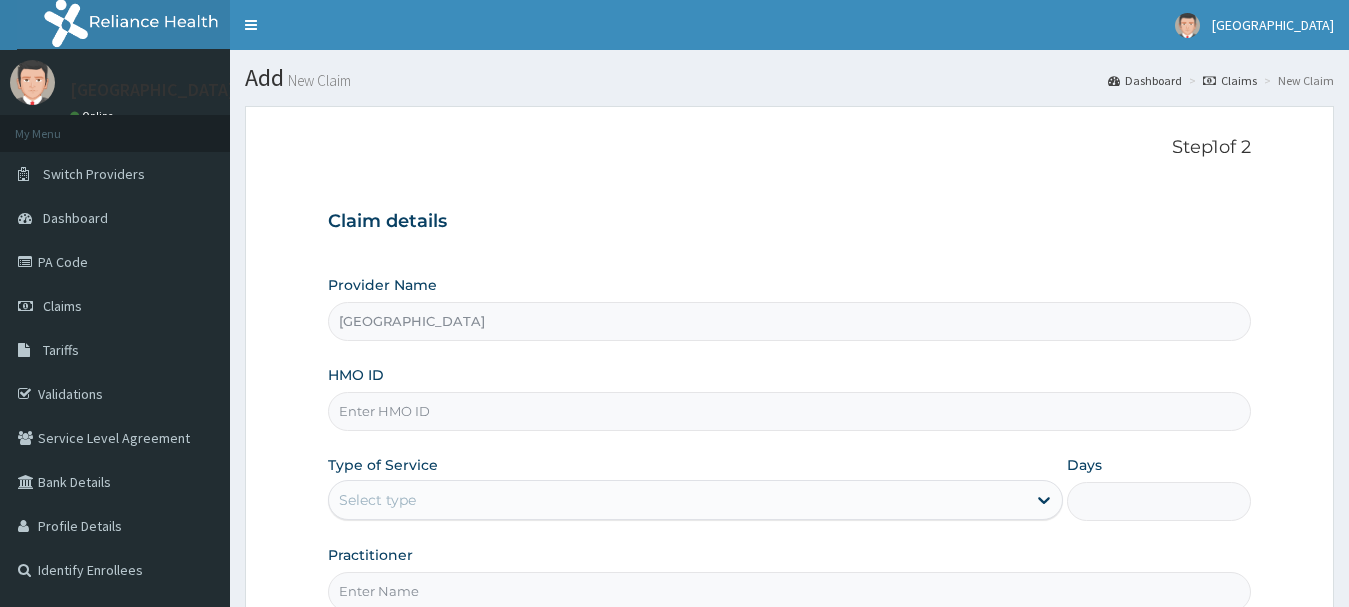scroll, scrollTop: 0, scrollLeft: 0, axis: both 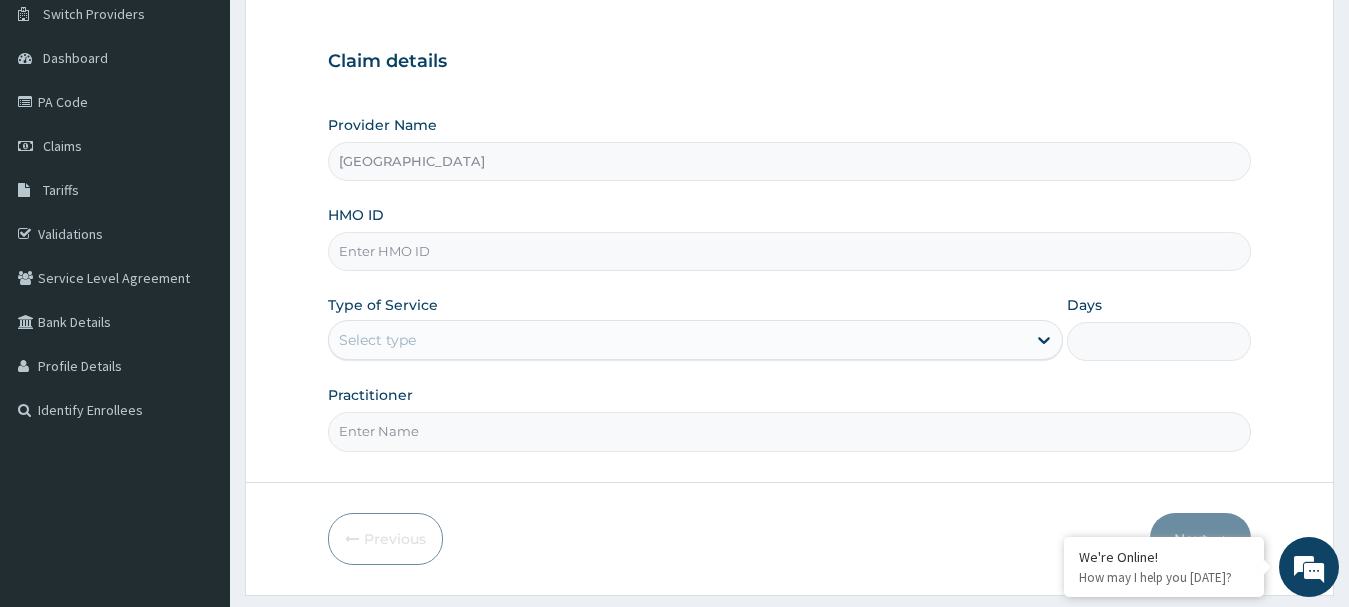 click on "HMO ID" at bounding box center (790, 251) 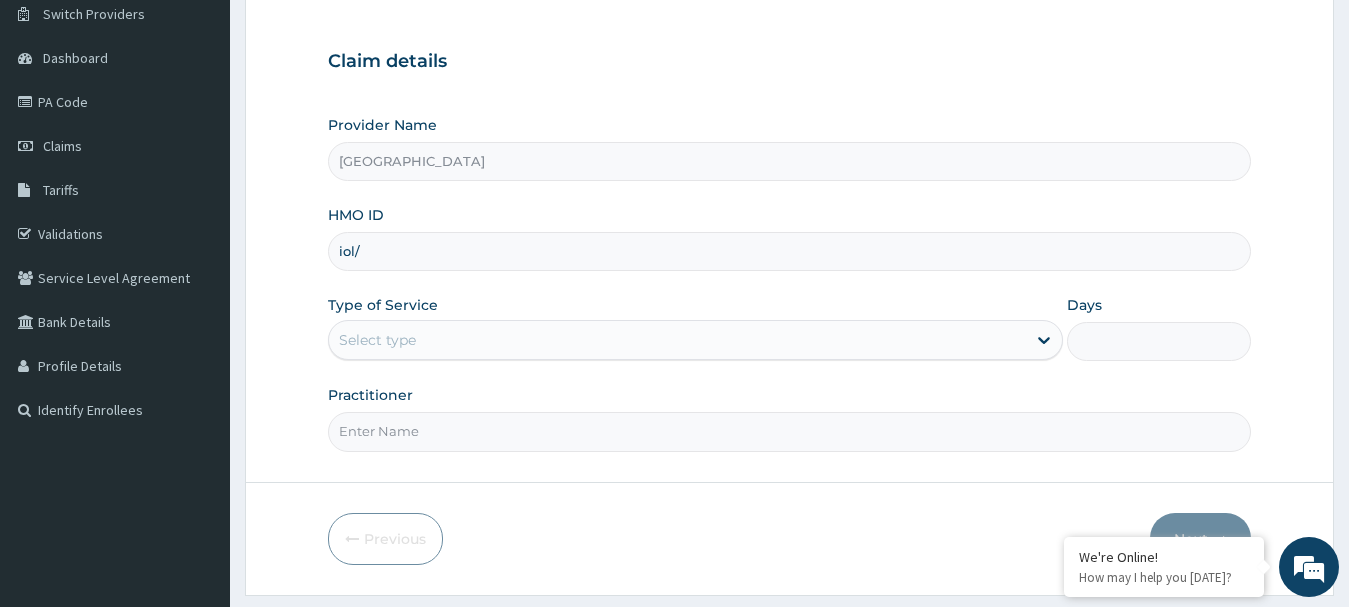 scroll, scrollTop: 0, scrollLeft: 0, axis: both 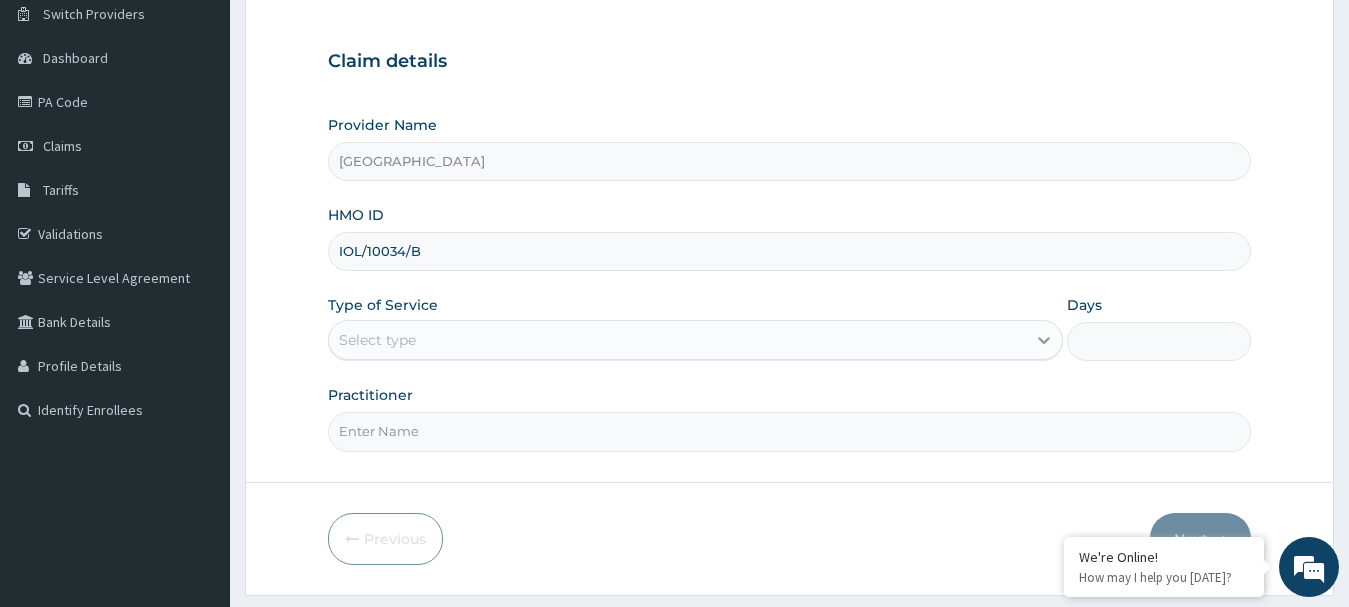 click 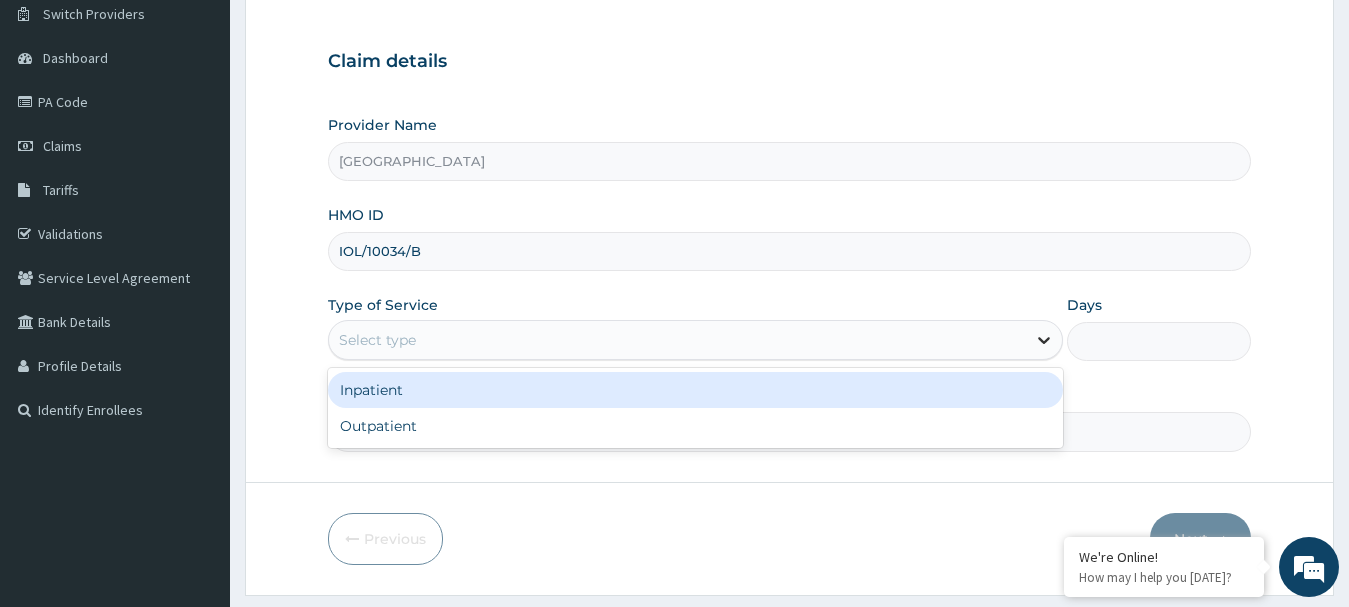 click 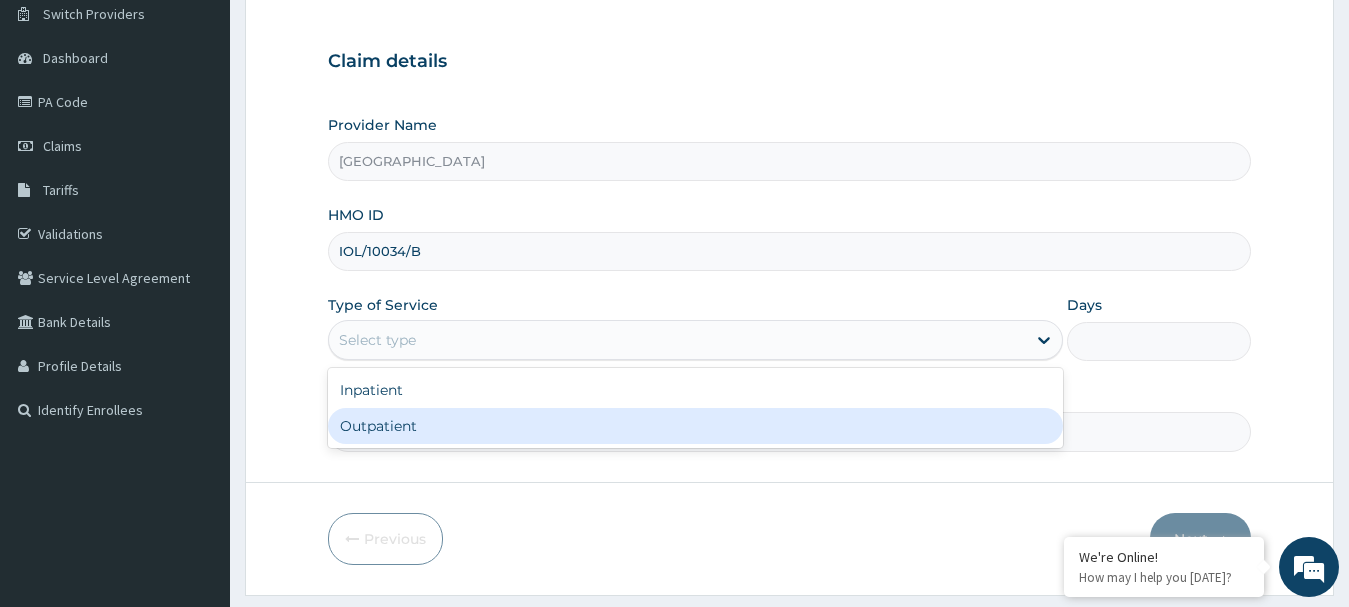 click on "Outpatient" at bounding box center [696, 426] 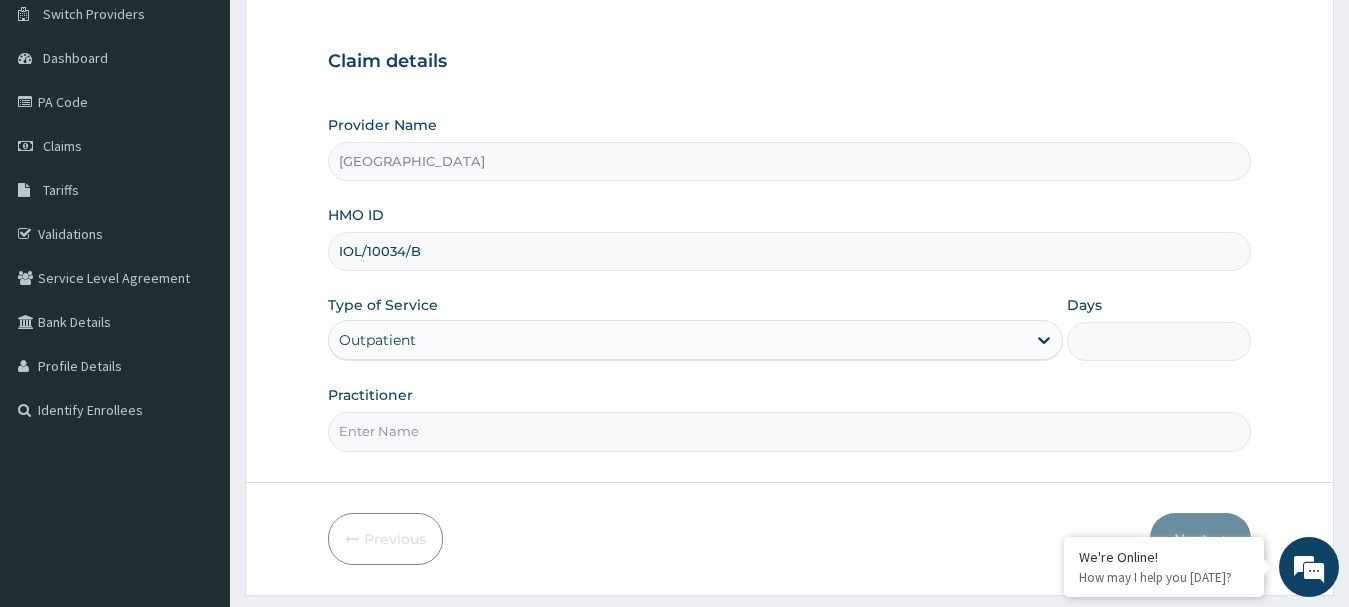 type on "1" 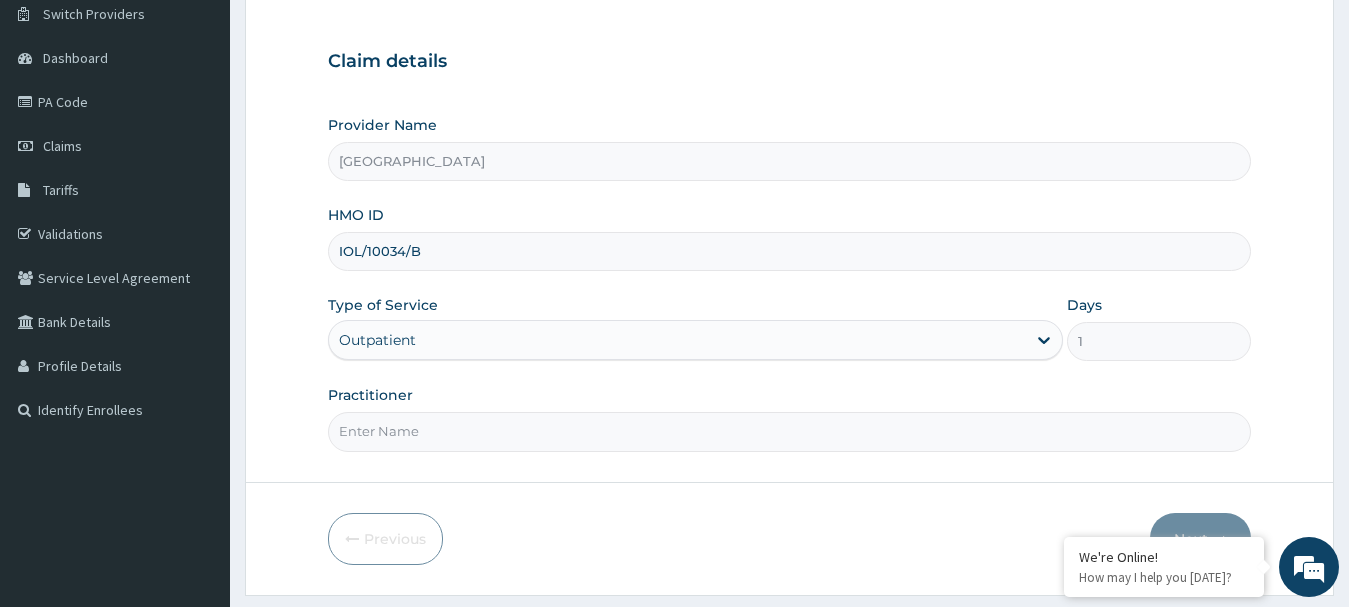 click on "Practitioner" at bounding box center [790, 431] 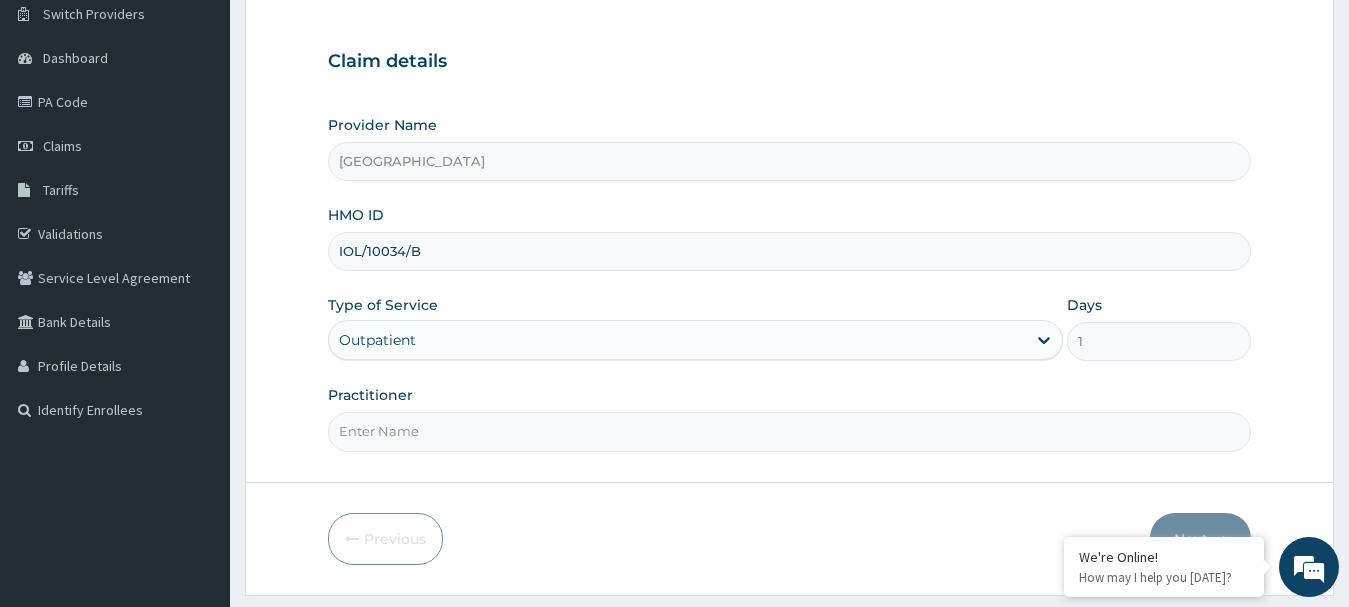 type on "DR OLUOHA" 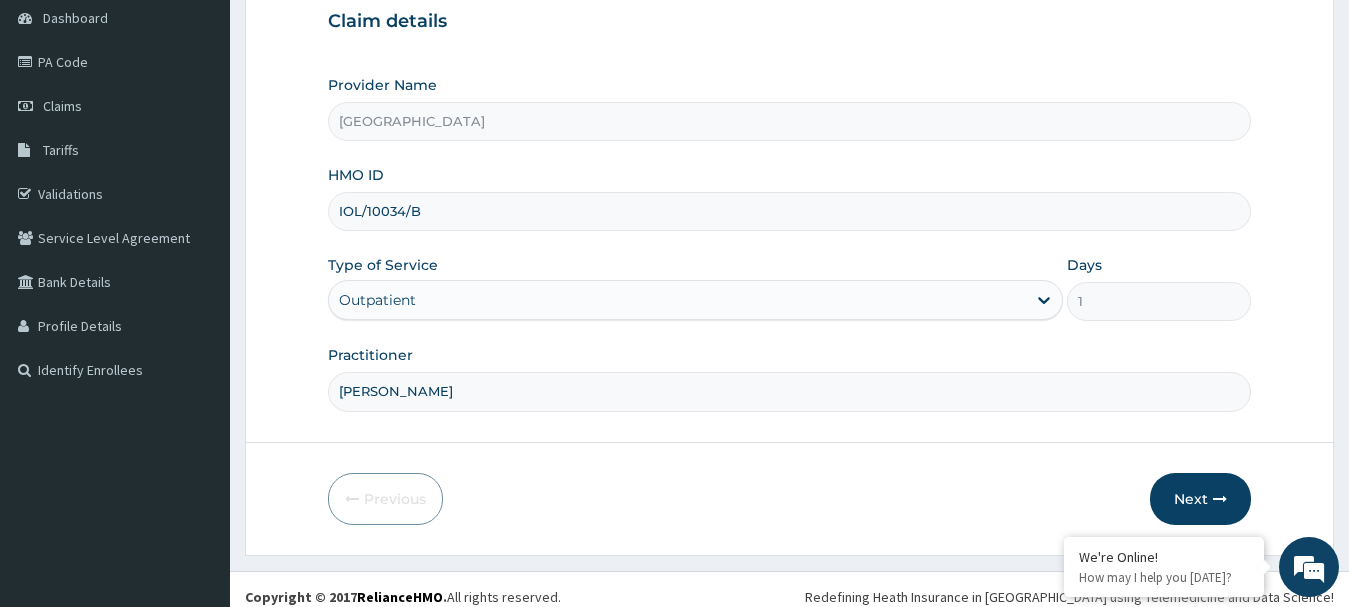 scroll, scrollTop: 215, scrollLeft: 0, axis: vertical 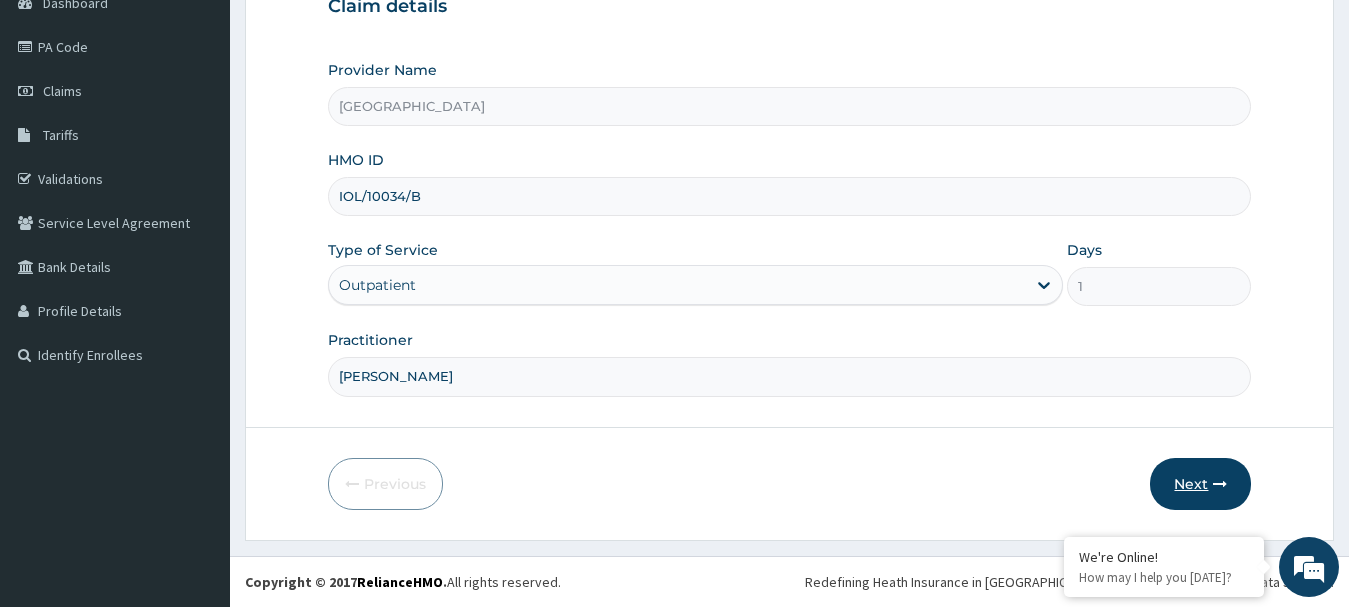 click on "Next" at bounding box center (1200, 484) 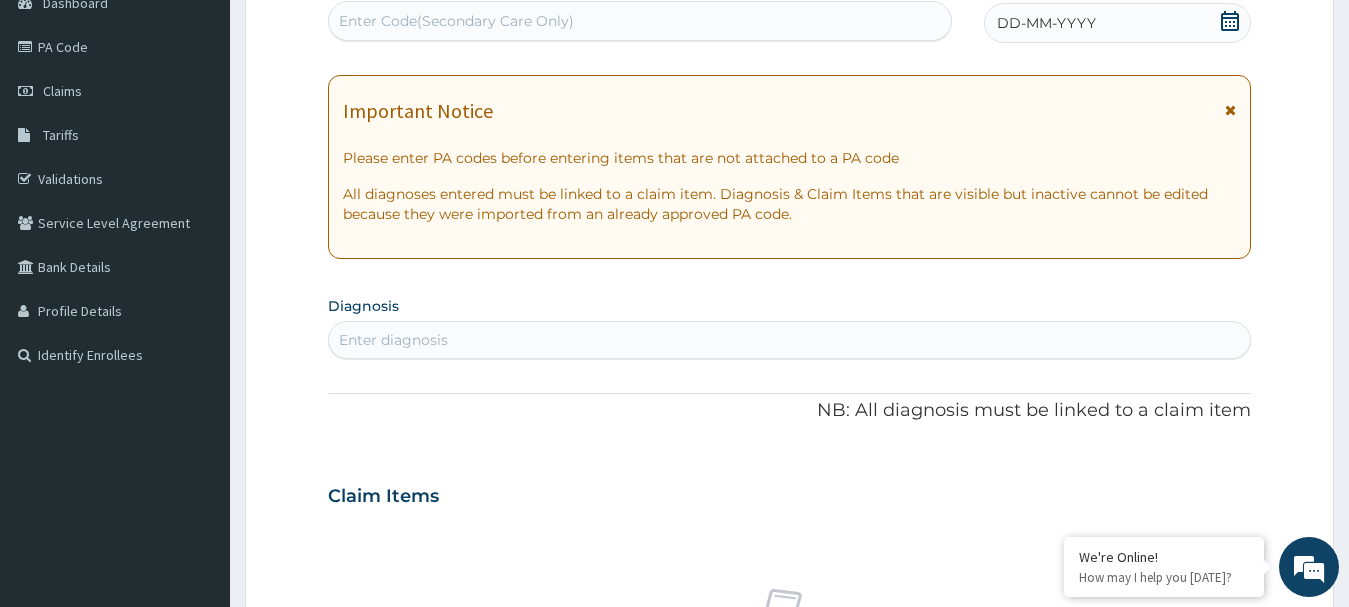 click at bounding box center (1230, 110) 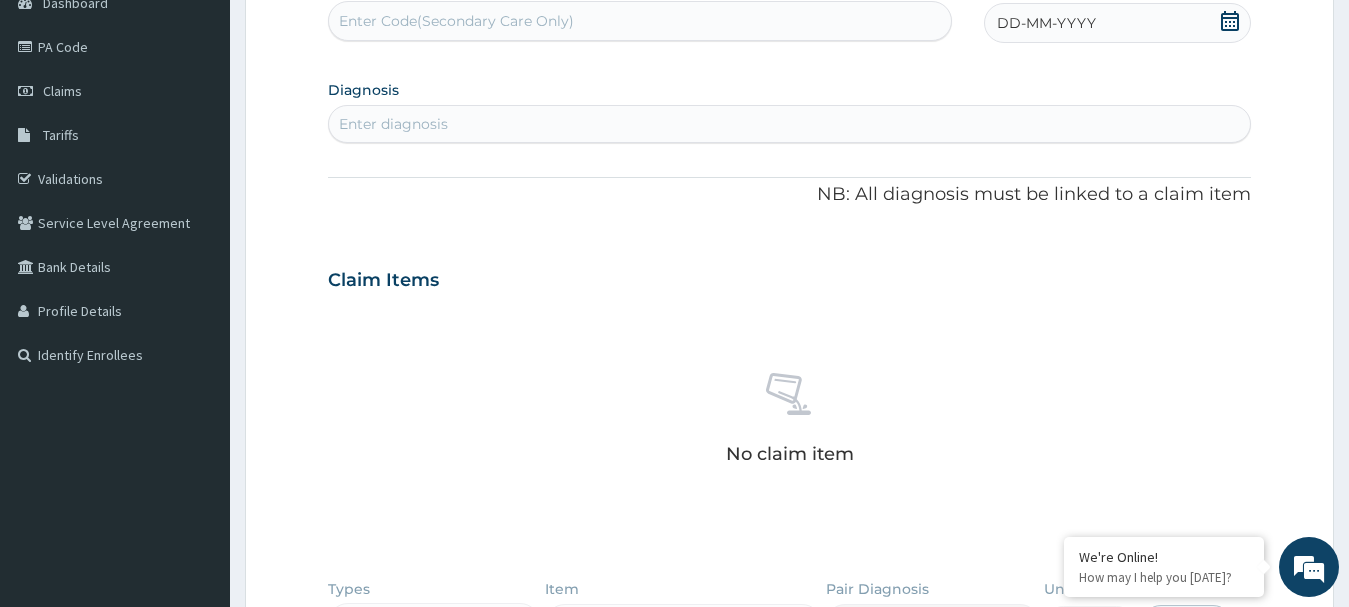 click on "Enter diagnosis" at bounding box center (790, 124) 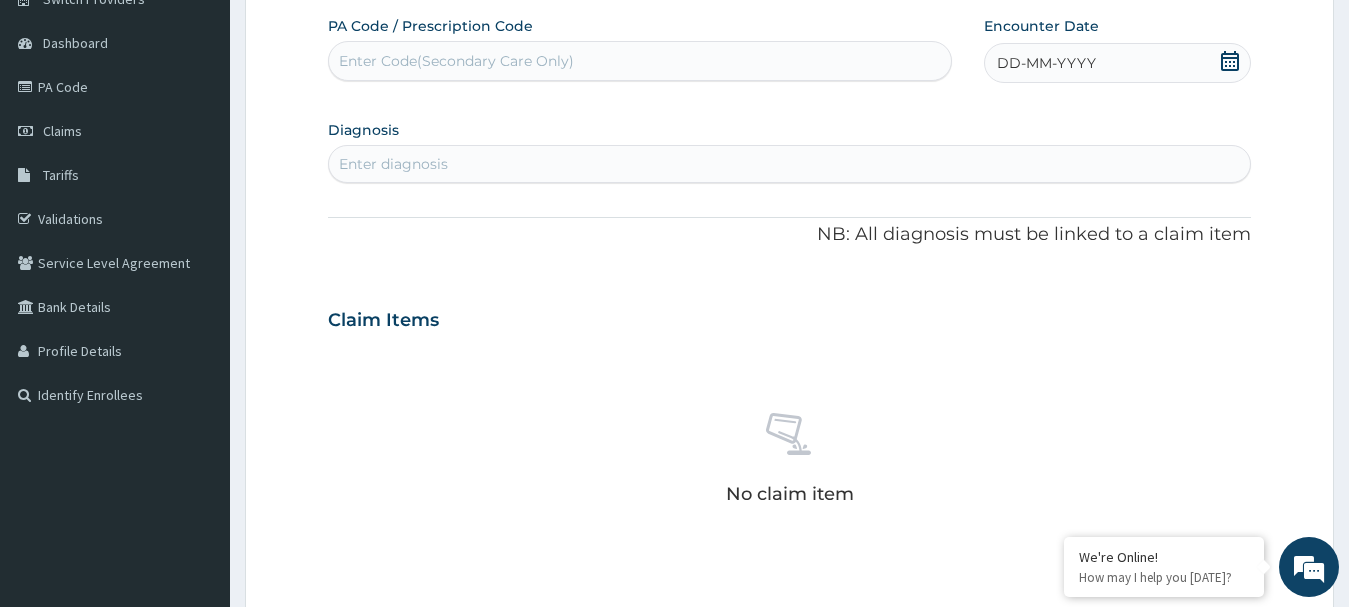 scroll, scrollTop: 15, scrollLeft: 0, axis: vertical 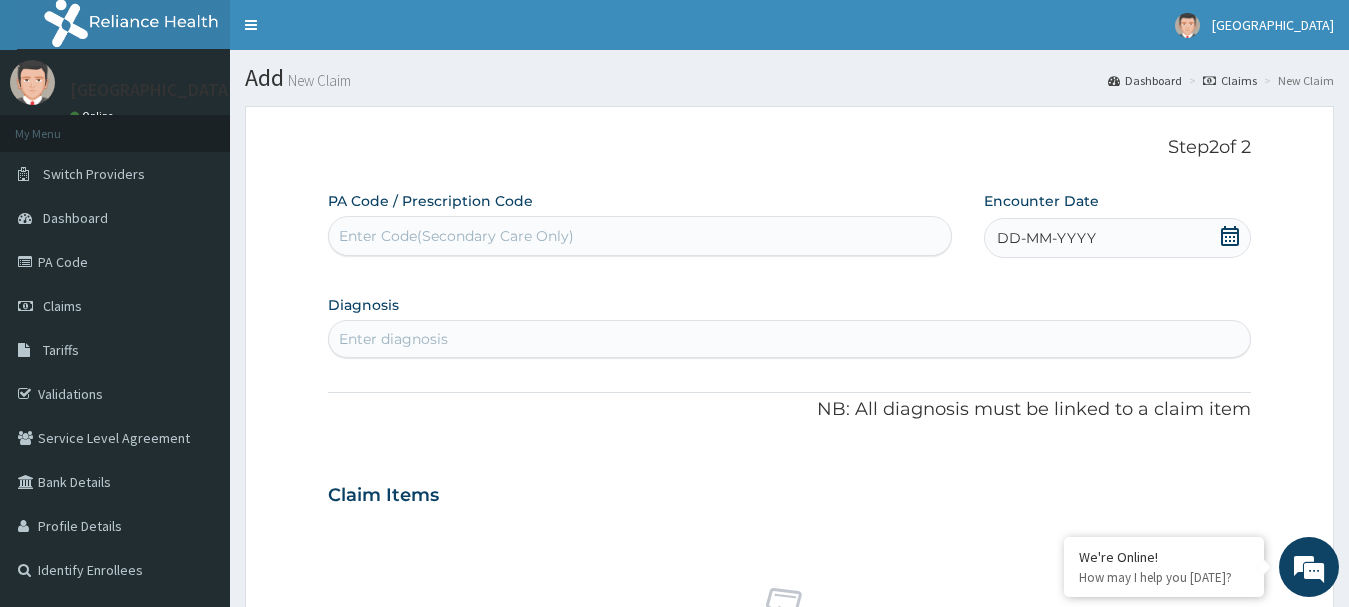 click 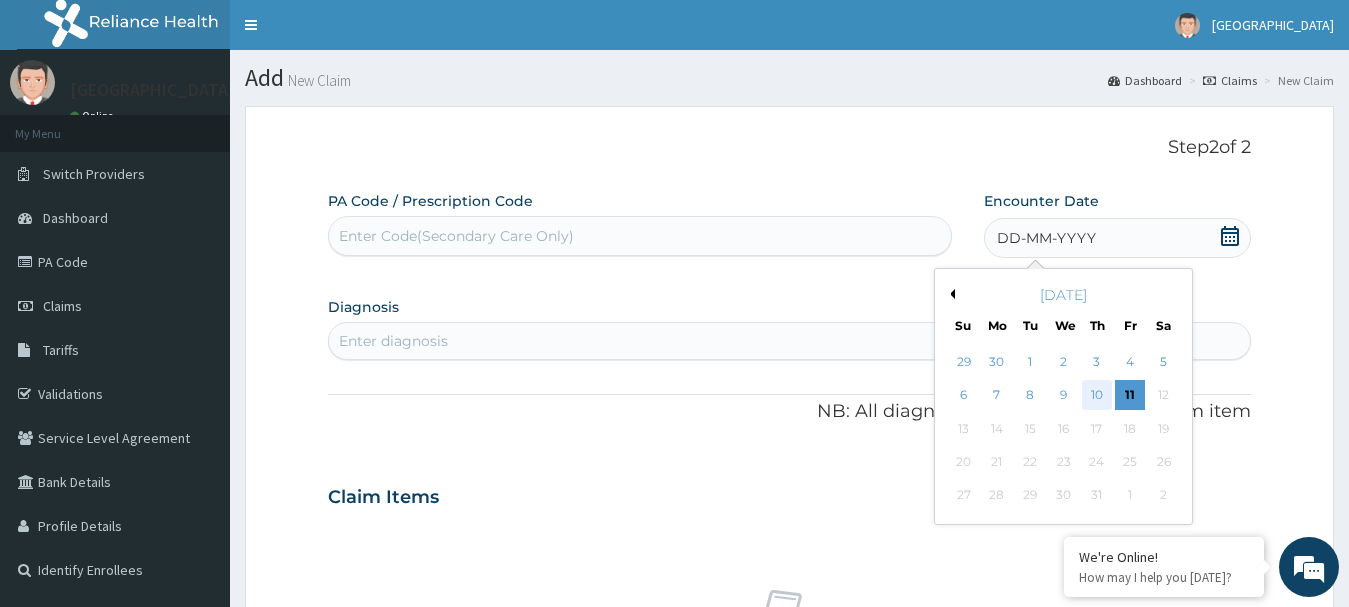 click on "10" at bounding box center (1097, 396) 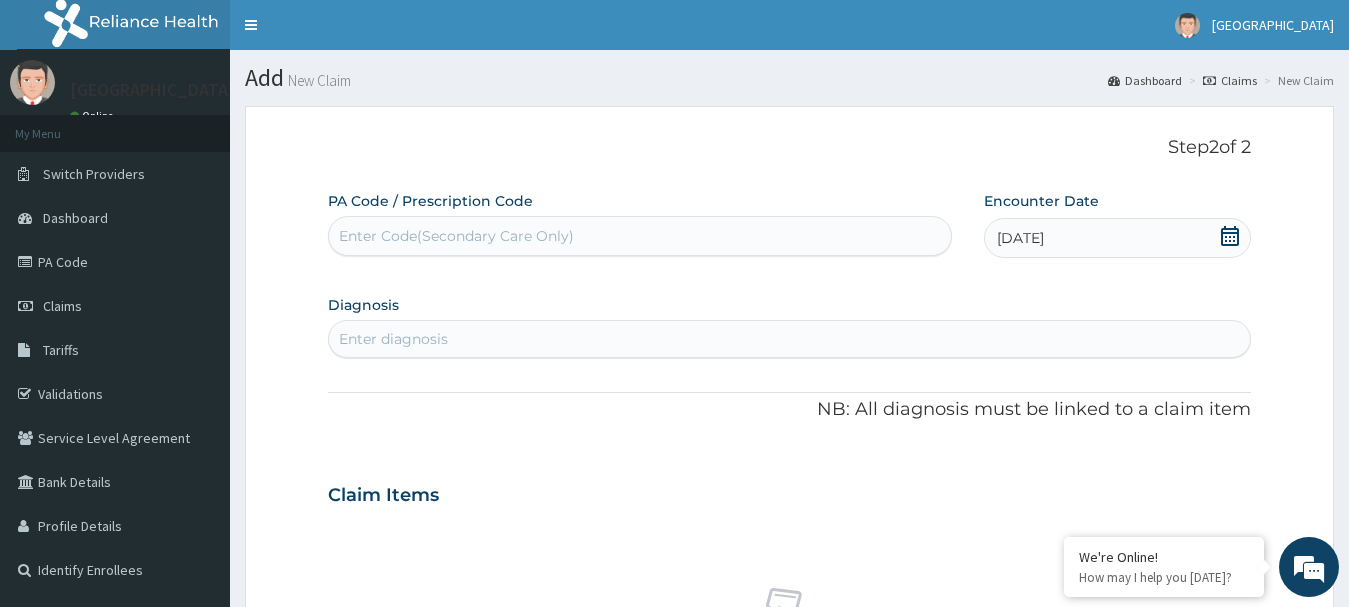 click on "Enter diagnosis" at bounding box center [393, 339] 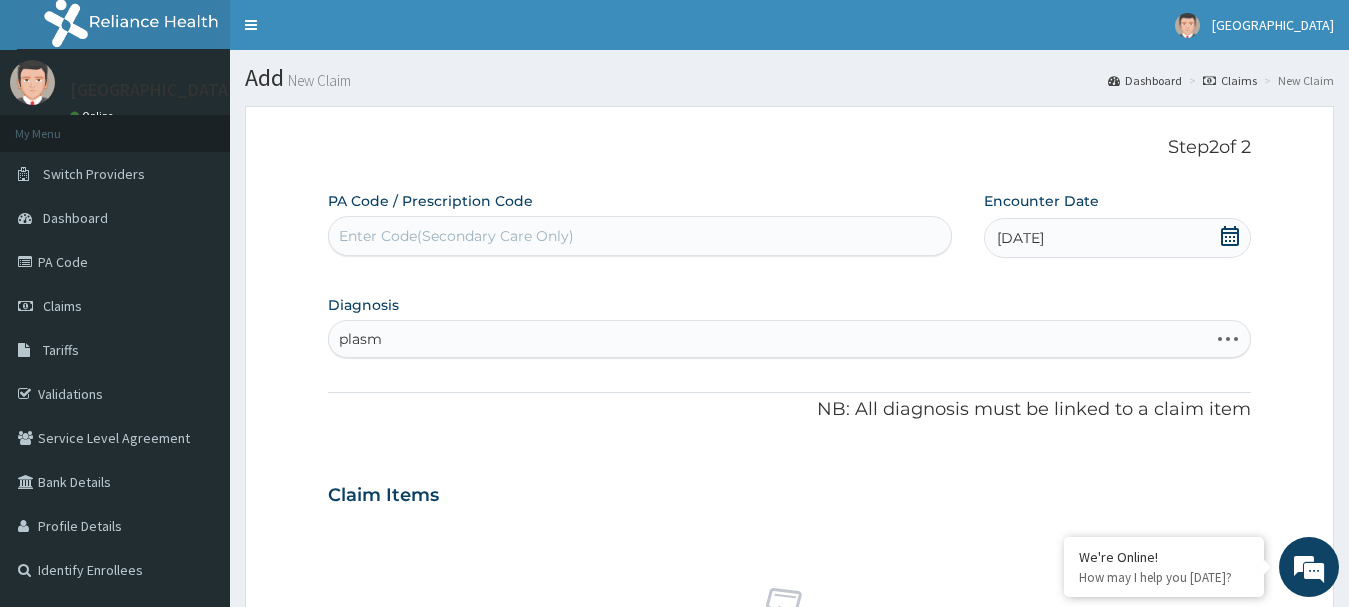 type on "plasmo" 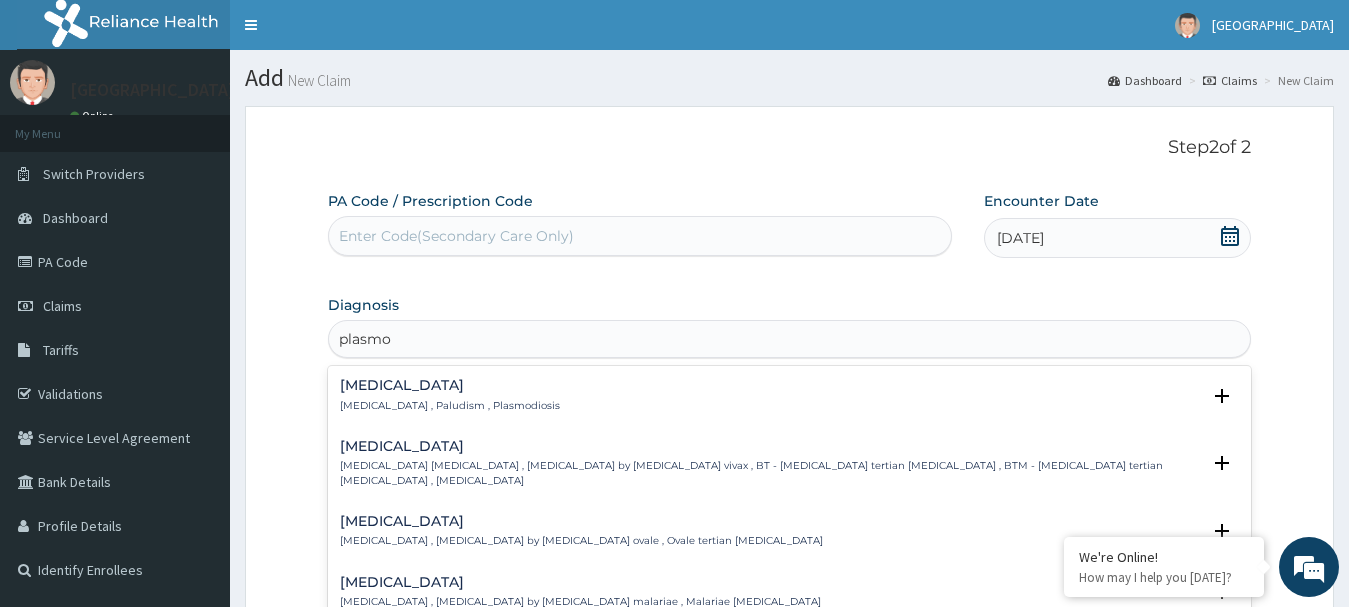 click on "Malaria Malaria , Paludism , Plasmodiosis" at bounding box center [450, 395] 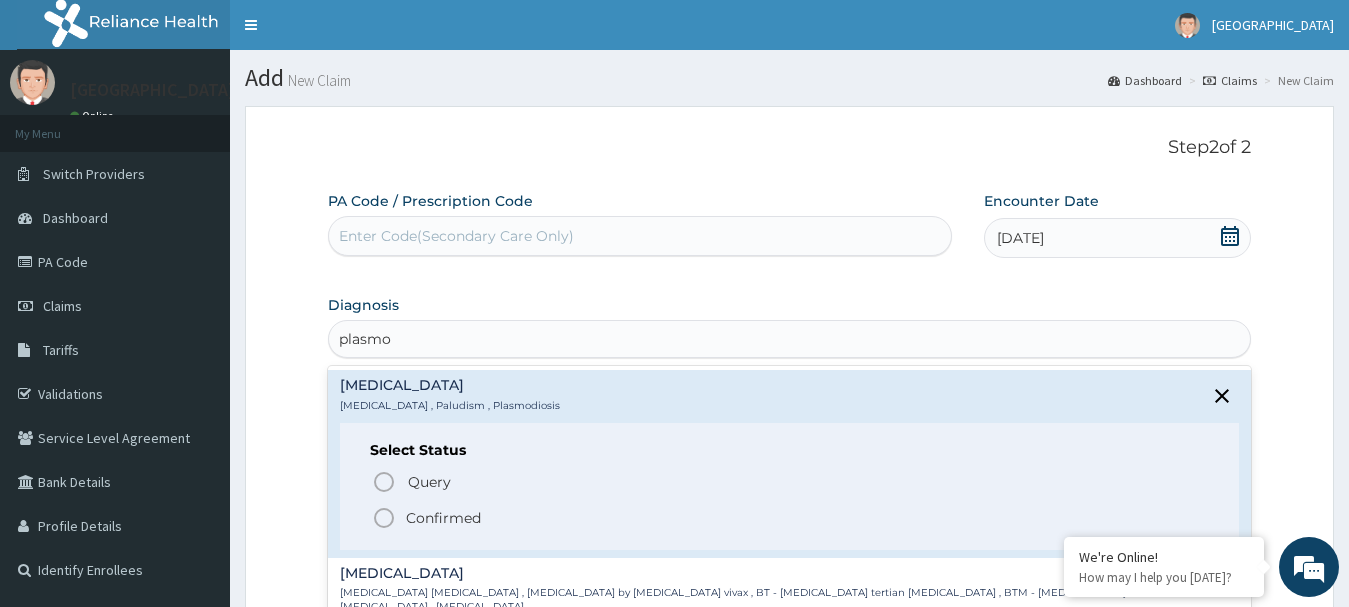 click 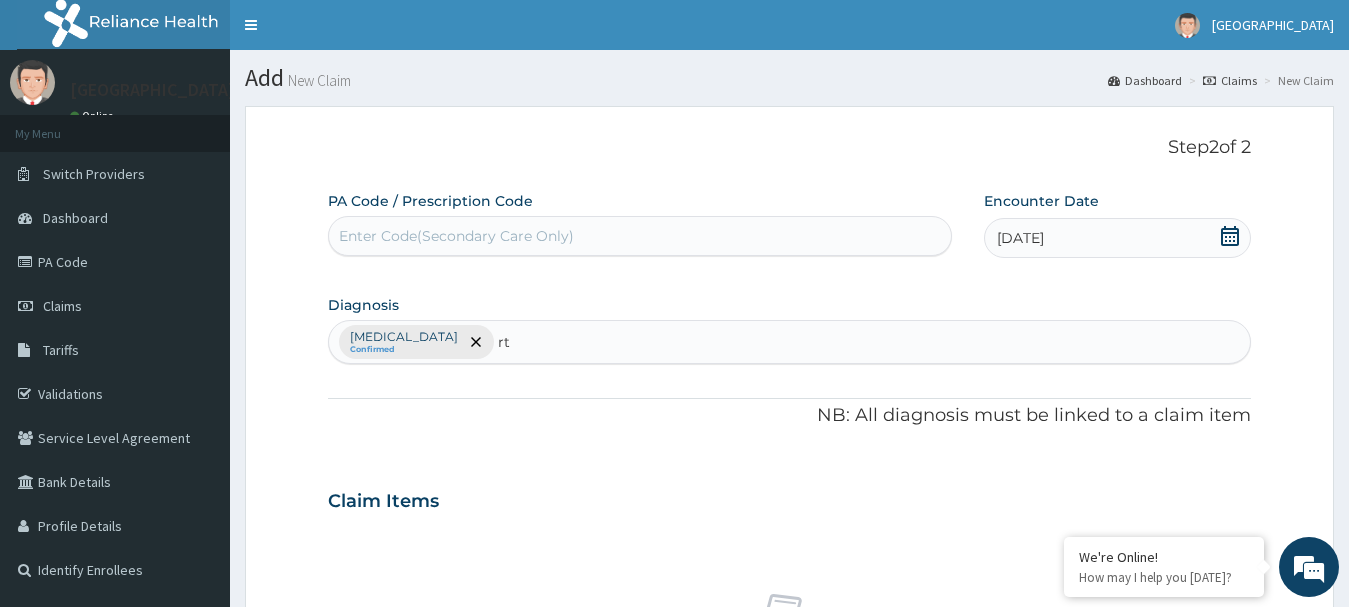 type on "rti" 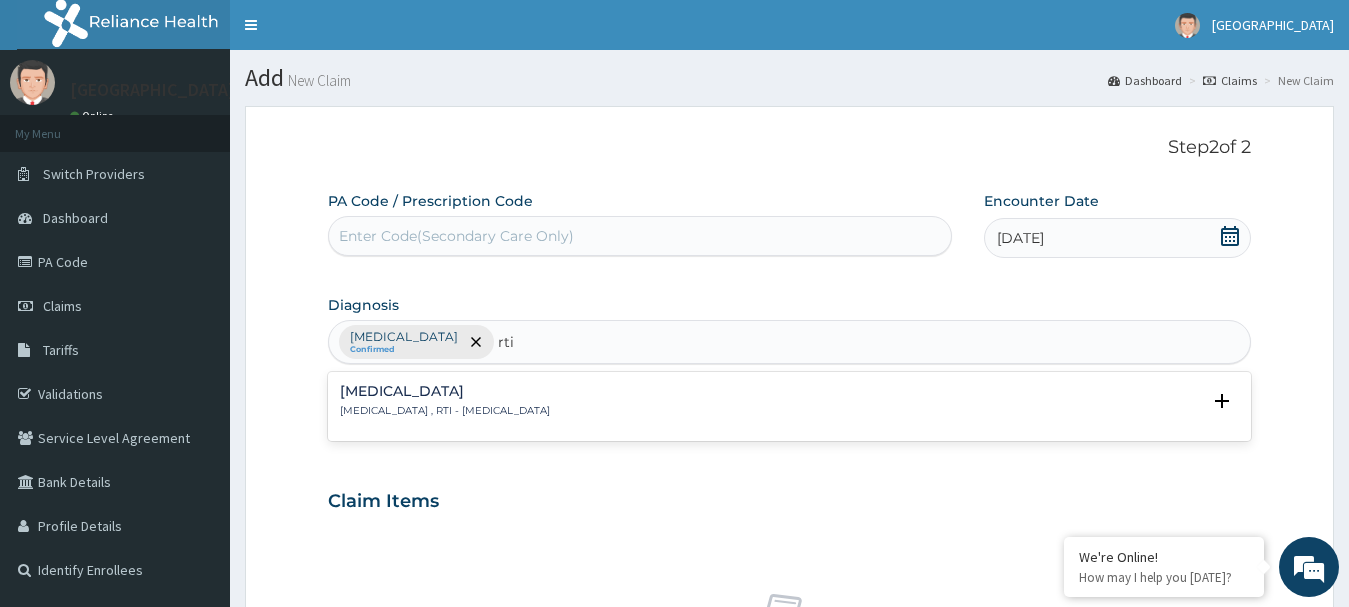 click on "Respiratory tract infection" at bounding box center [445, 391] 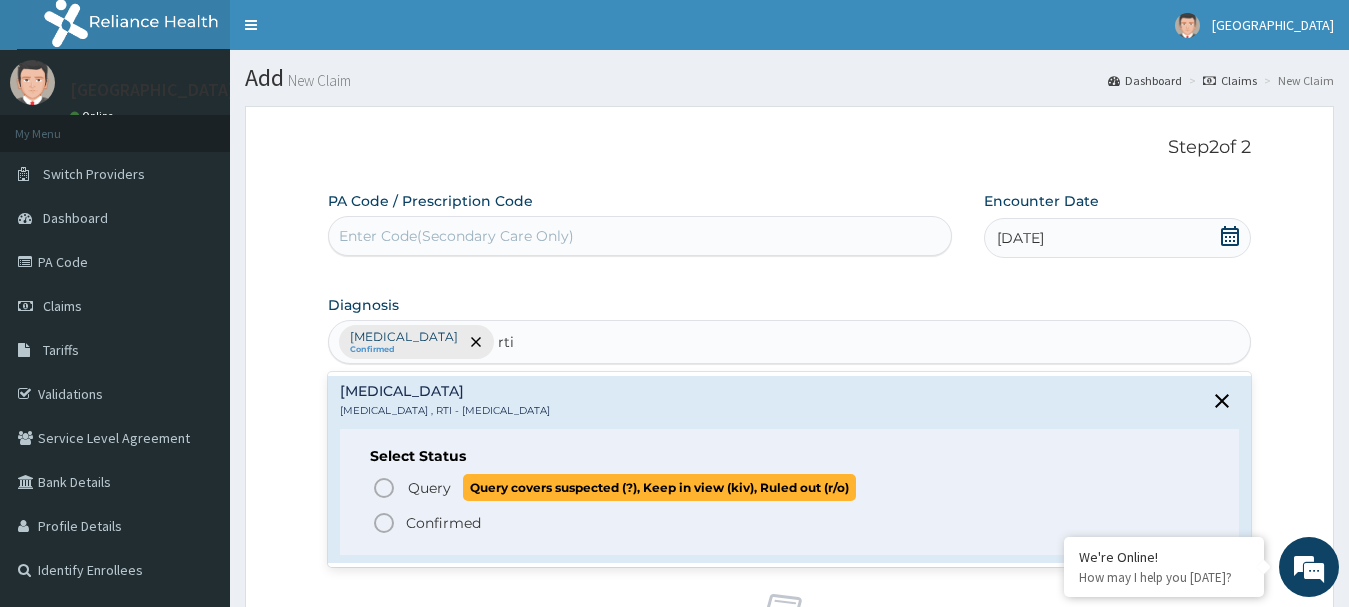 click 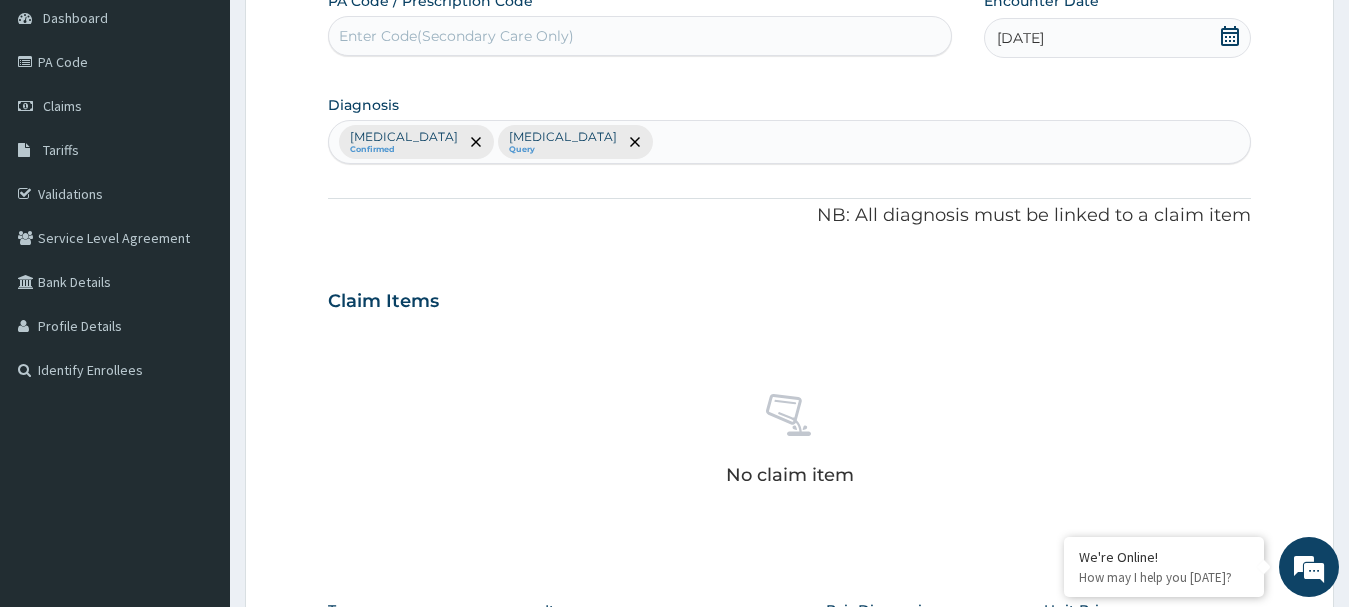 scroll, scrollTop: 320, scrollLeft: 0, axis: vertical 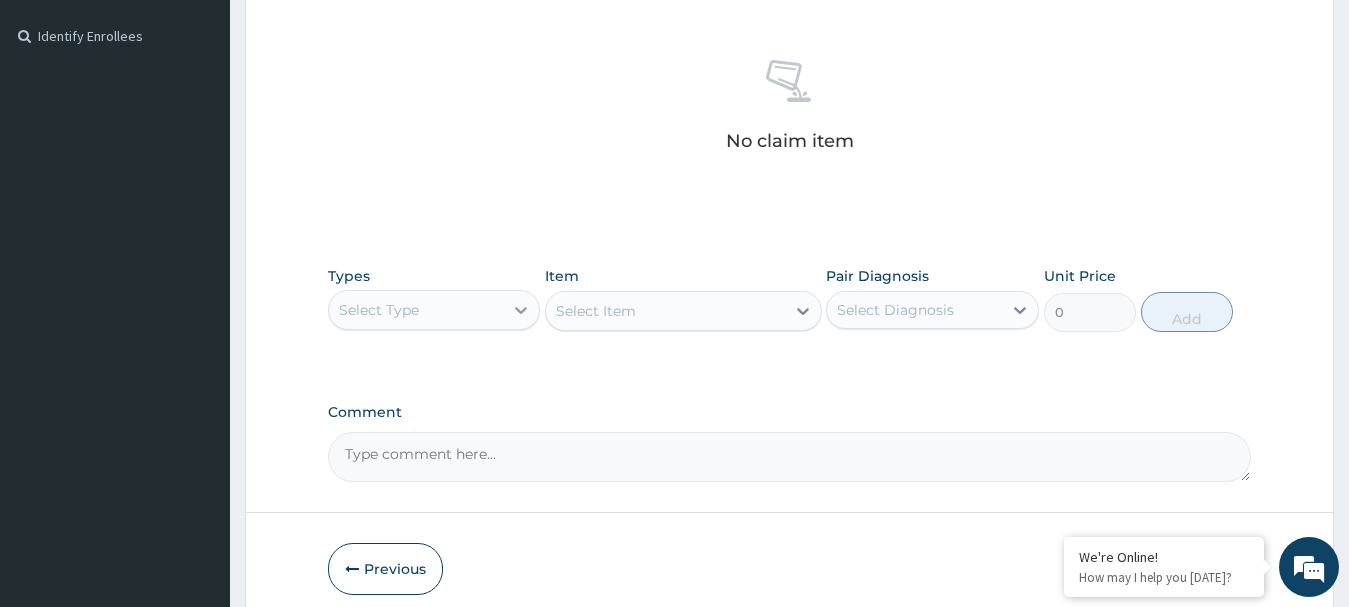 click 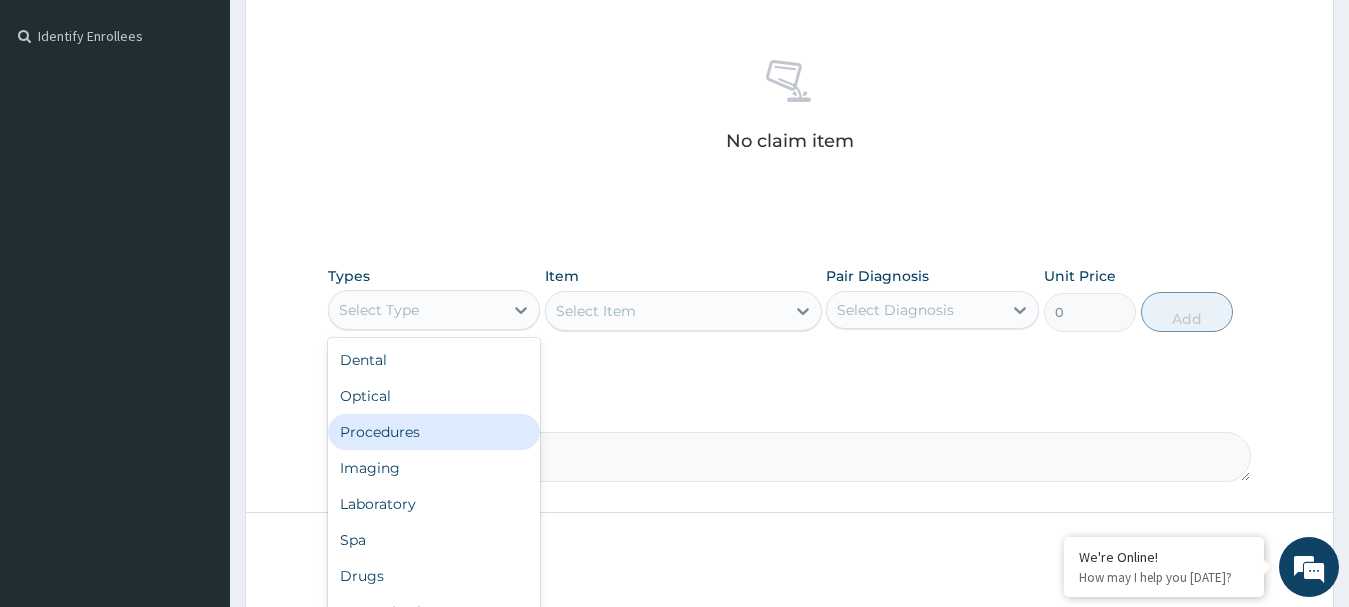click on "Procedures" at bounding box center [434, 432] 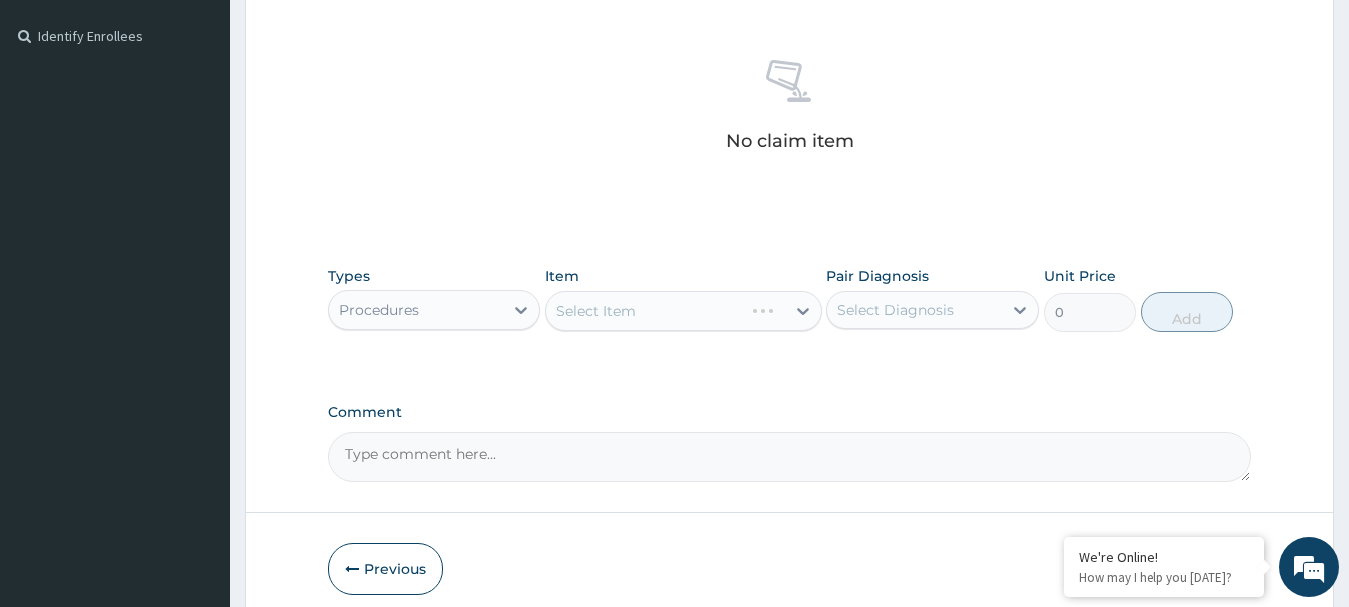 click on "Select Item" at bounding box center (683, 311) 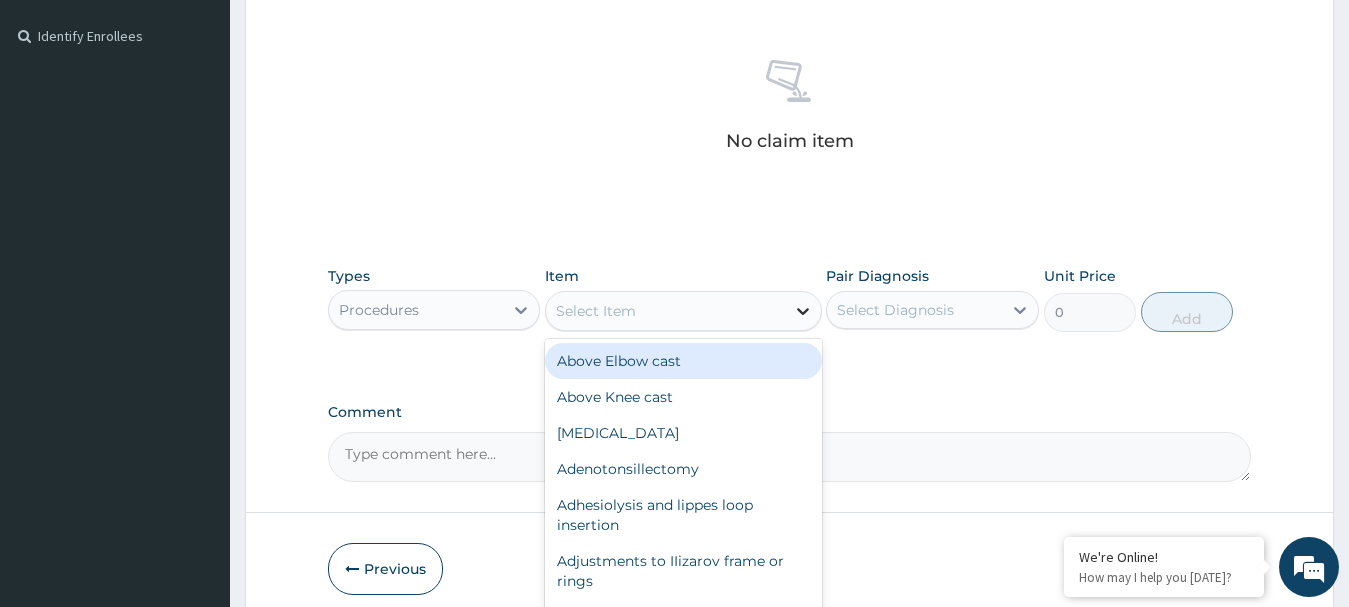click 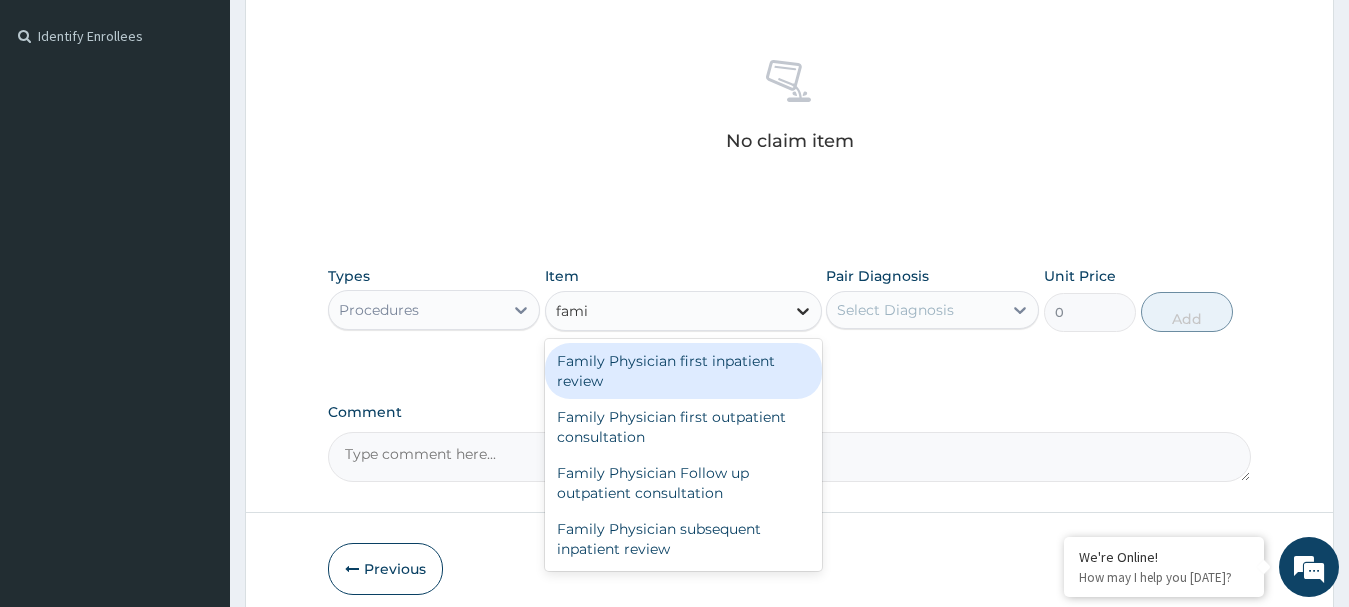 type on "famil" 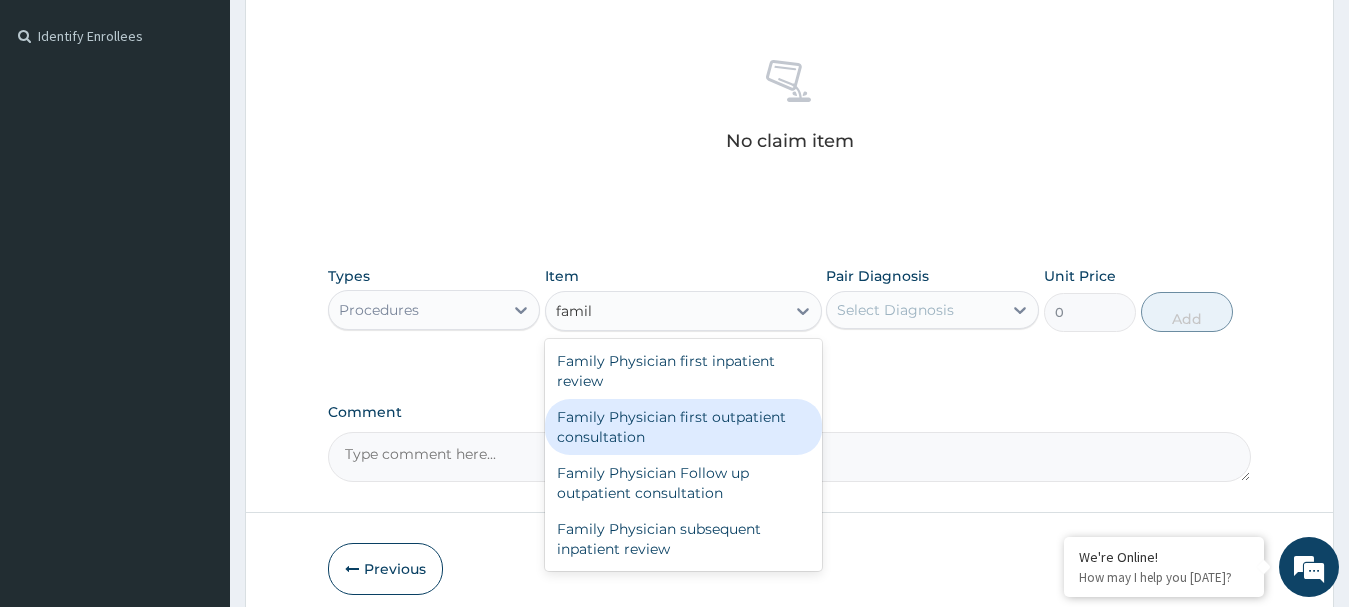 click on "Family Physician first outpatient consultation" at bounding box center (683, 427) 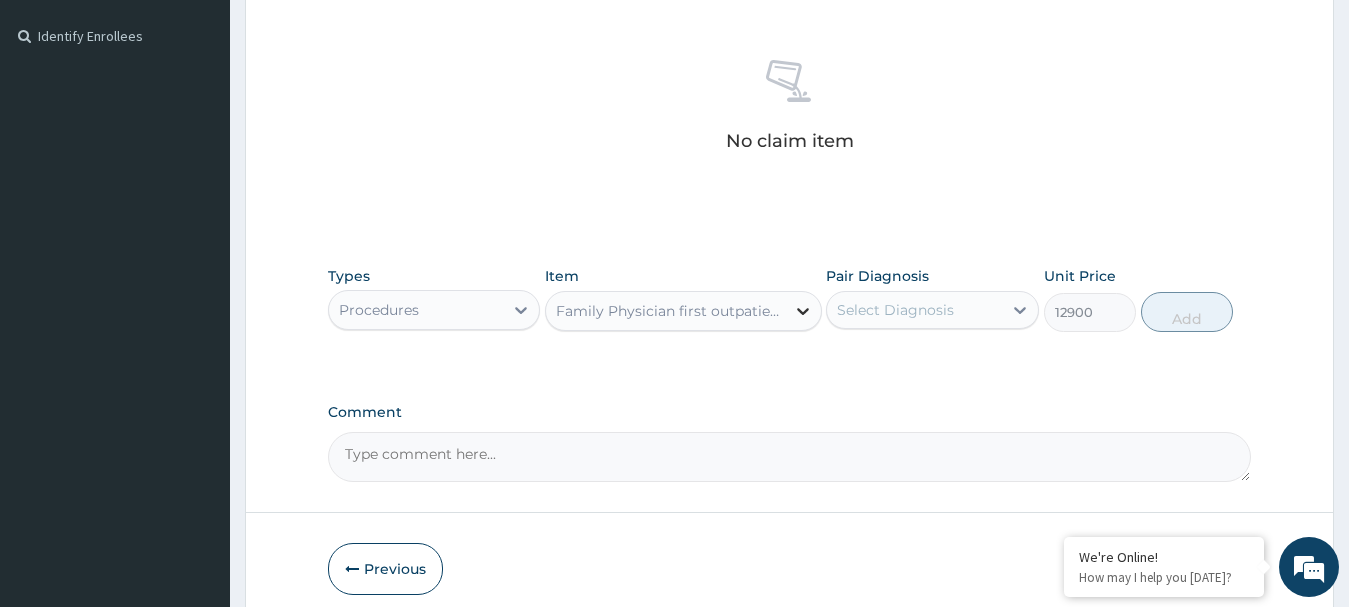 click 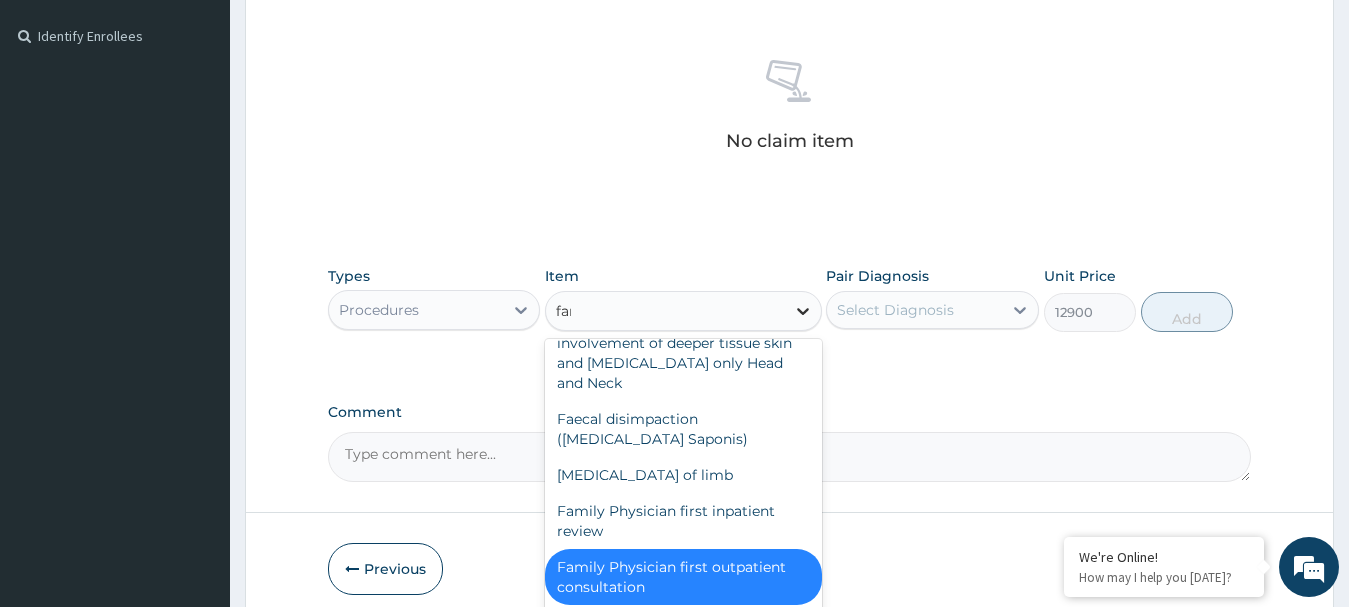 scroll, scrollTop: 0, scrollLeft: 0, axis: both 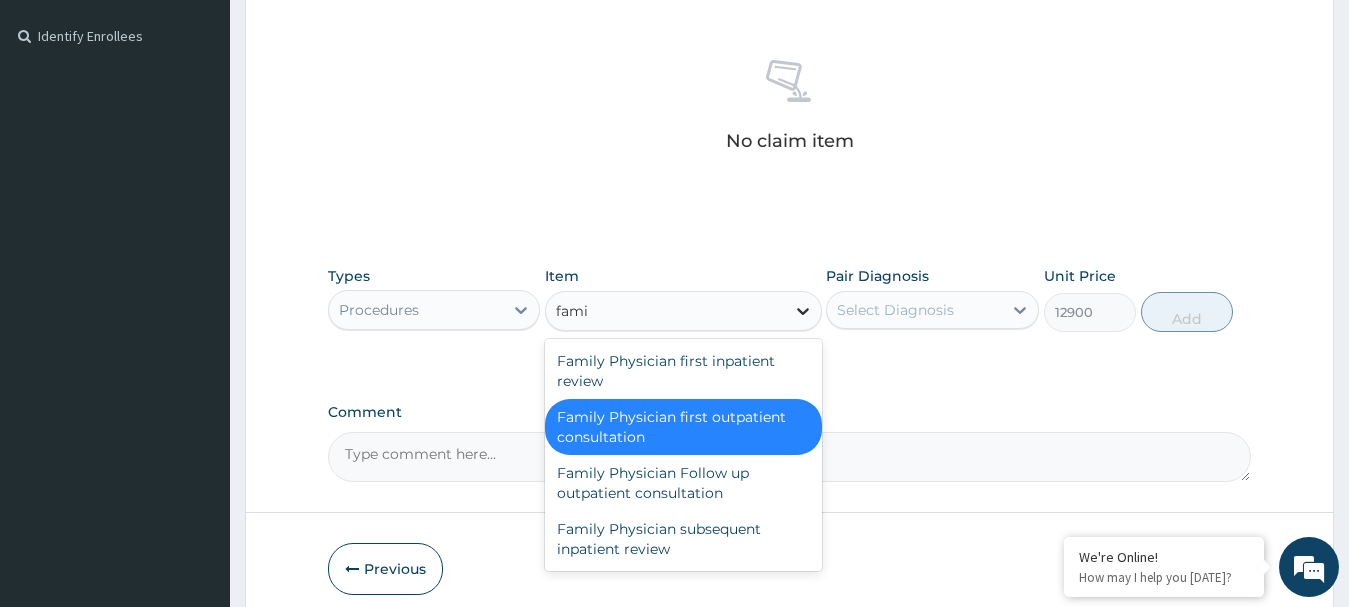 type on "famil" 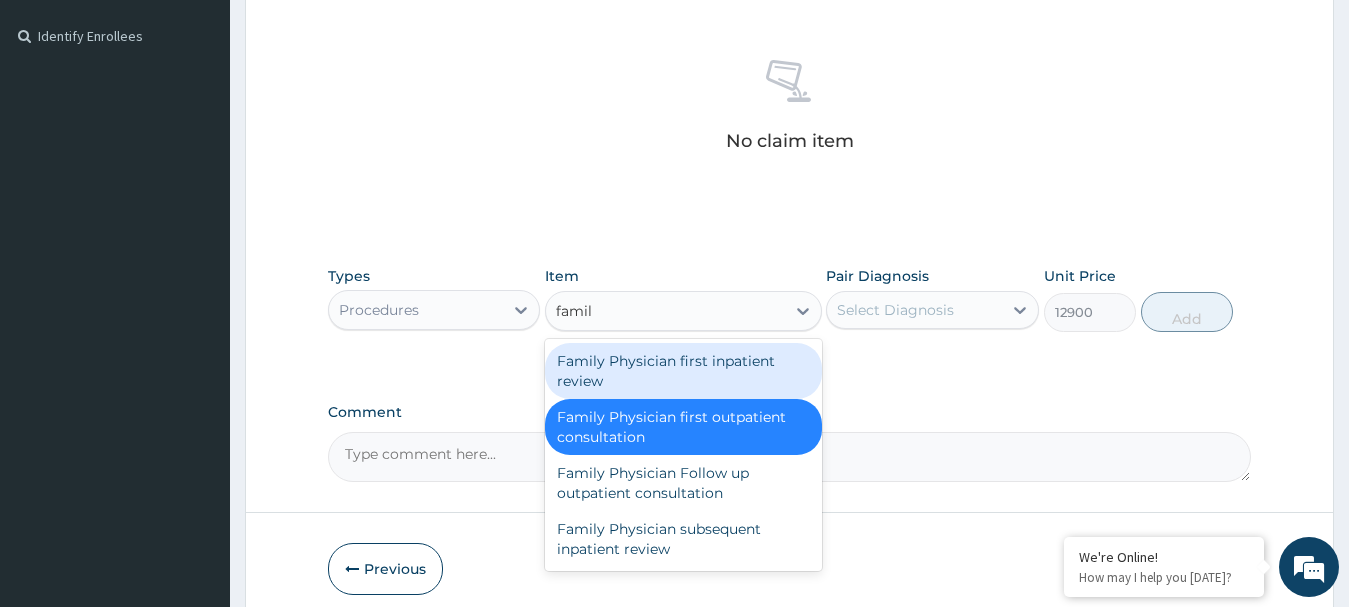 click on "Family Physician first inpatient review" at bounding box center [683, 371] 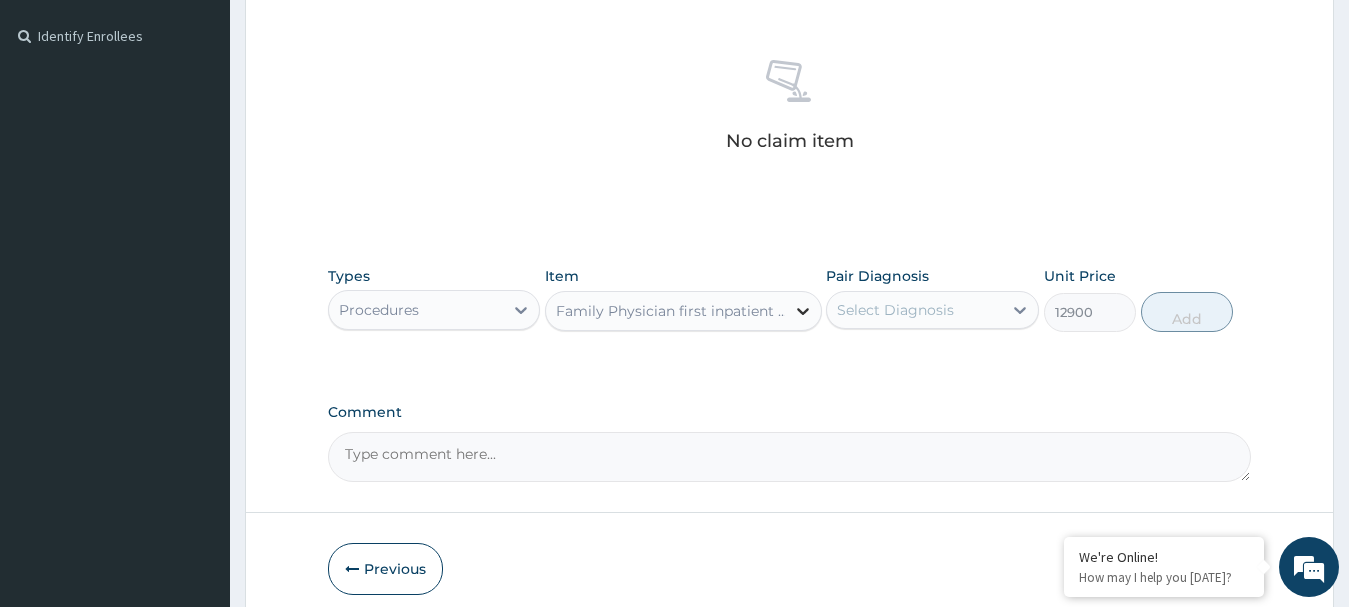 click 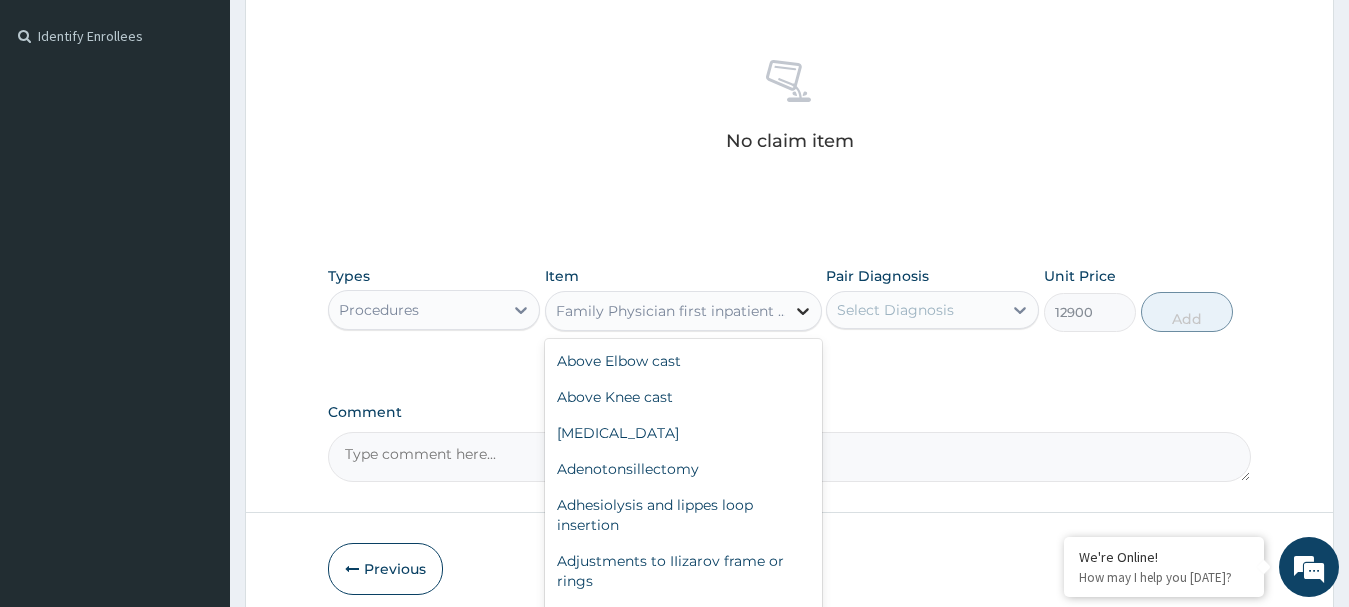 scroll, scrollTop: 24138, scrollLeft: 0, axis: vertical 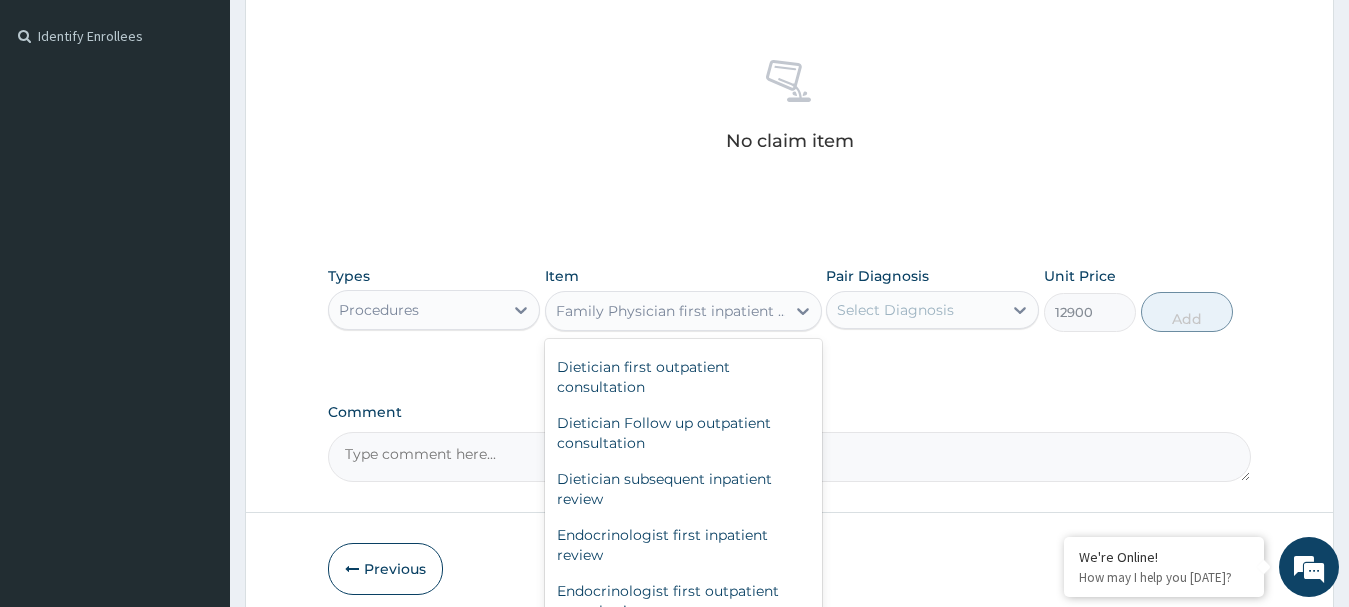 type on "f" 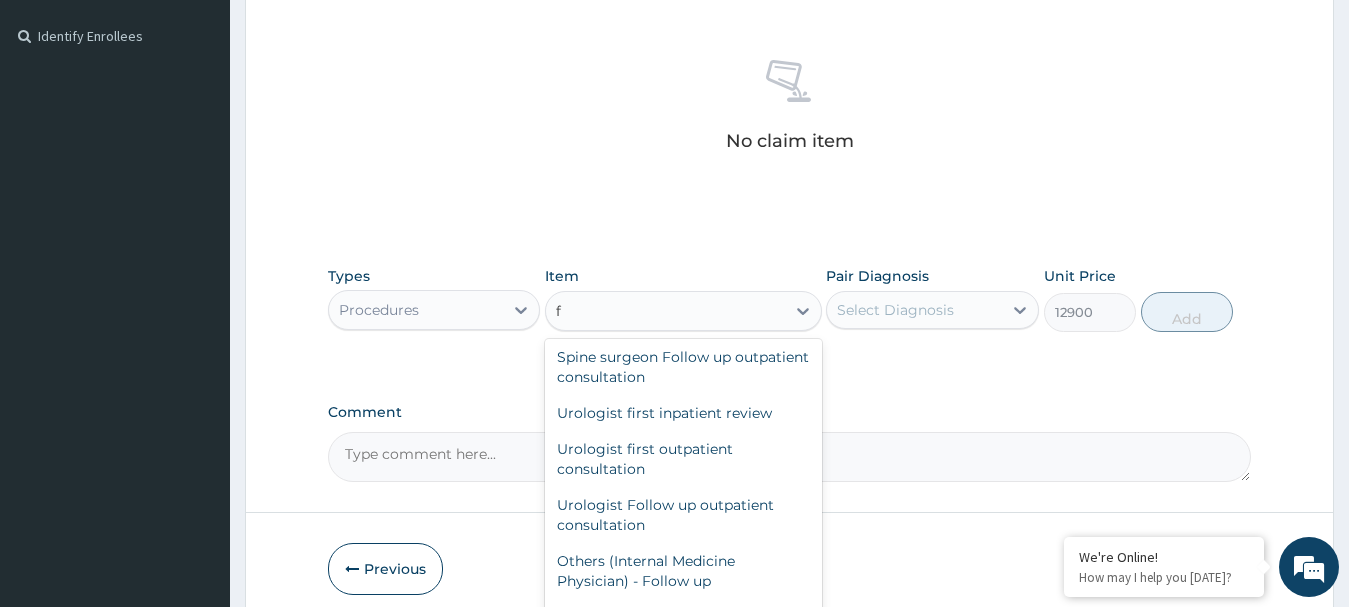 scroll, scrollTop: 13318, scrollLeft: 0, axis: vertical 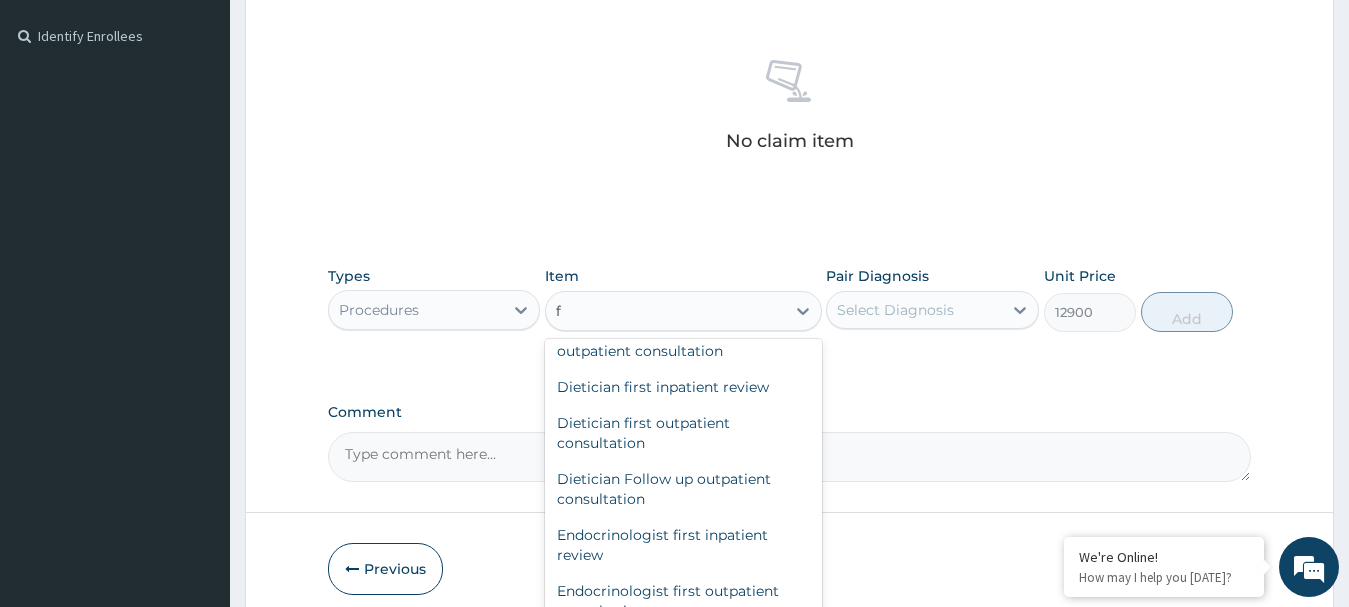 click on "Family Physician first outpatient consultation" at bounding box center [683, 897] 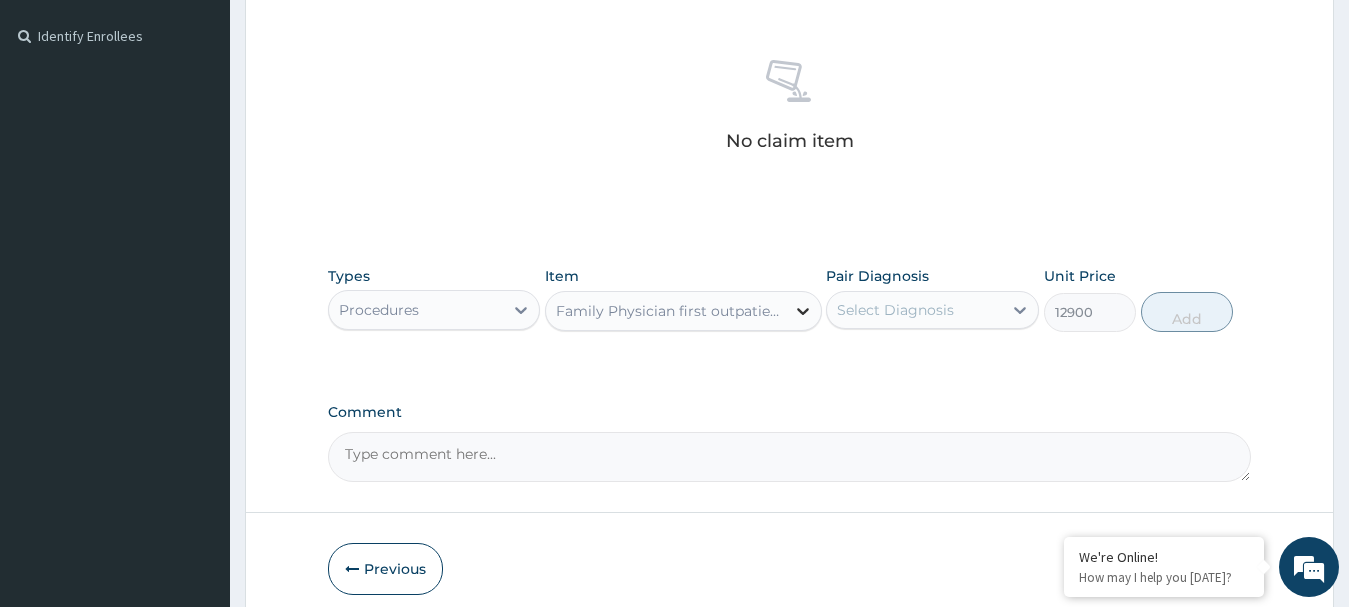 click 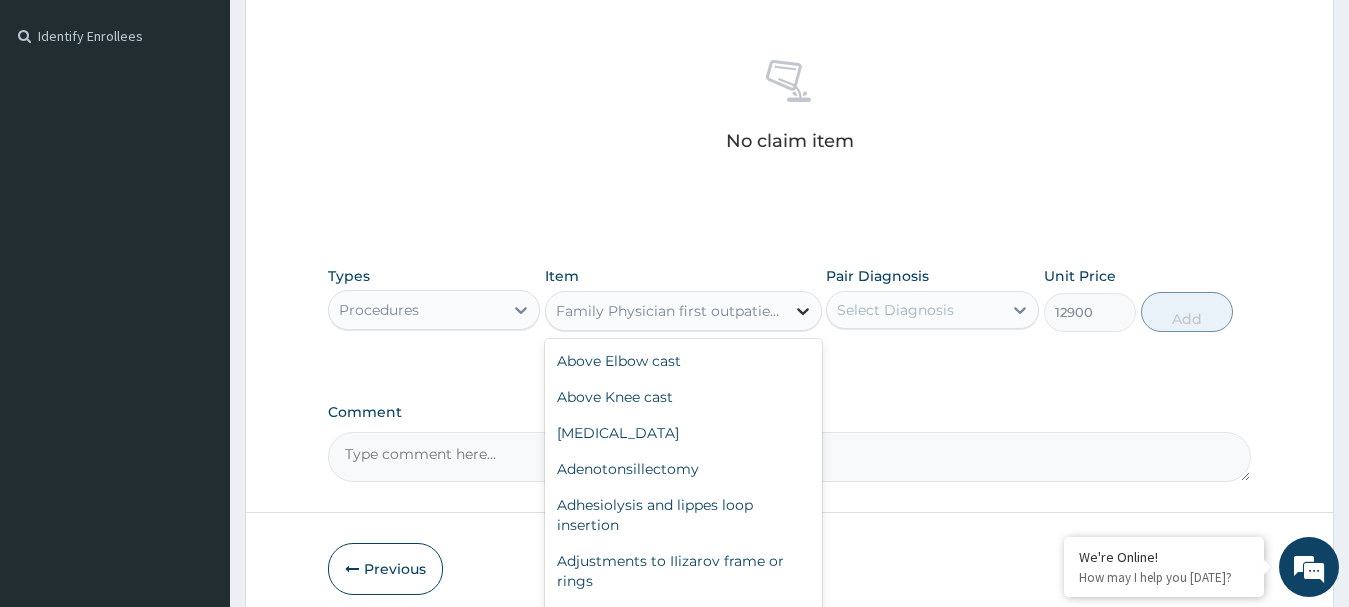 scroll, scrollTop: 24194, scrollLeft: 0, axis: vertical 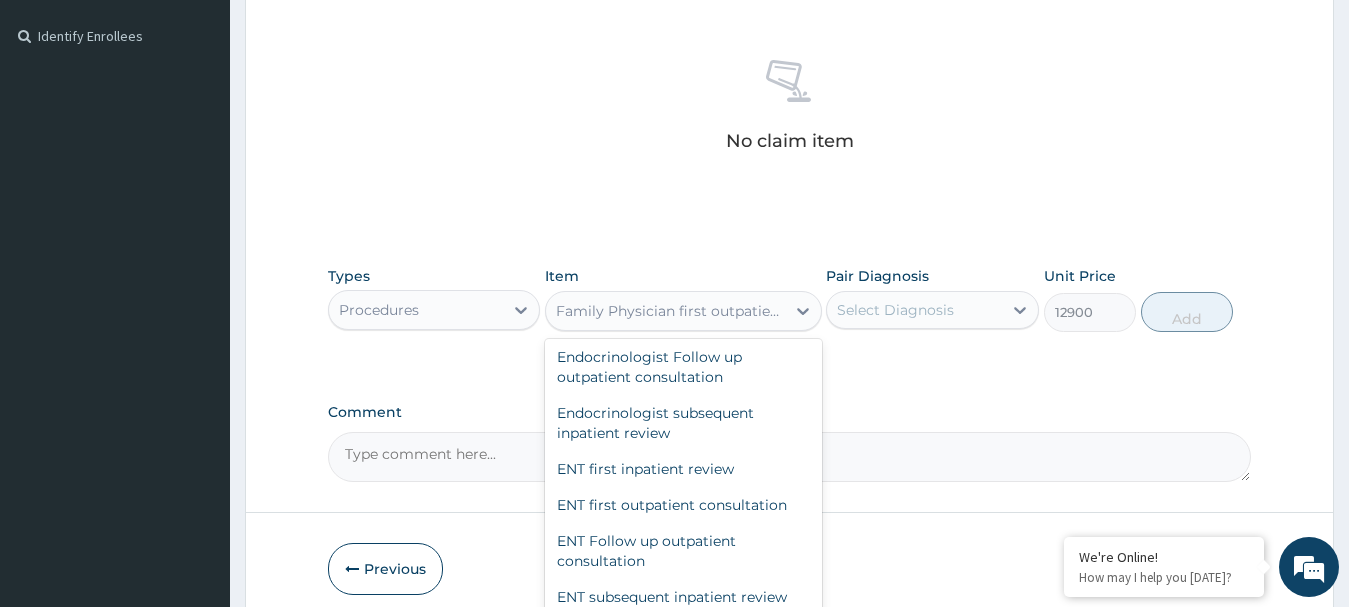 click on "Family Physician Follow up outpatient consultation" at bounding box center [683, 755] 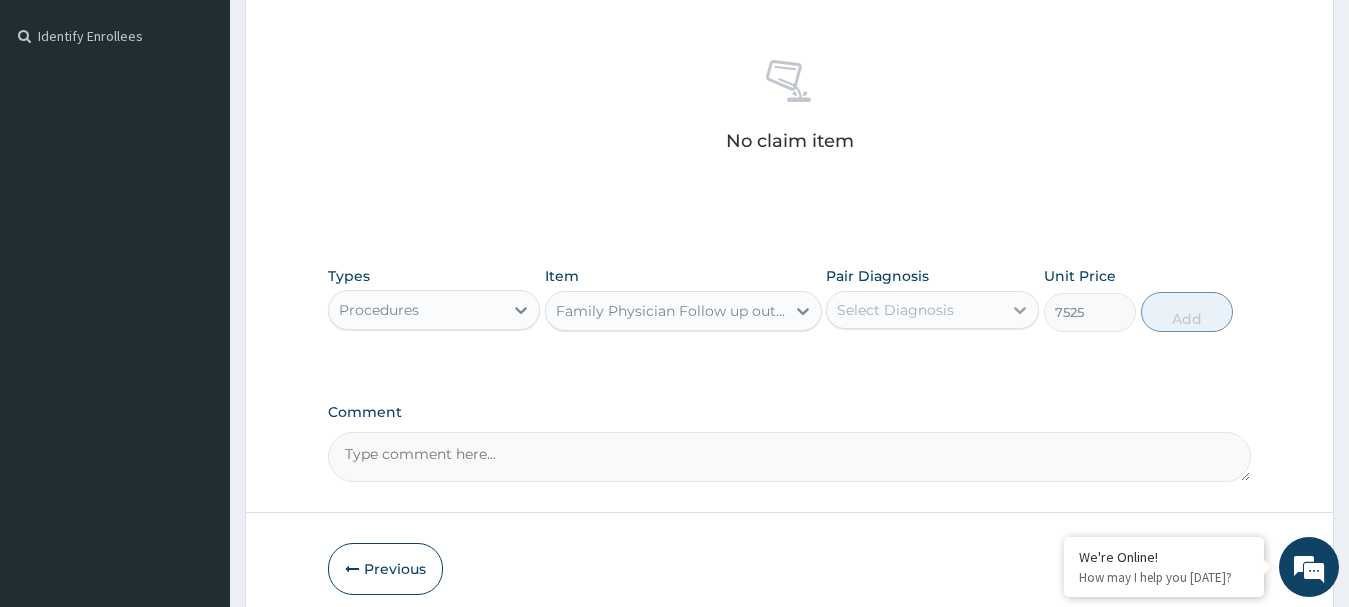 click 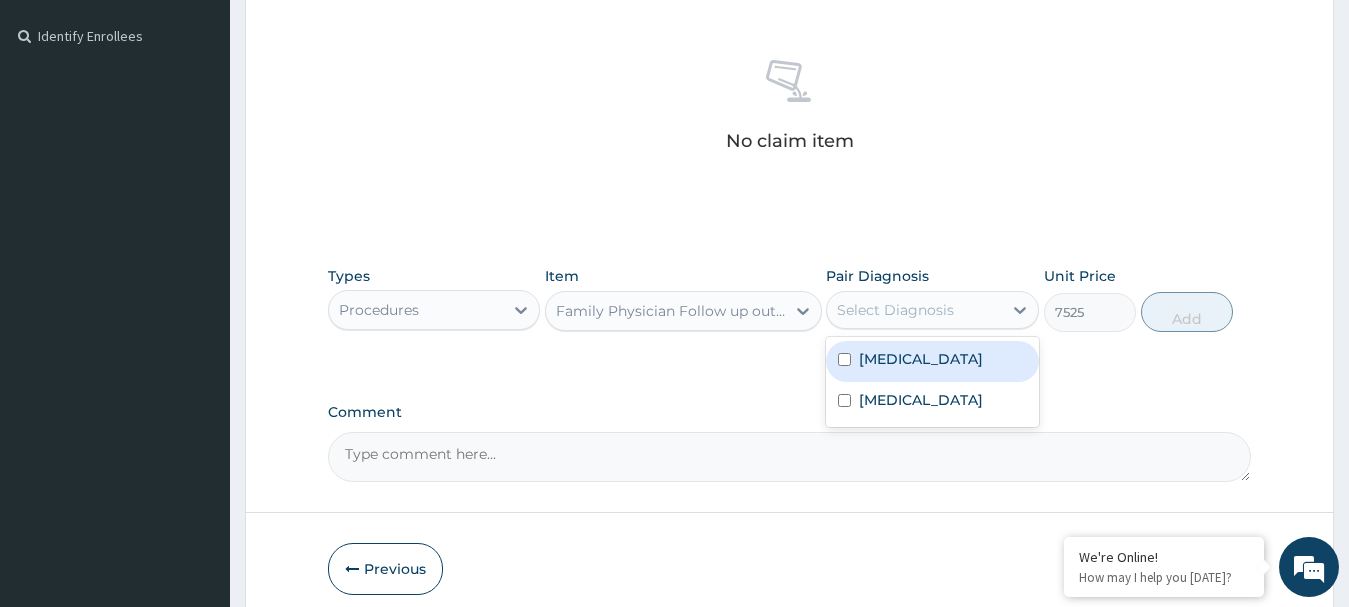 click at bounding box center (844, 359) 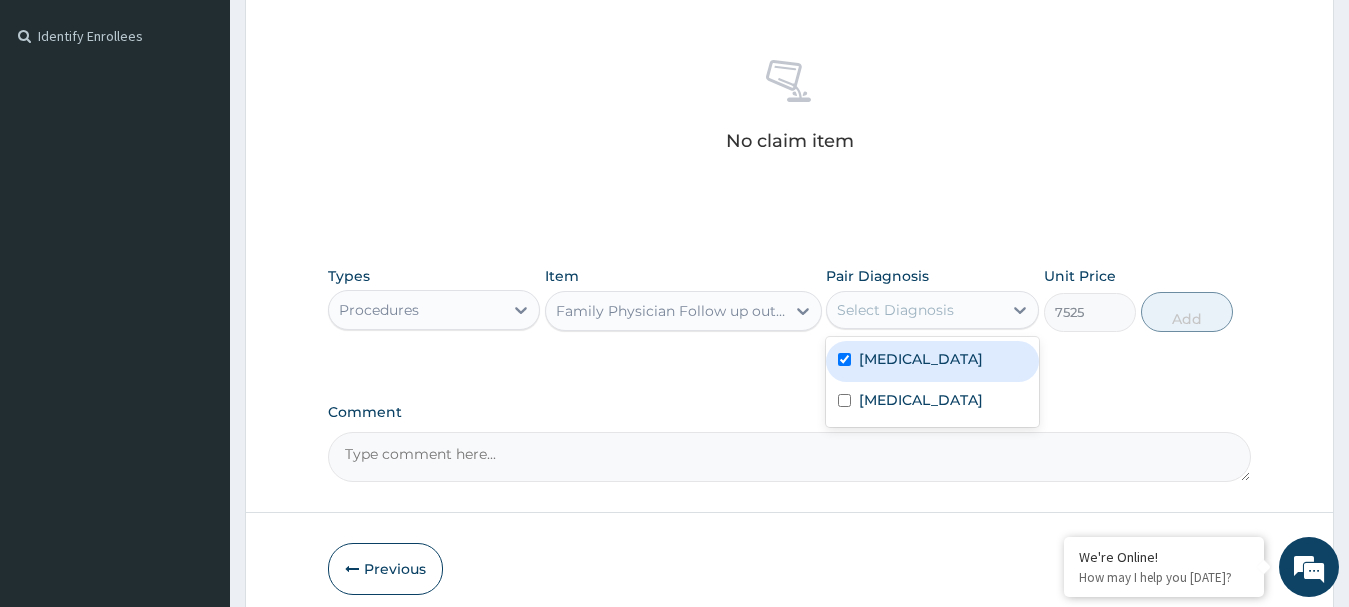 checkbox on "true" 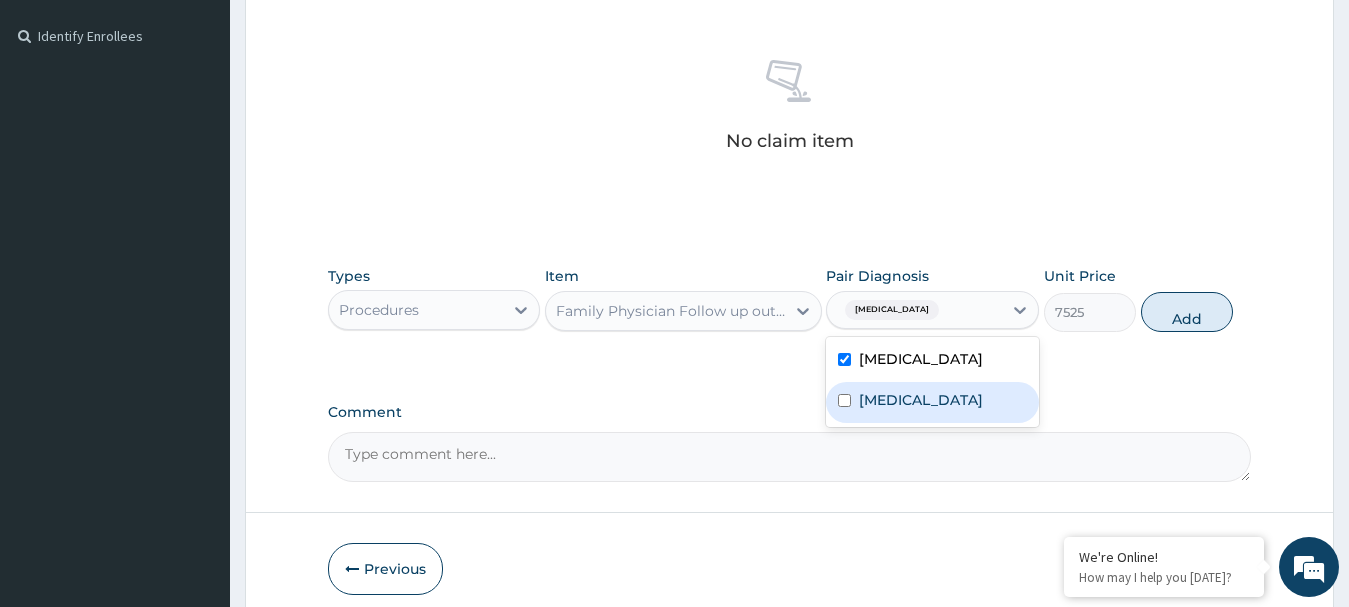 click at bounding box center [844, 400] 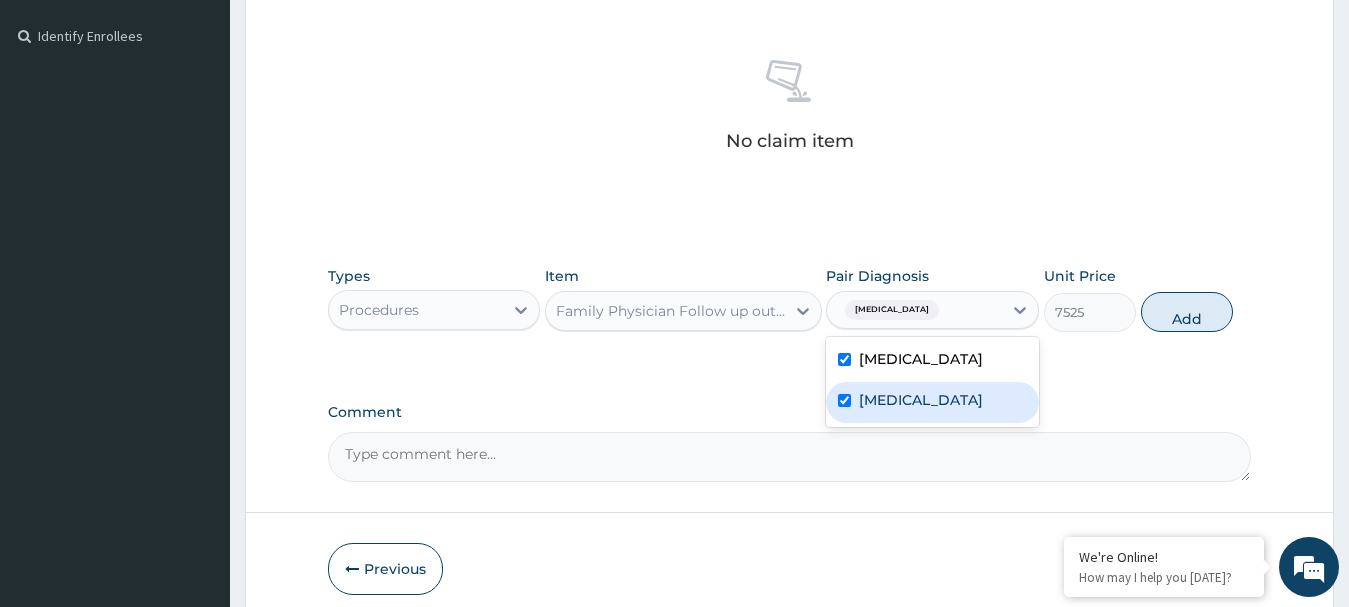 checkbox on "true" 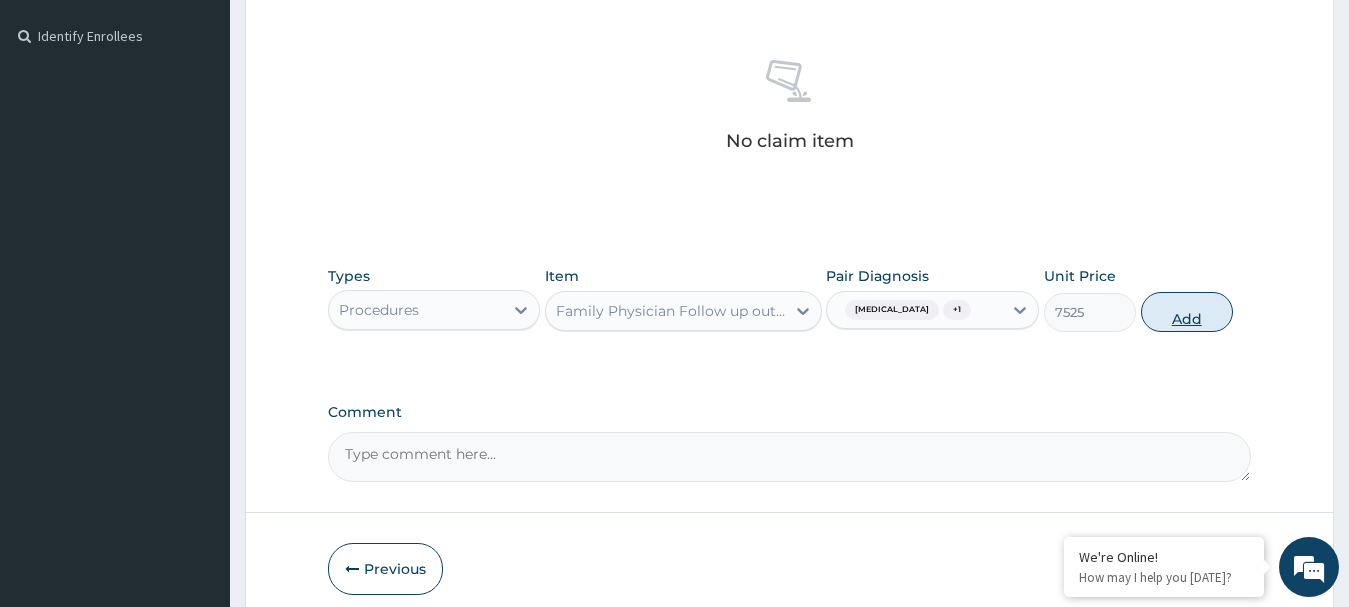 click on "Add" at bounding box center [1187, 312] 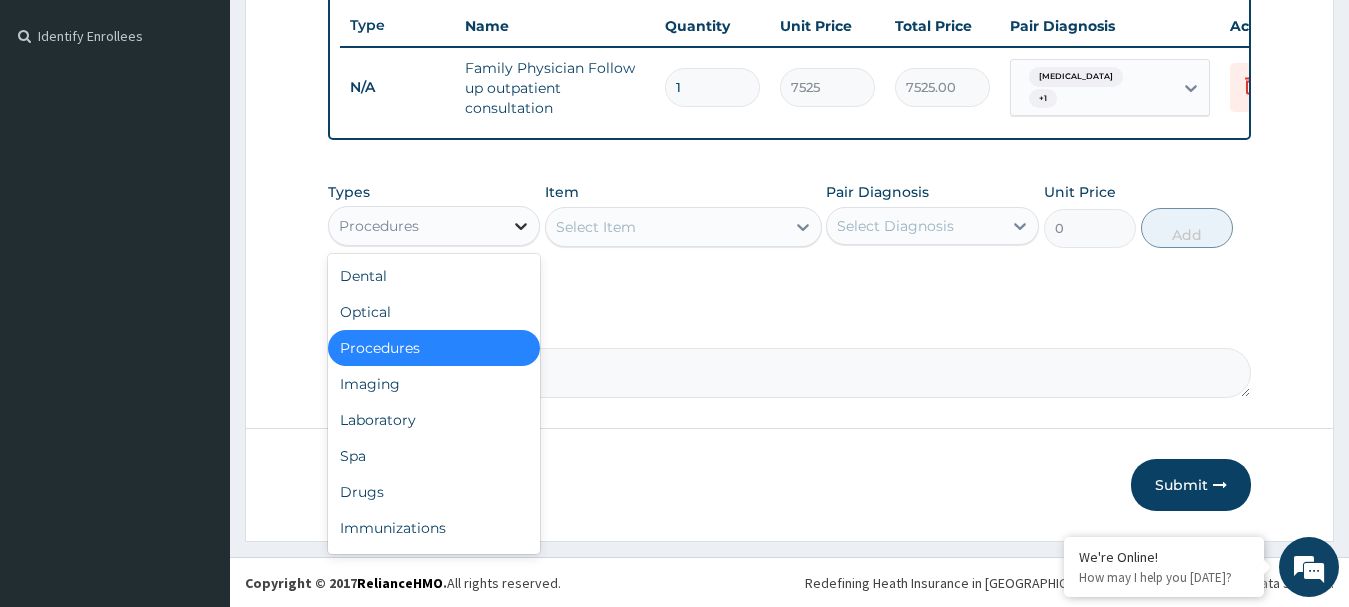 click 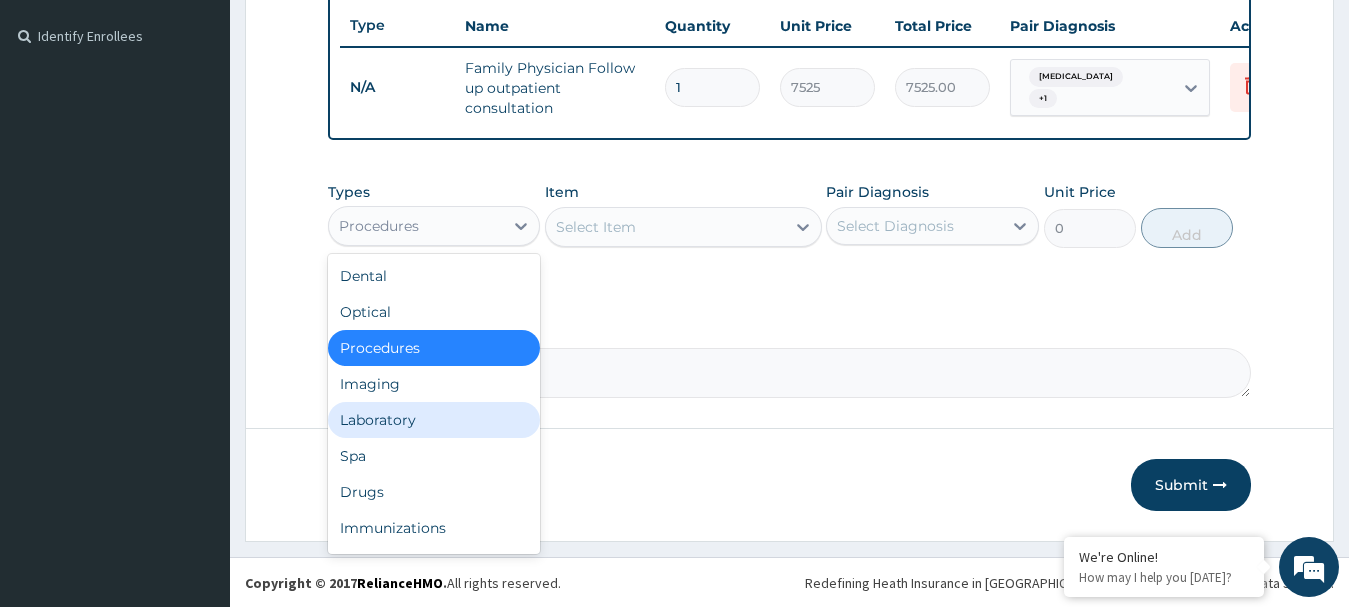 click on "Laboratory" at bounding box center [434, 420] 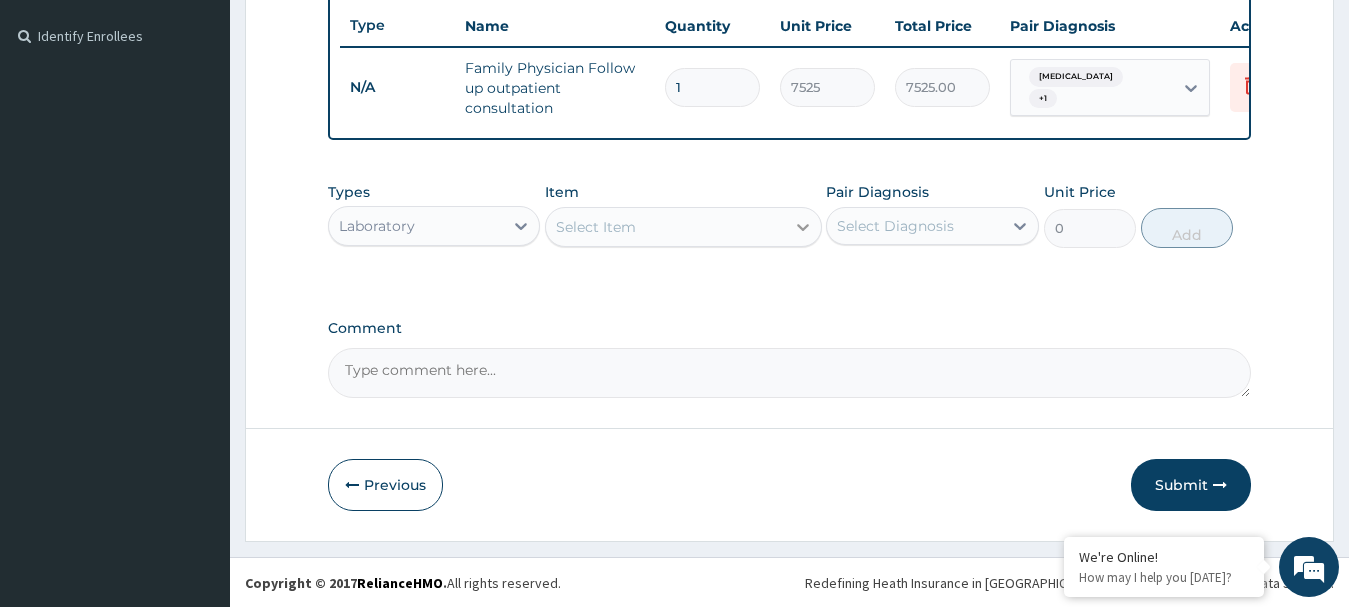 click 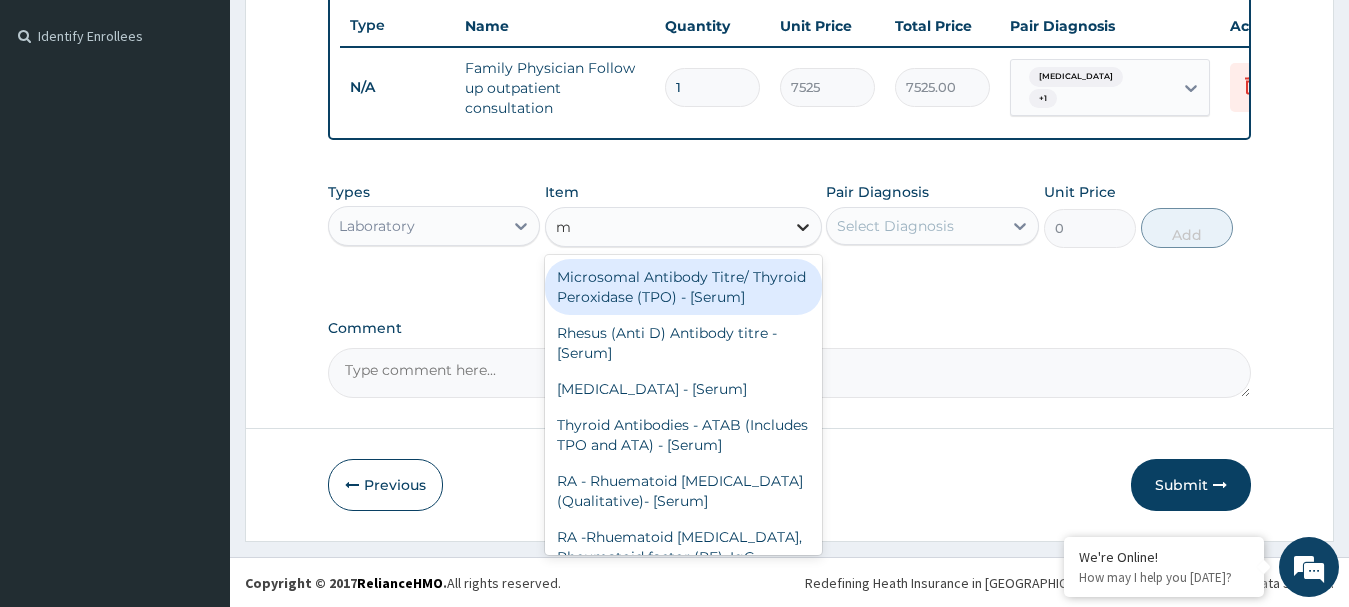 type on "ma" 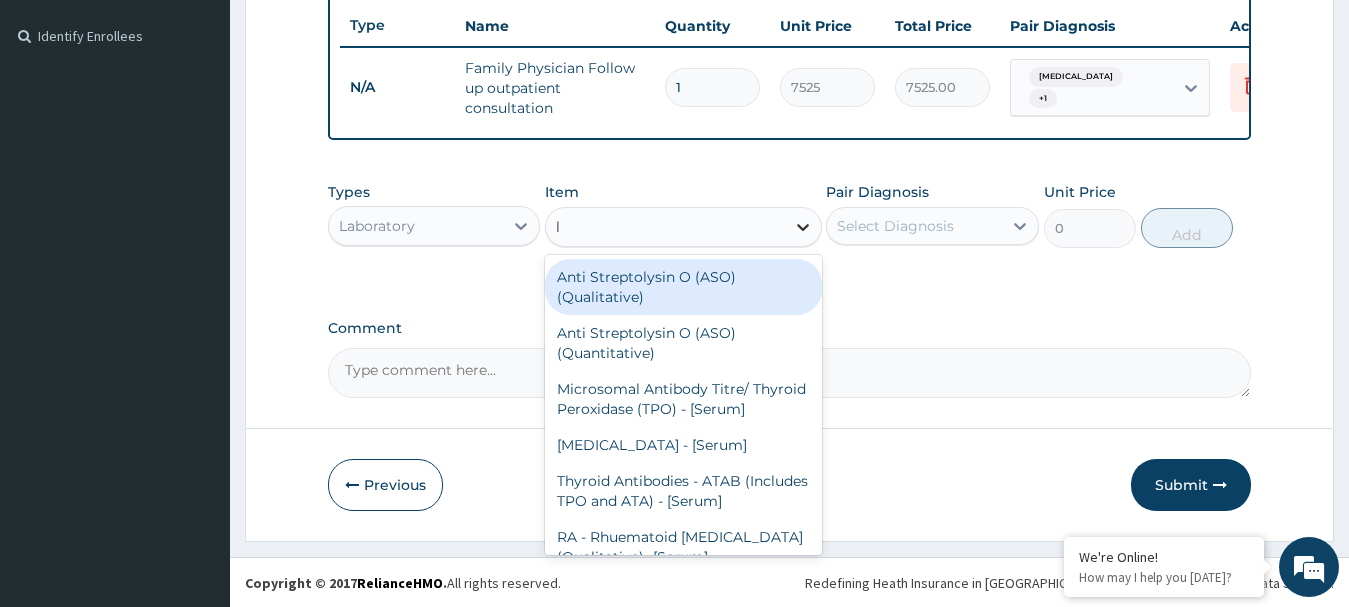 type on "l" 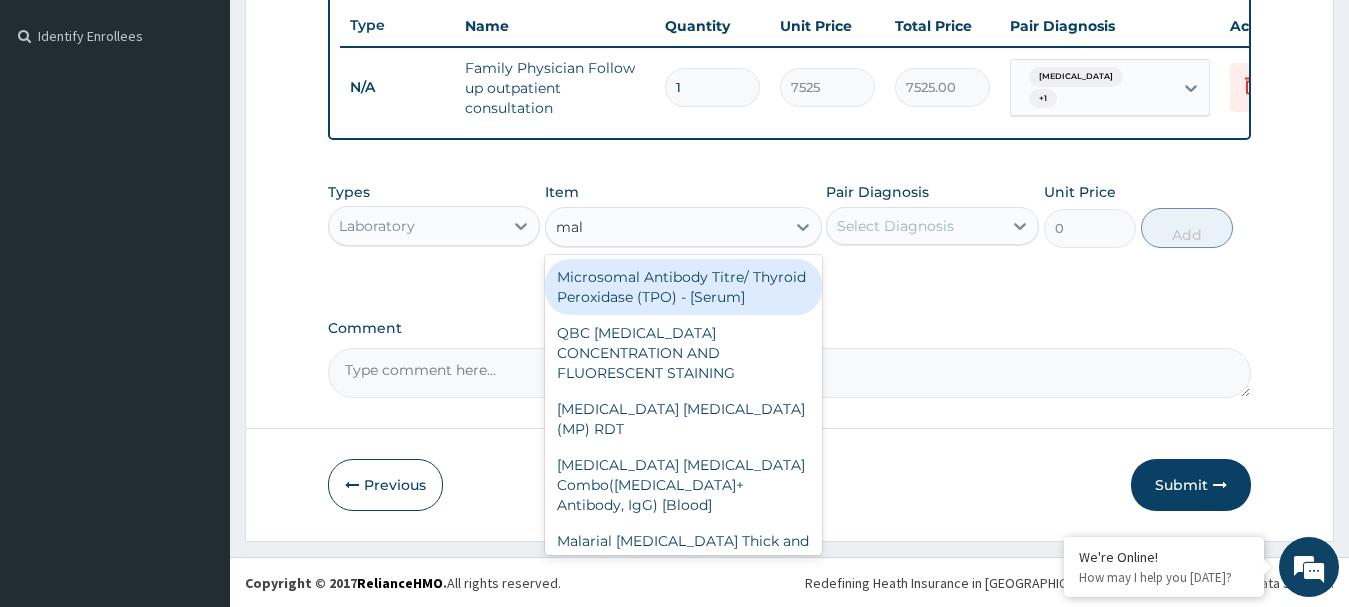 type on "mala" 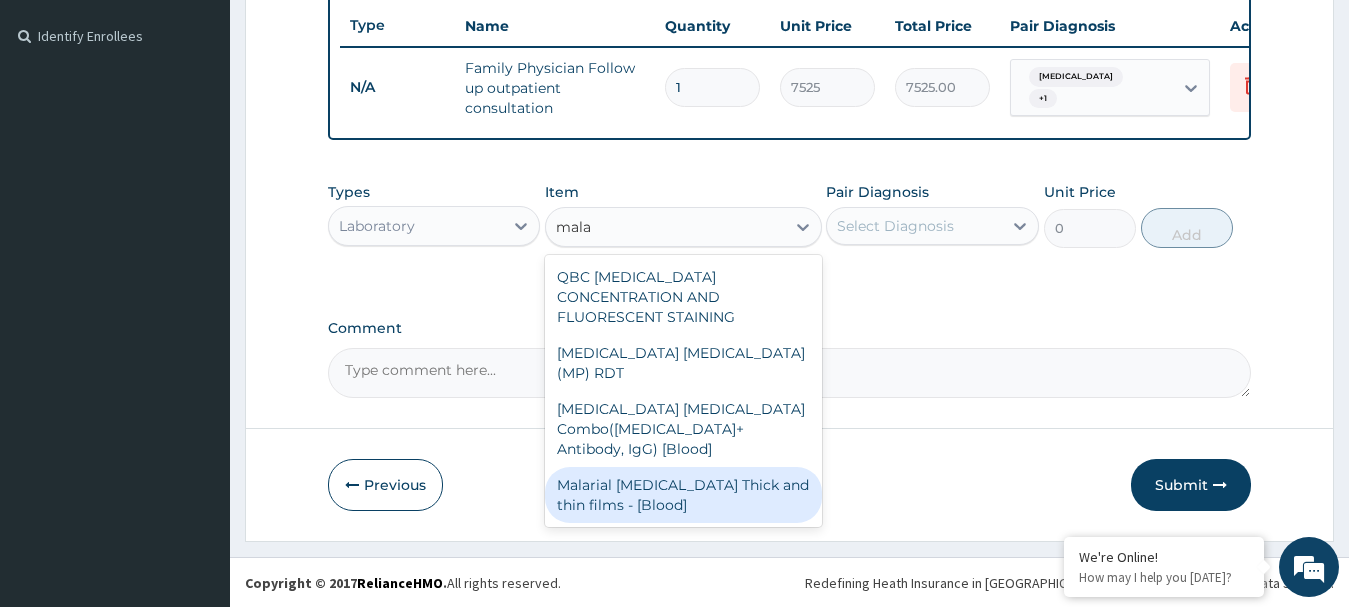 click on "Malarial Parasite Thick and thin films - [Blood]" at bounding box center [683, 495] 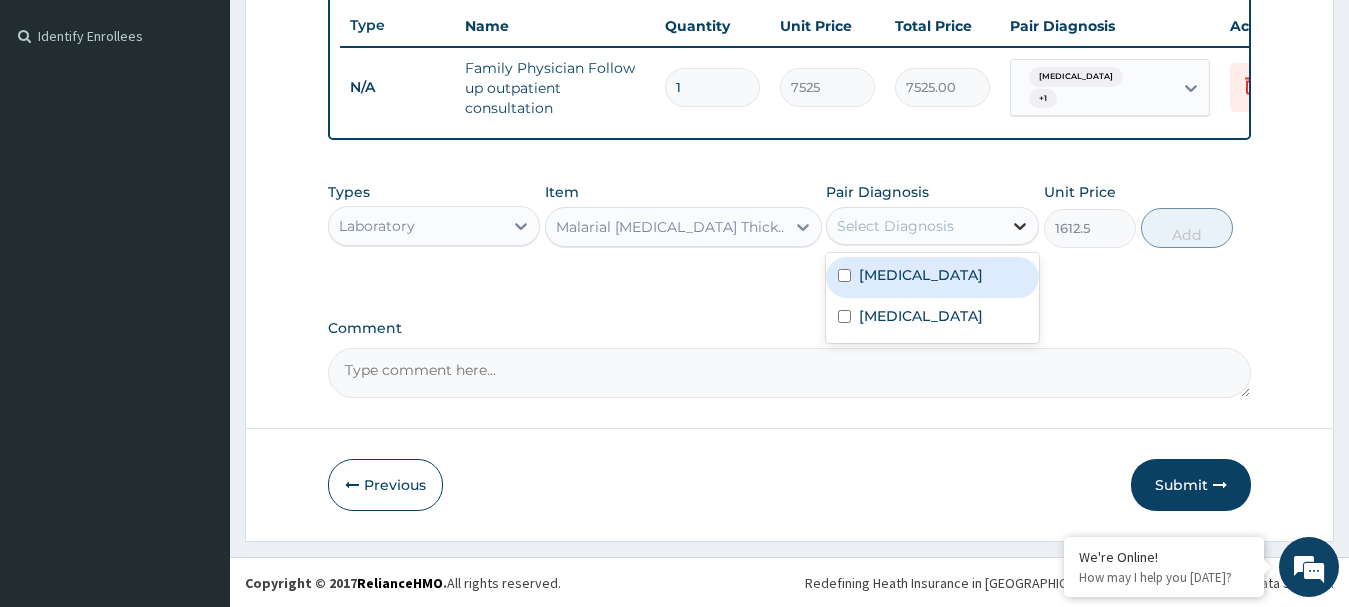 click 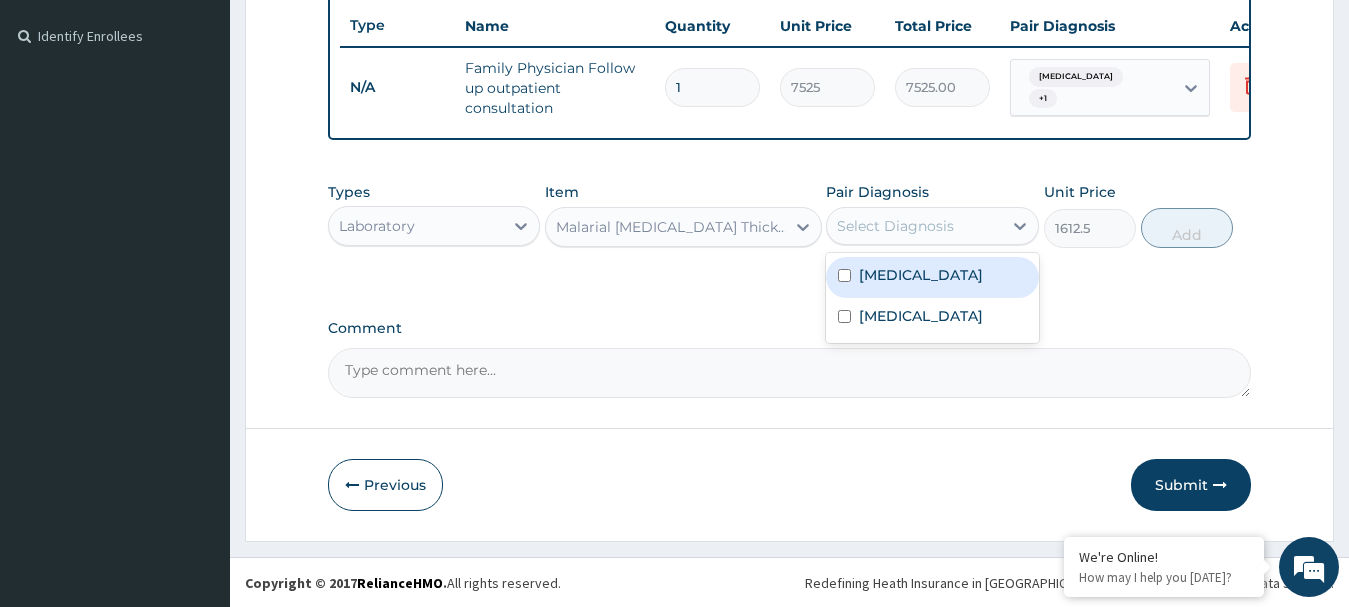 click at bounding box center (844, 275) 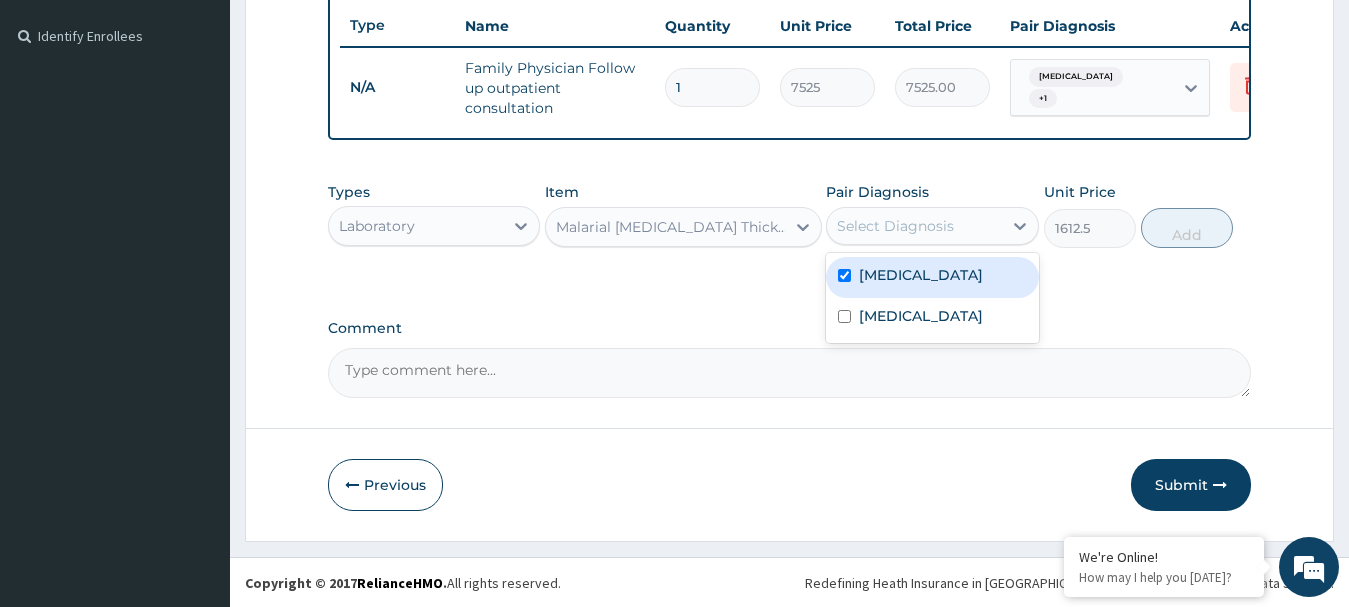 checkbox on "true" 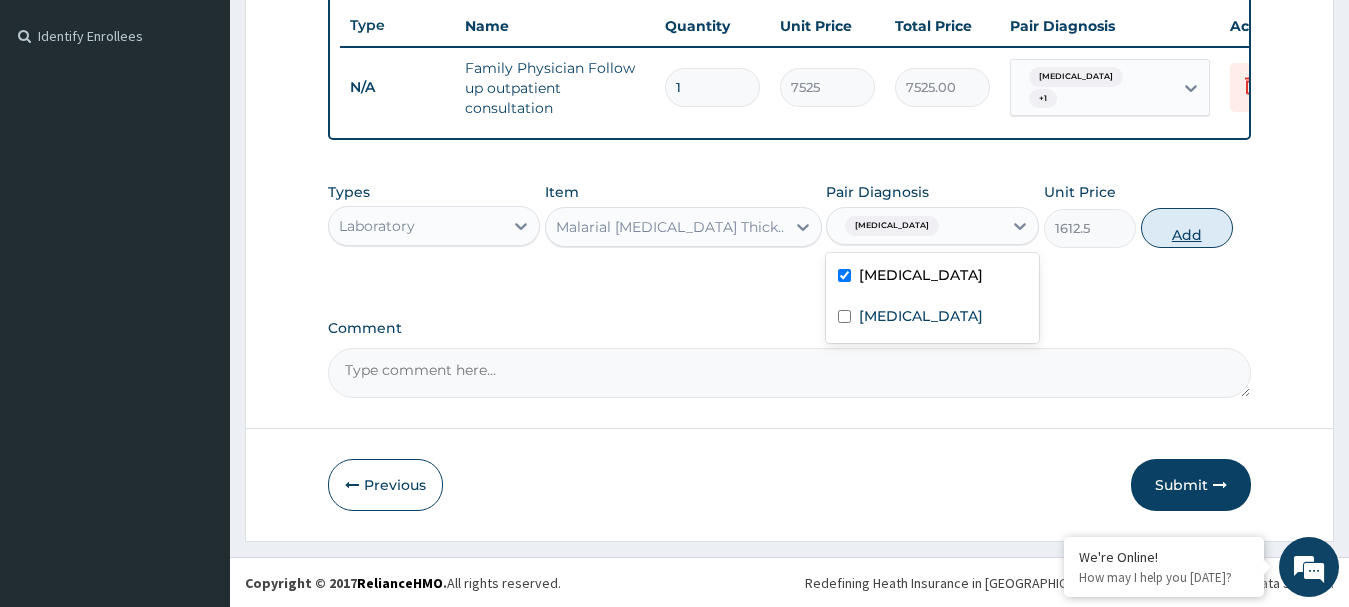 click on "Add" at bounding box center (1187, 228) 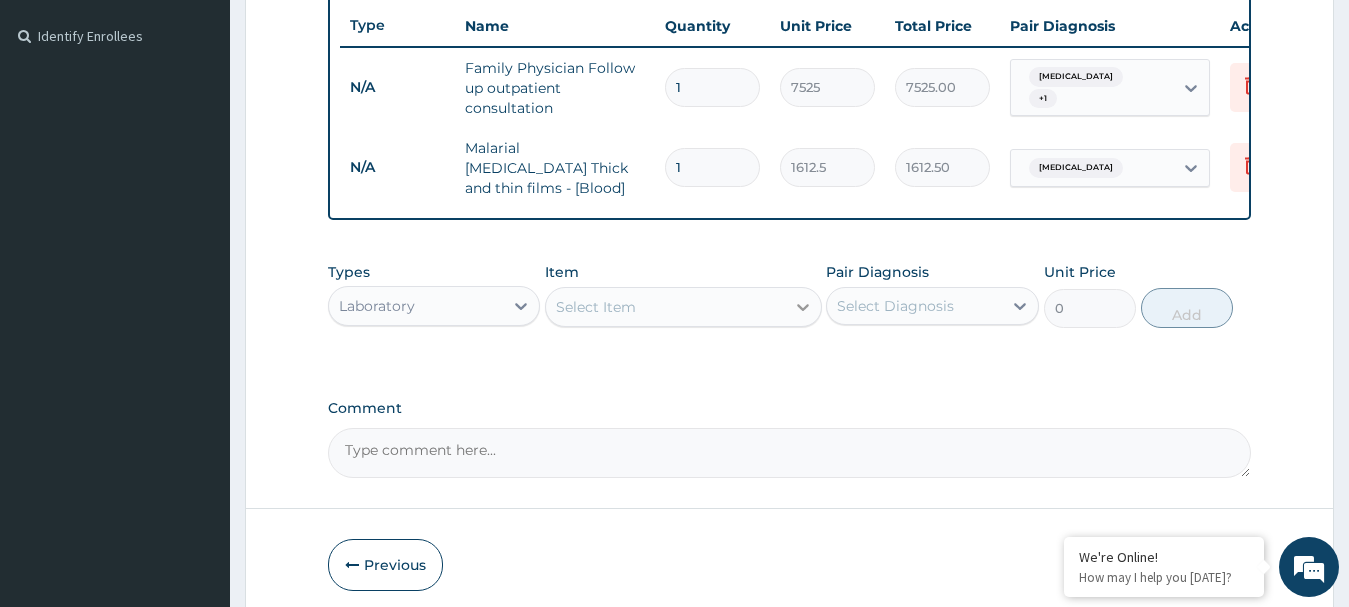 click 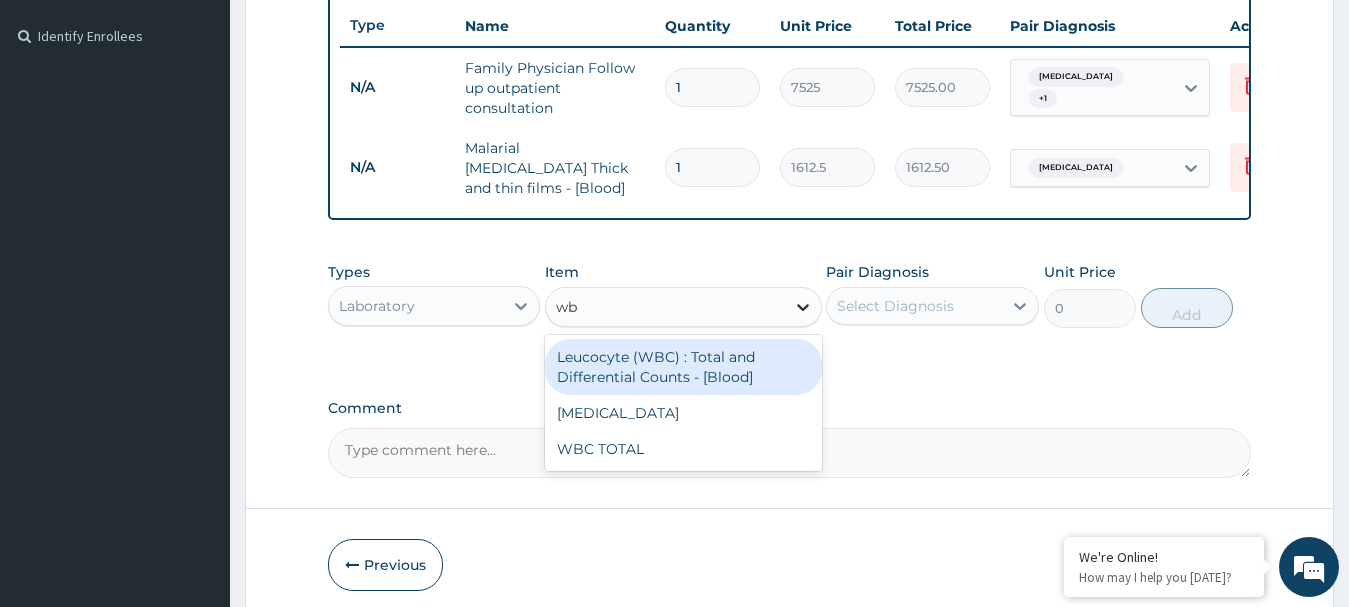 type on "wbc" 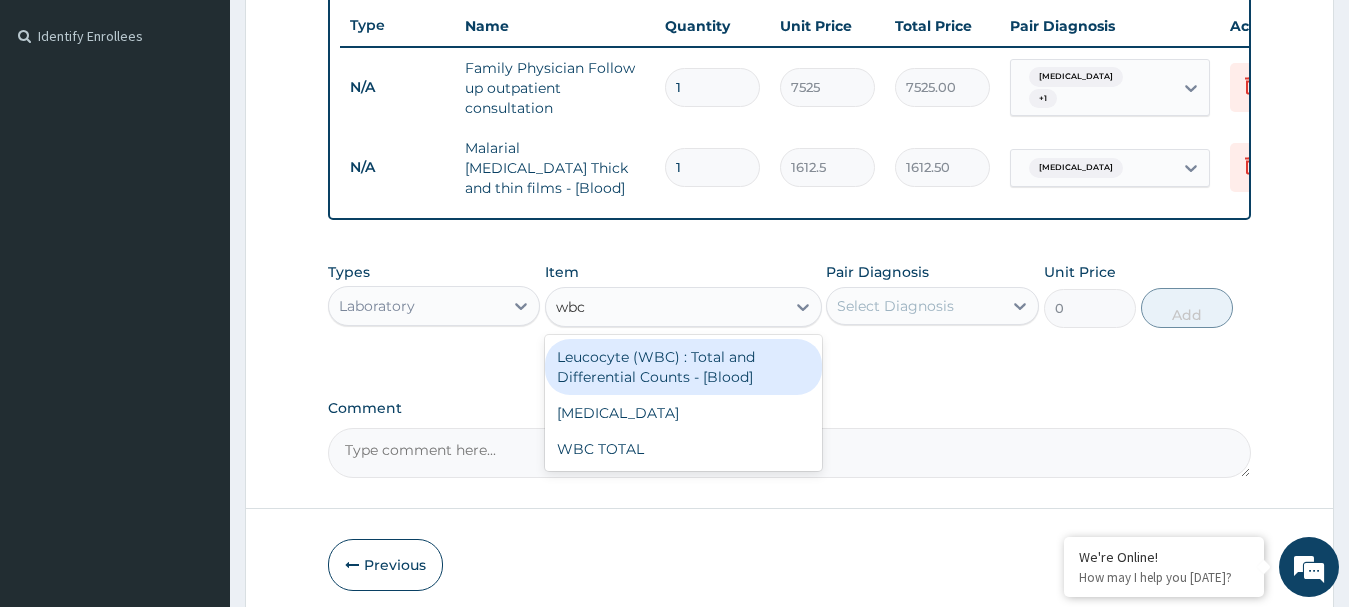 click on "Leucocyte (WBC) : Total and Differential Counts - [Blood]" at bounding box center (683, 367) 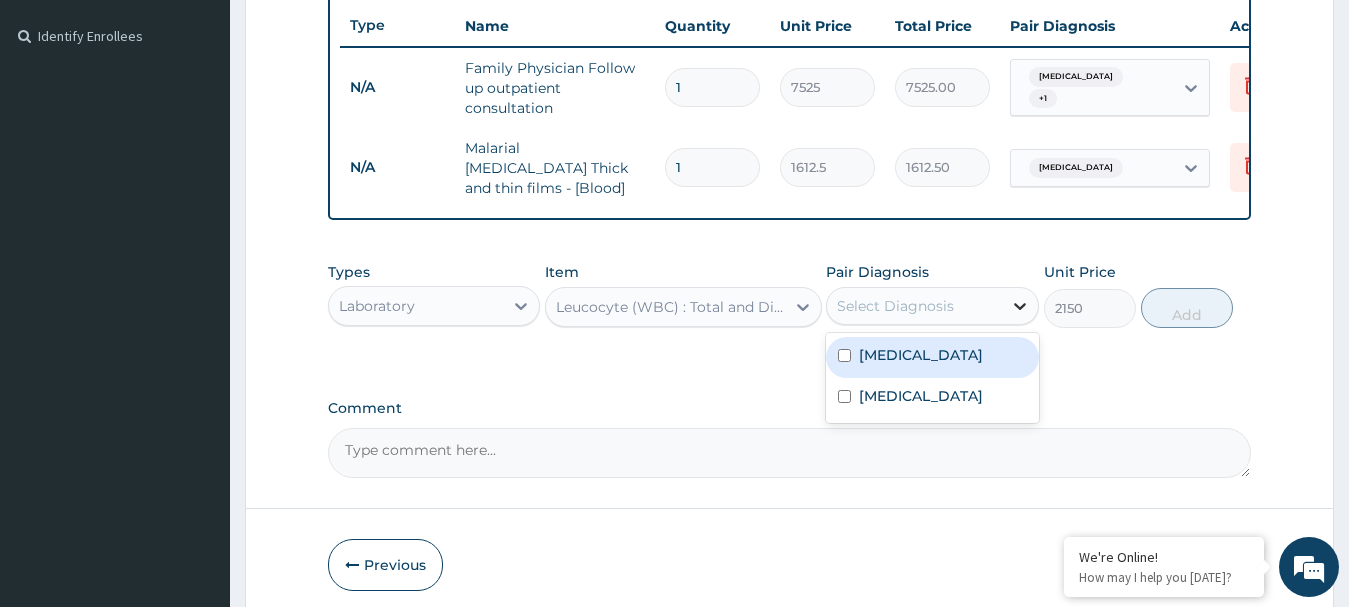 click 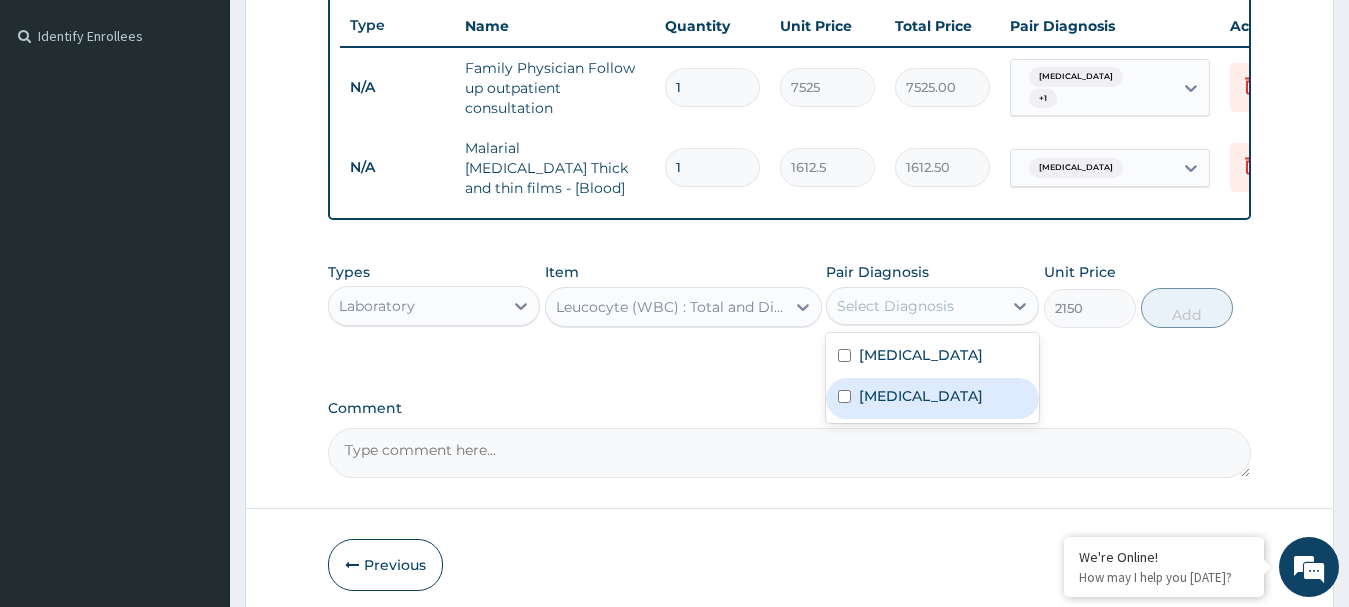 click at bounding box center [844, 396] 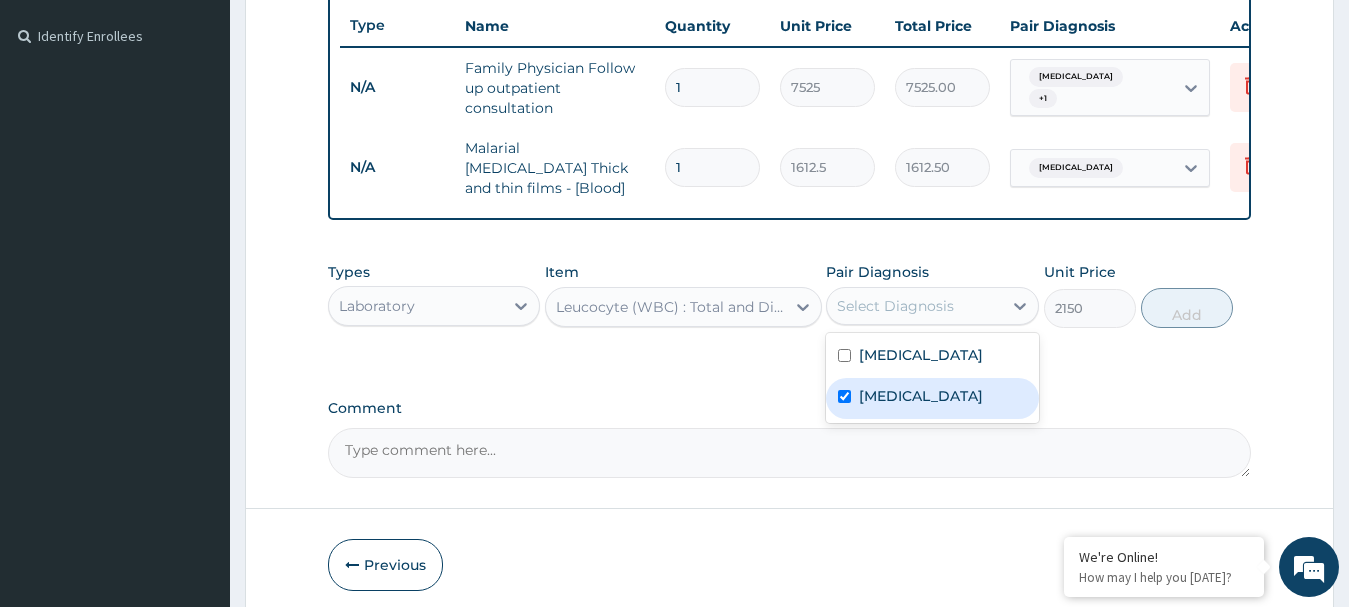 checkbox on "true" 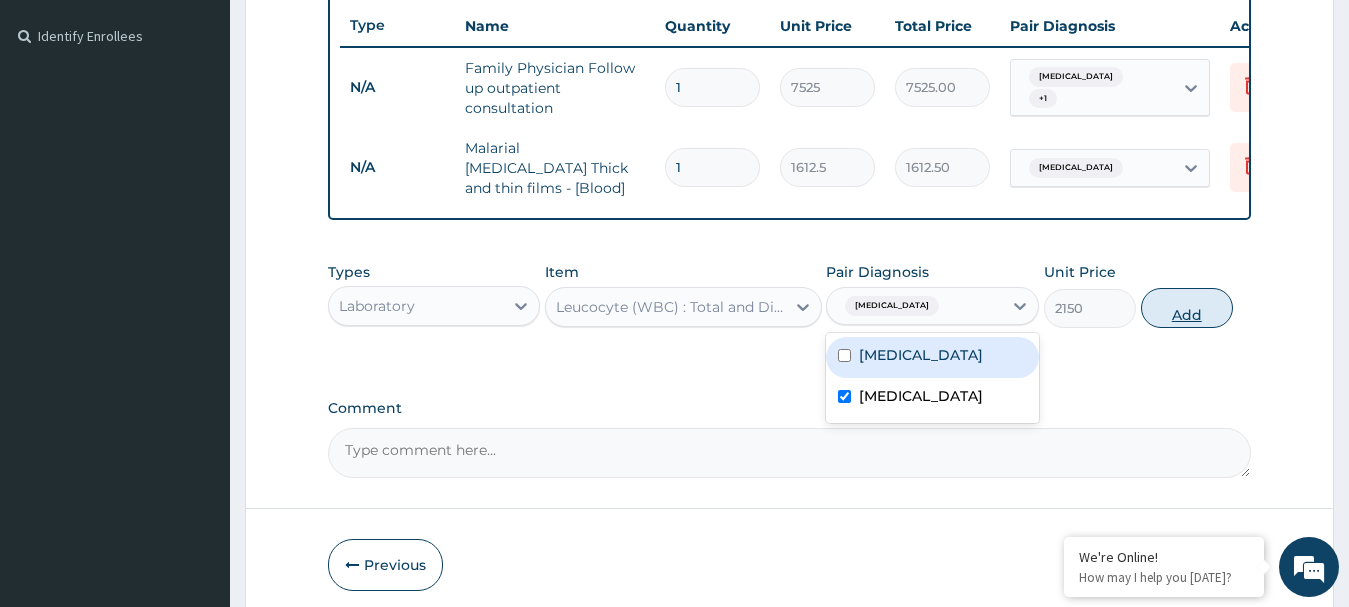 click on "Add" at bounding box center [1187, 308] 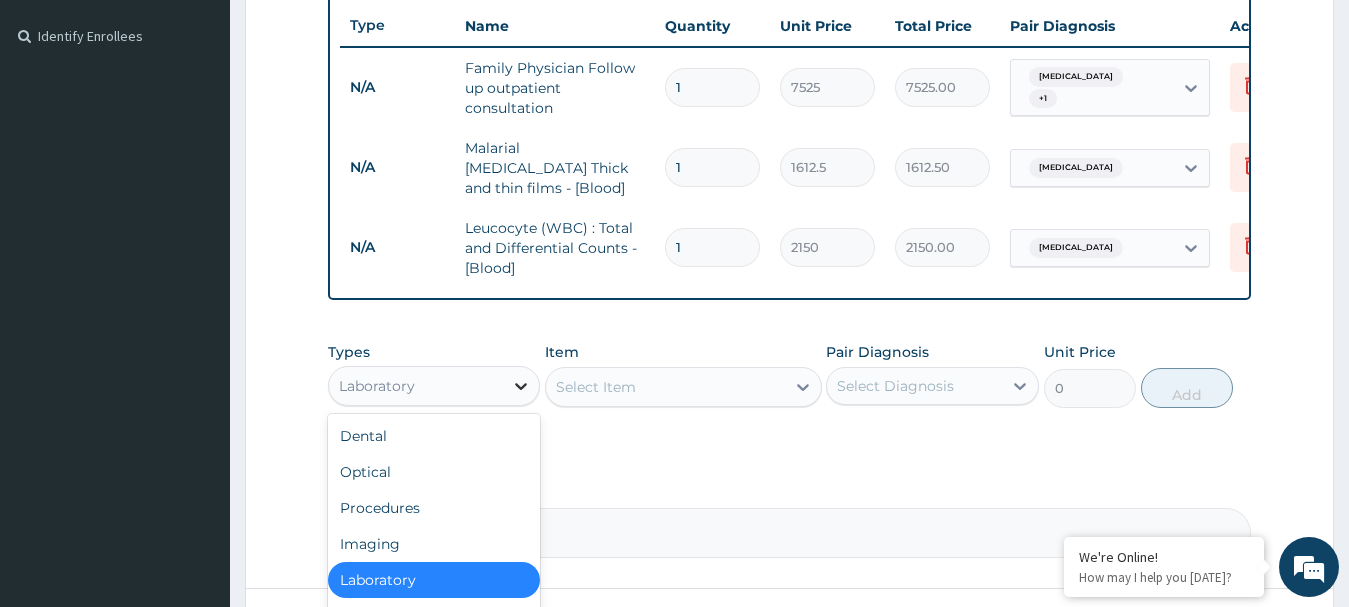 click 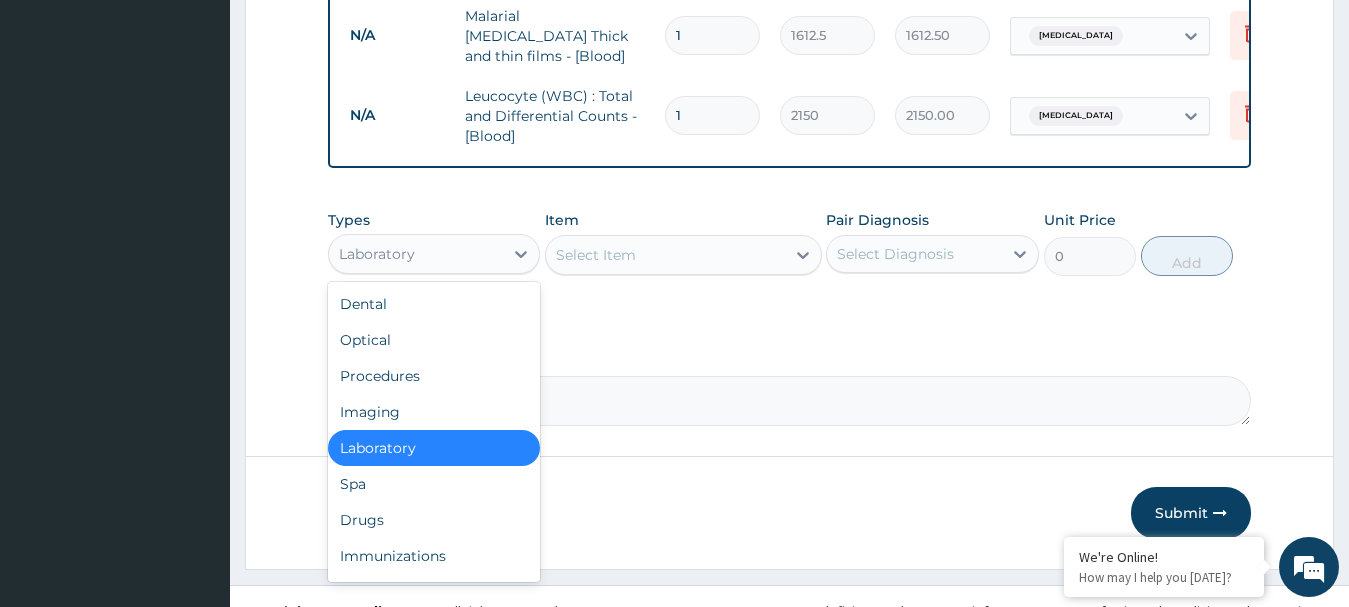 scroll, scrollTop: 680, scrollLeft: 0, axis: vertical 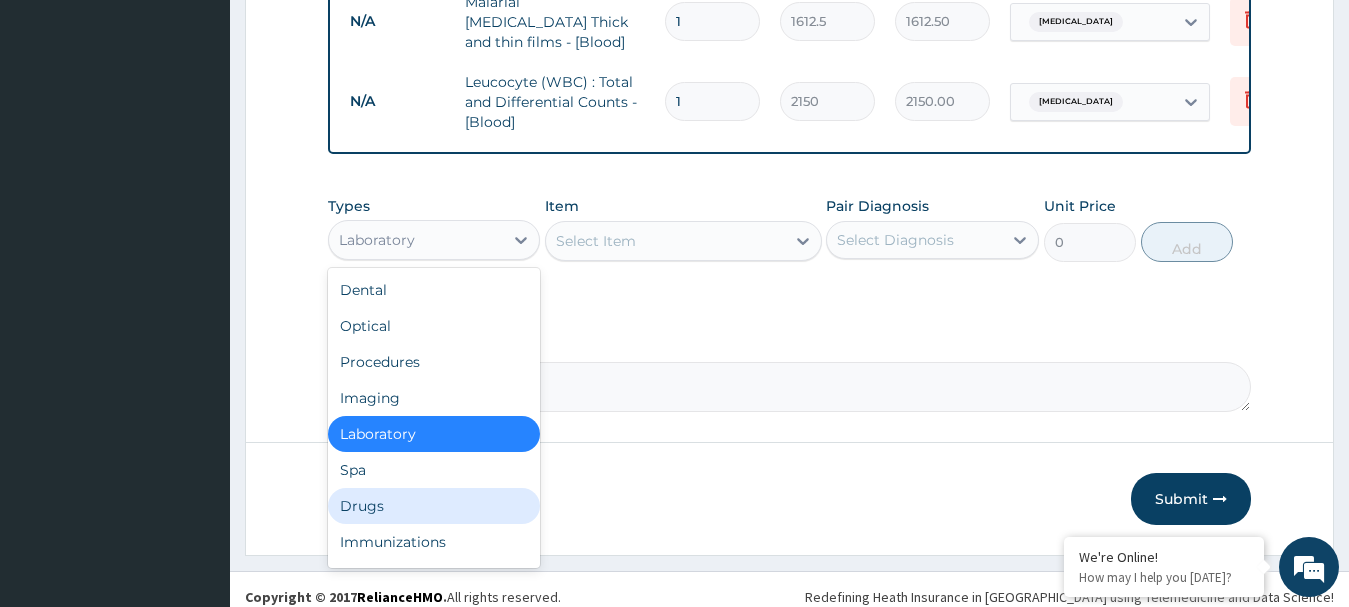 click on "Drugs" at bounding box center (434, 506) 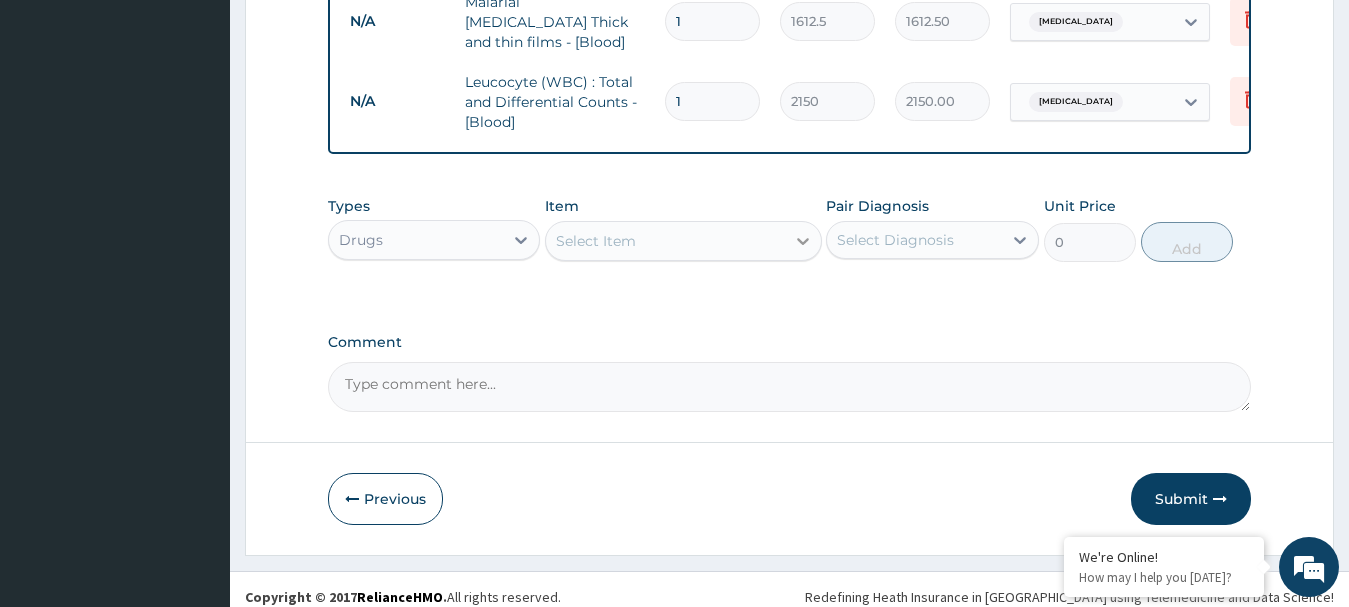 click 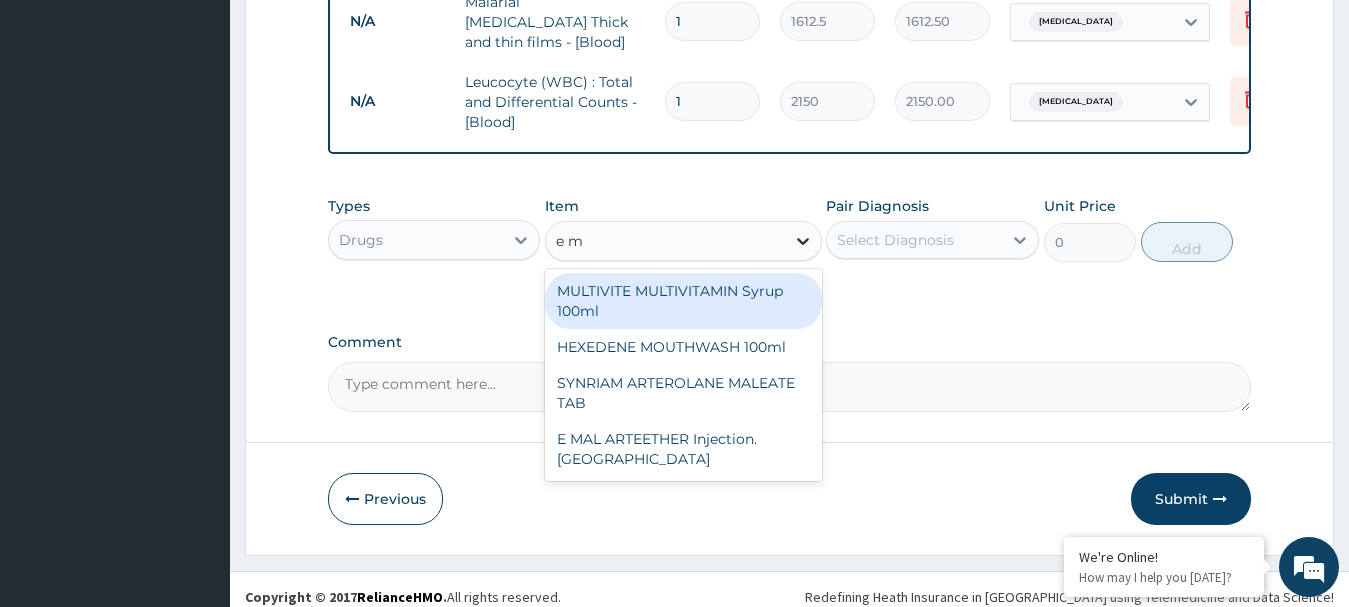 type on "e ma" 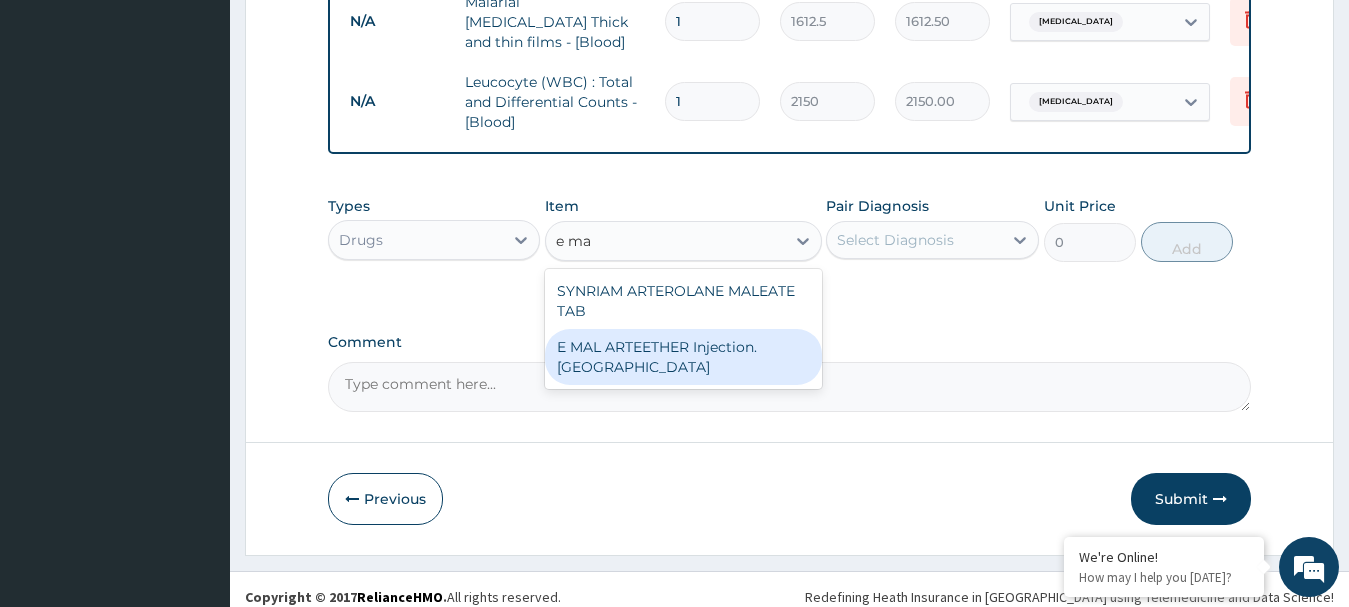 click on "E MAL ARTEETHER Injection. FIDSON" at bounding box center [683, 357] 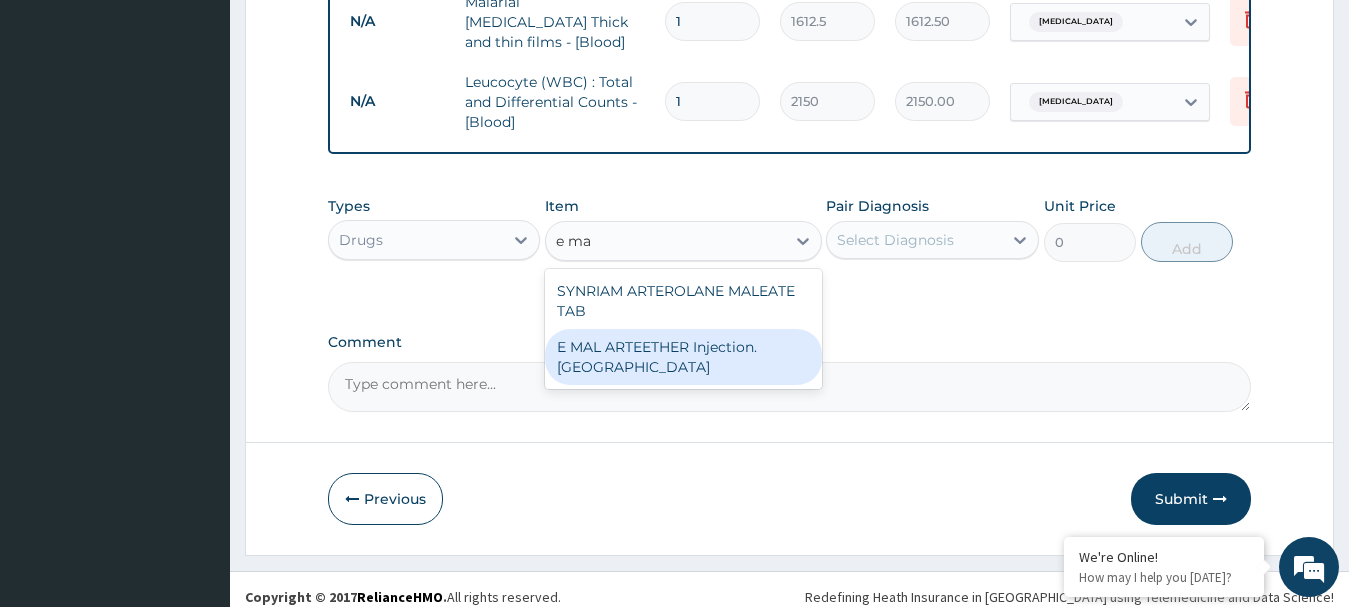 type 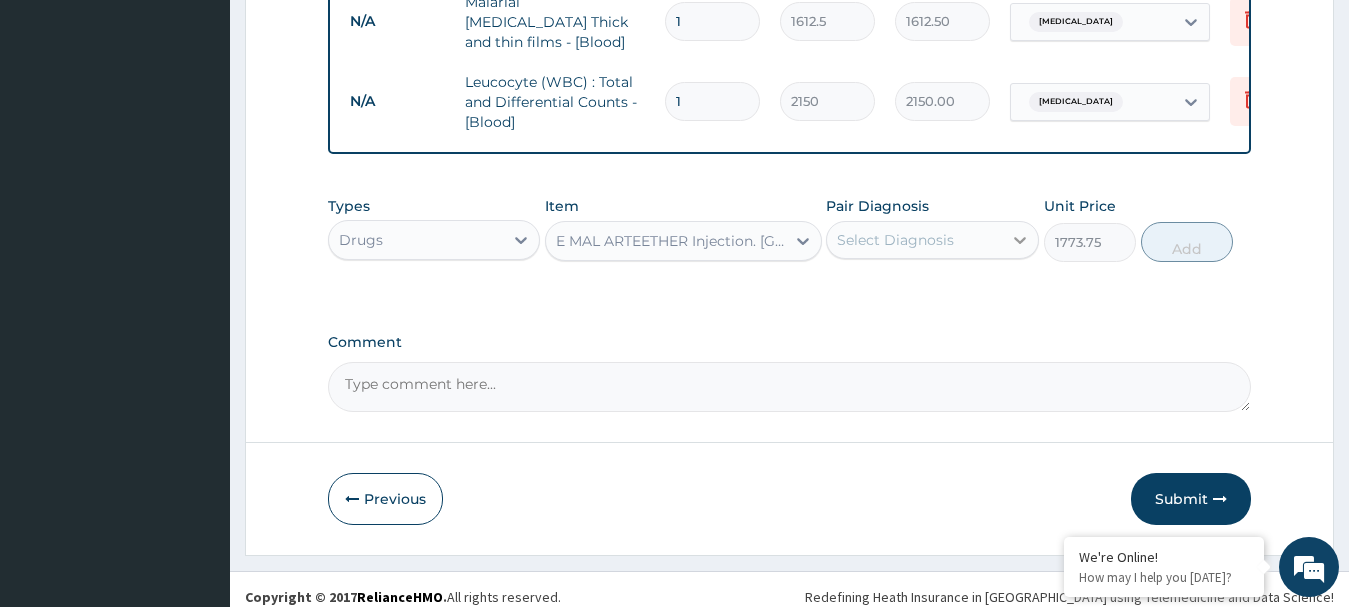 click 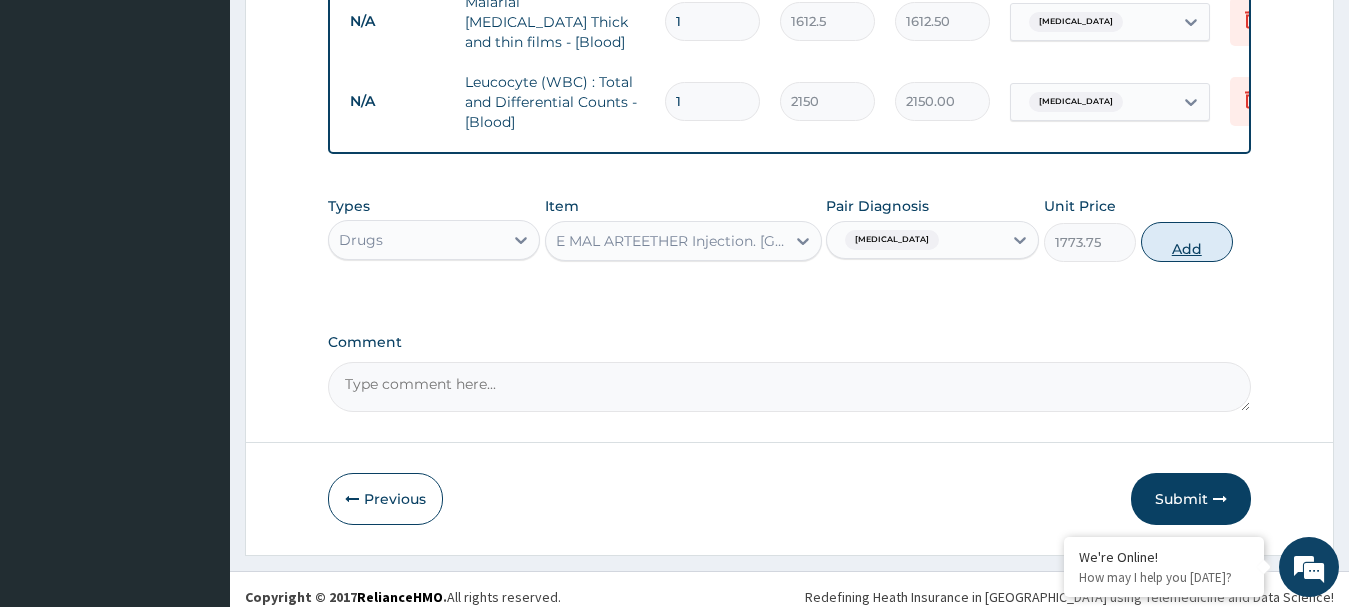 click on "Add" at bounding box center [1187, 242] 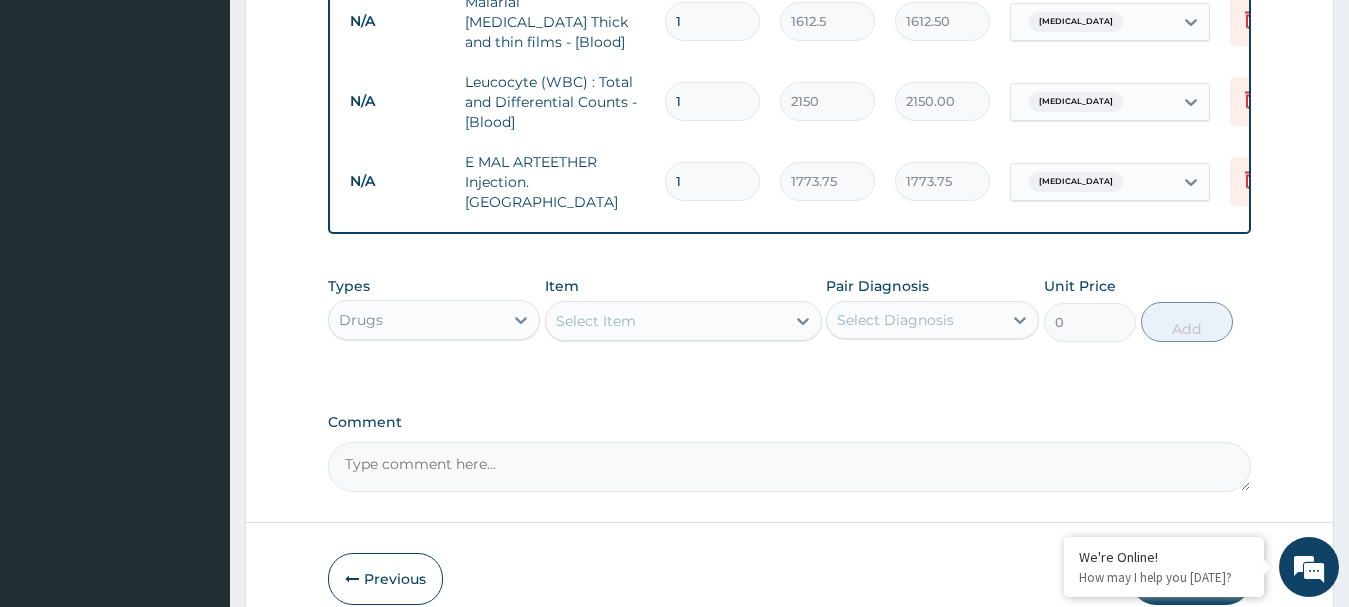 type 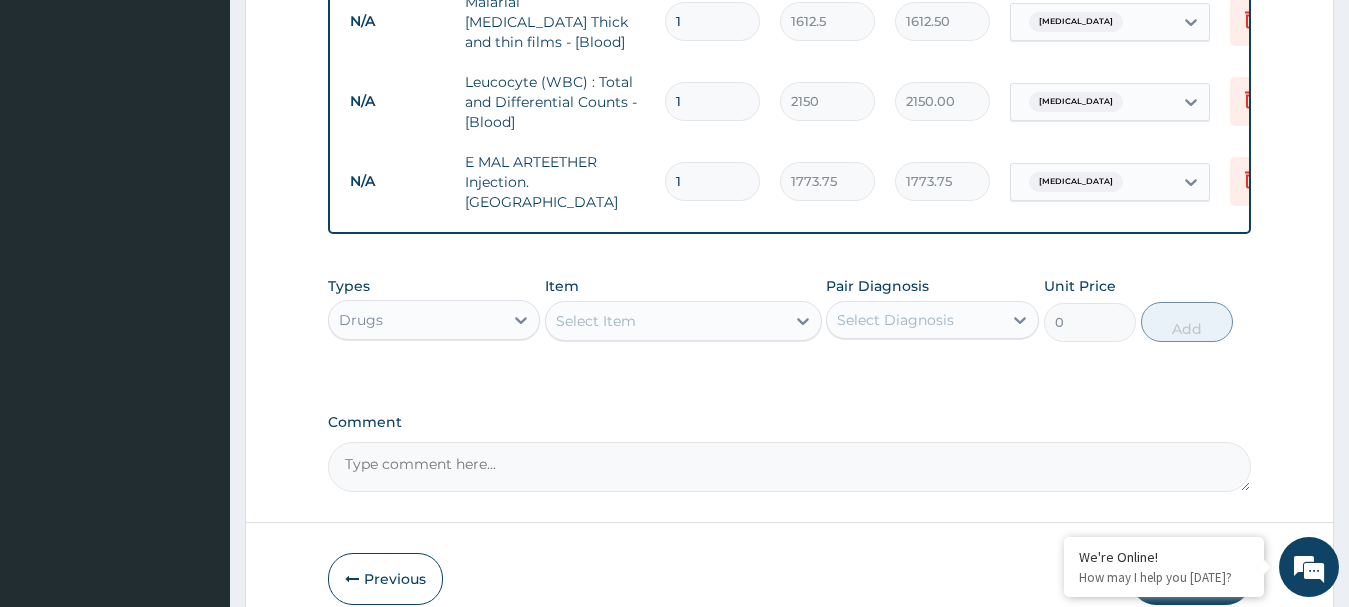 type on "0.00" 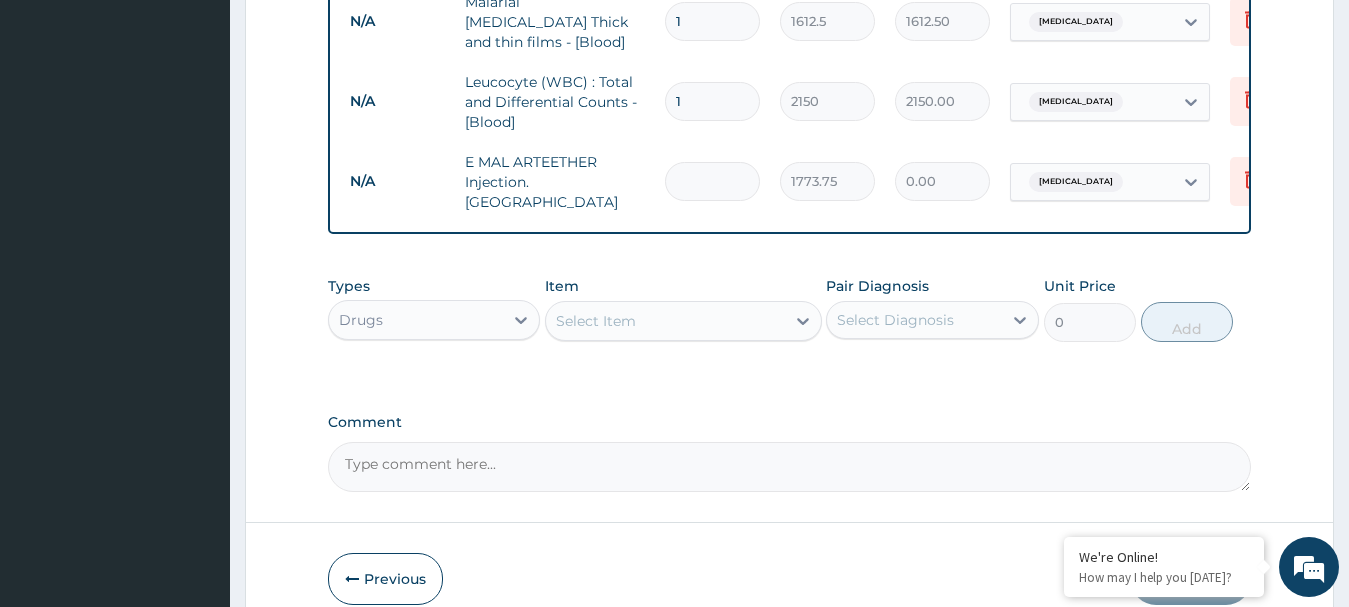 type on "3" 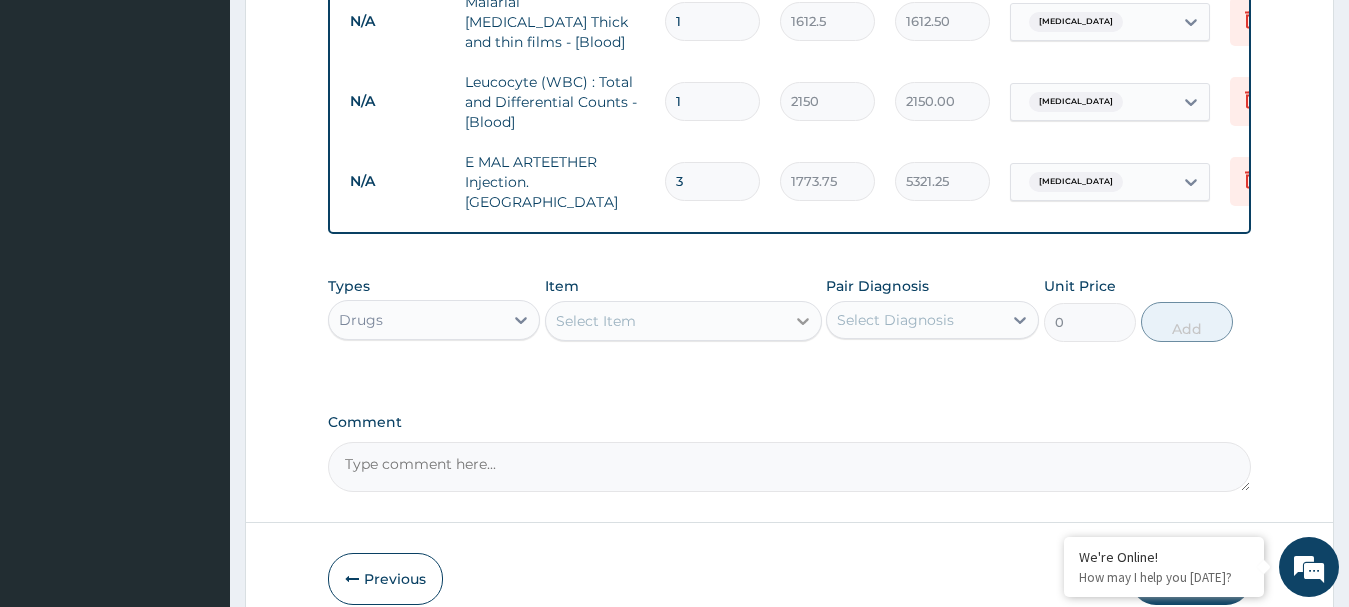 type on "3" 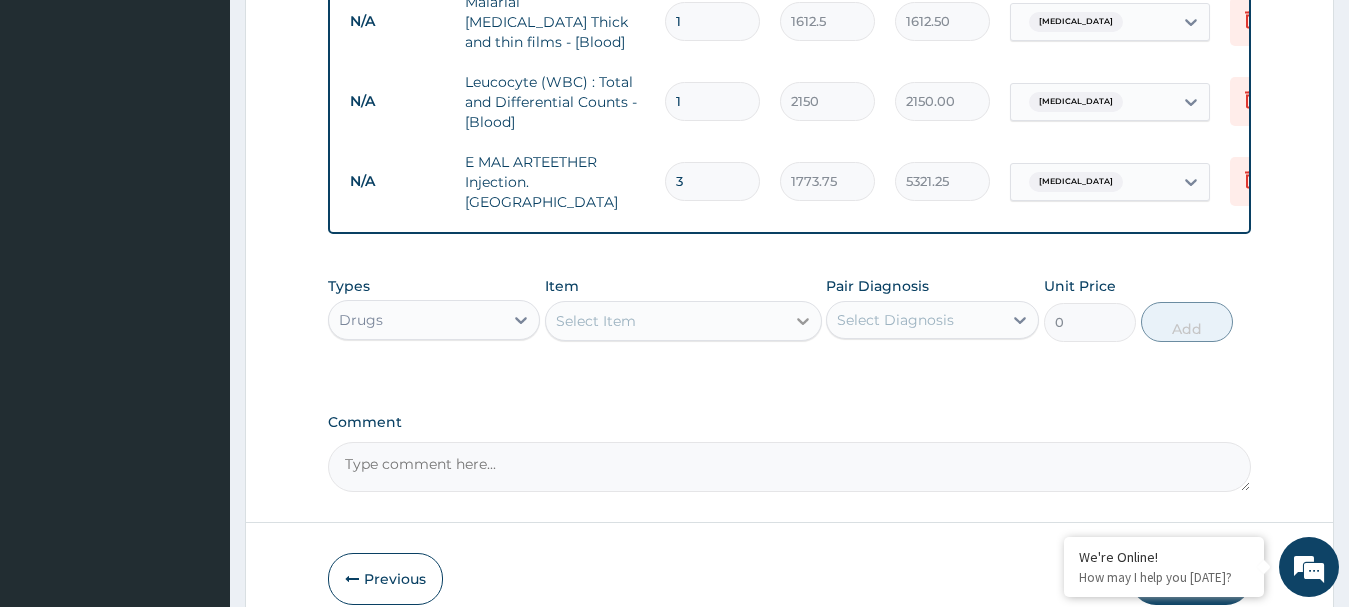 click 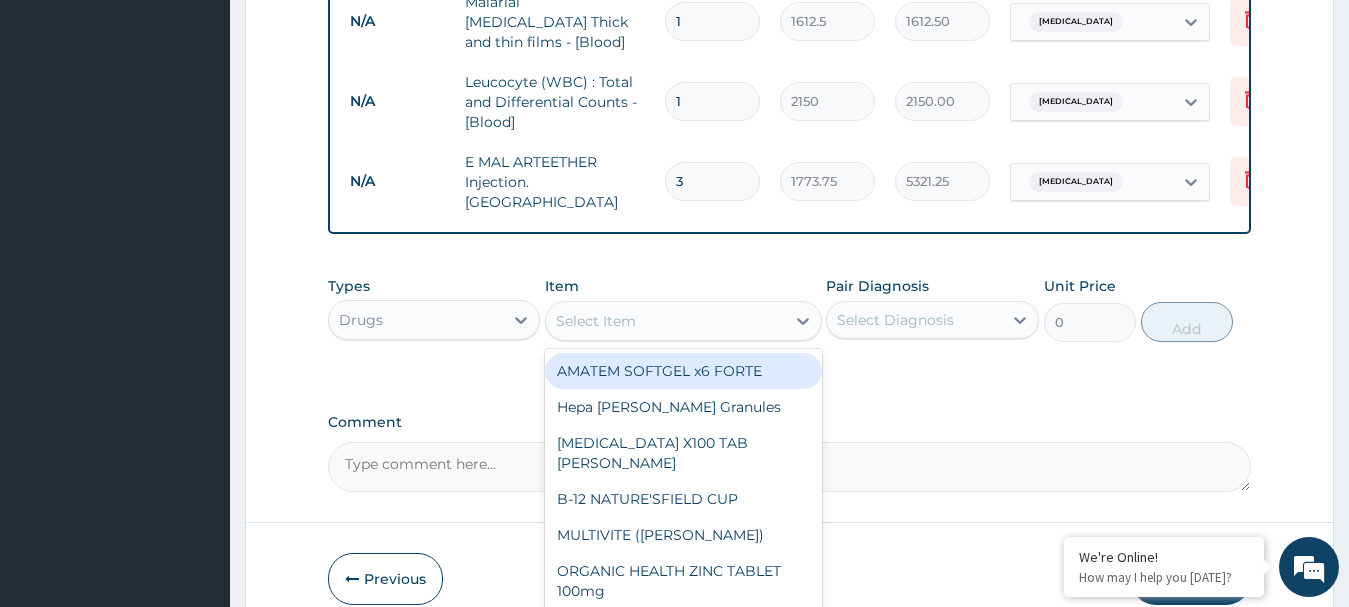 click on "AMATEM SOFTGEL x6 FORTE" at bounding box center (683, 371) 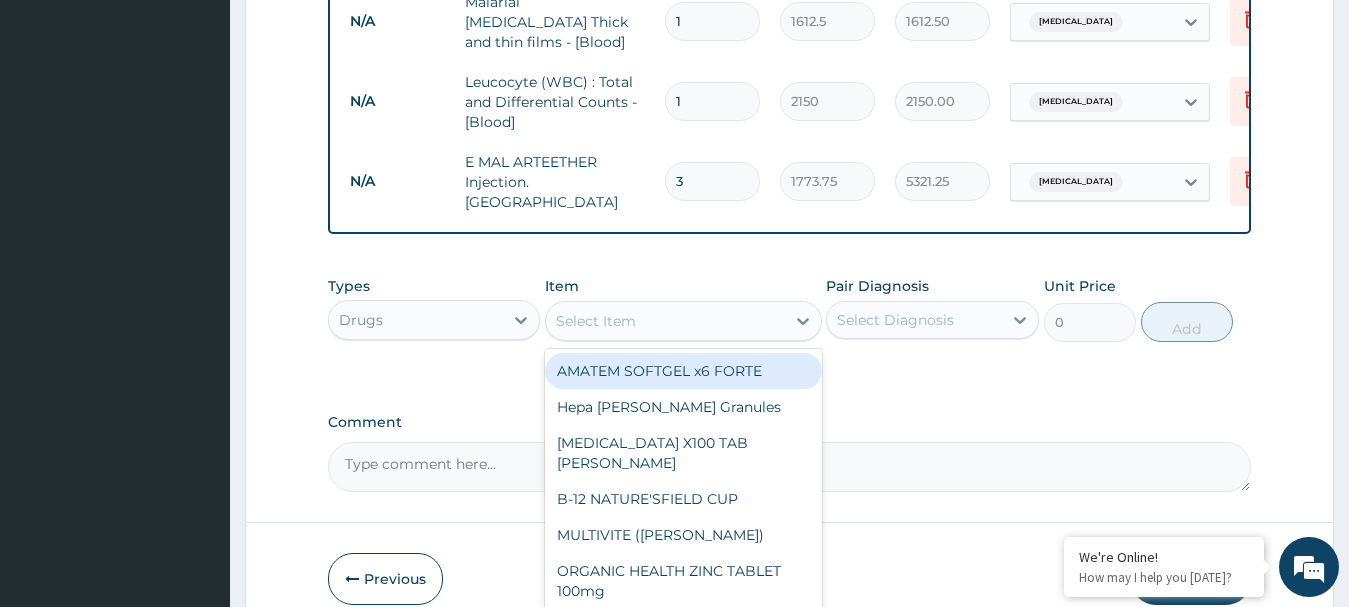 type on "473" 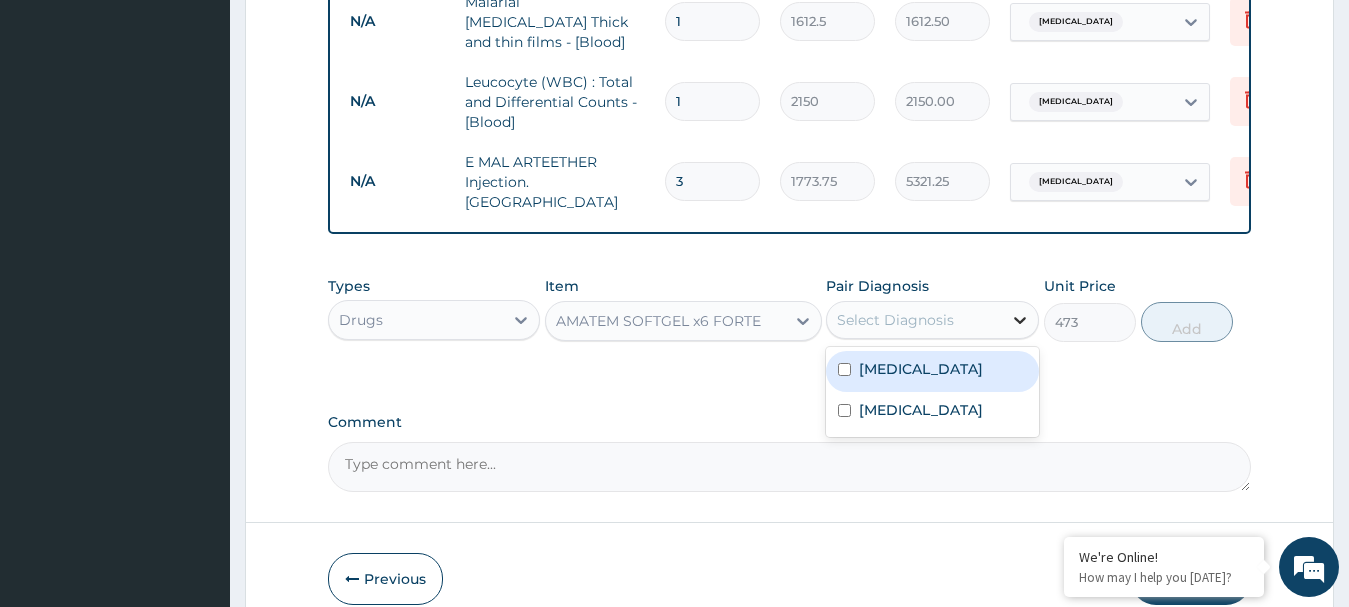 click 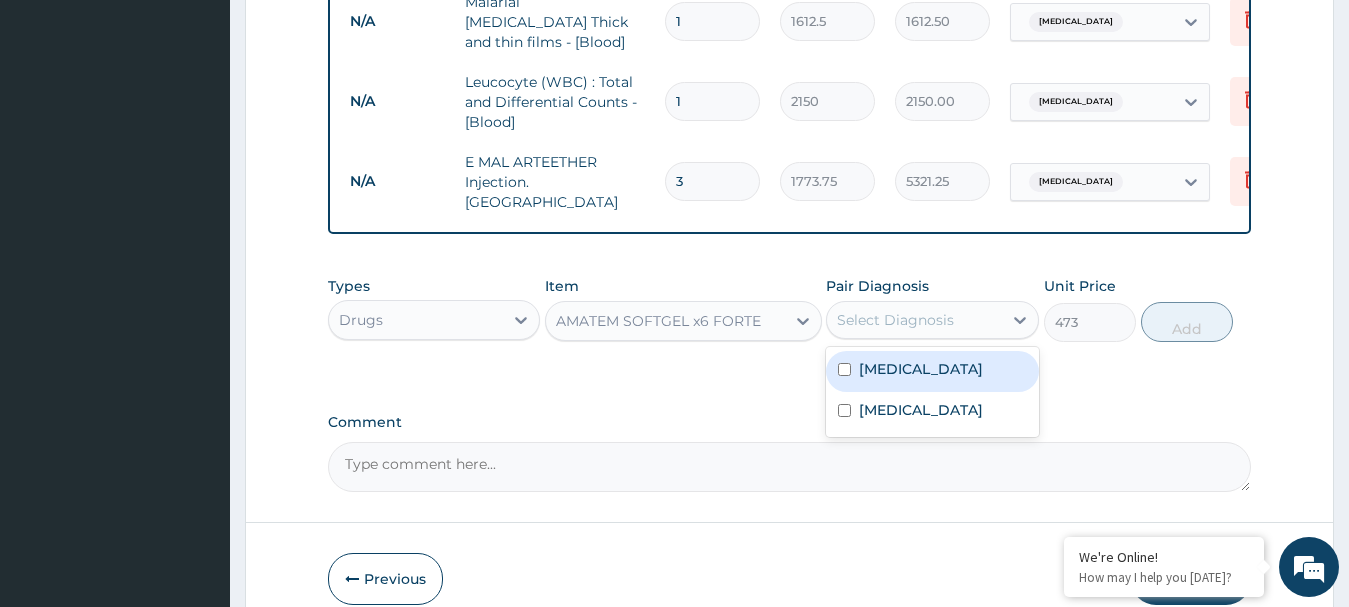 click at bounding box center (844, 369) 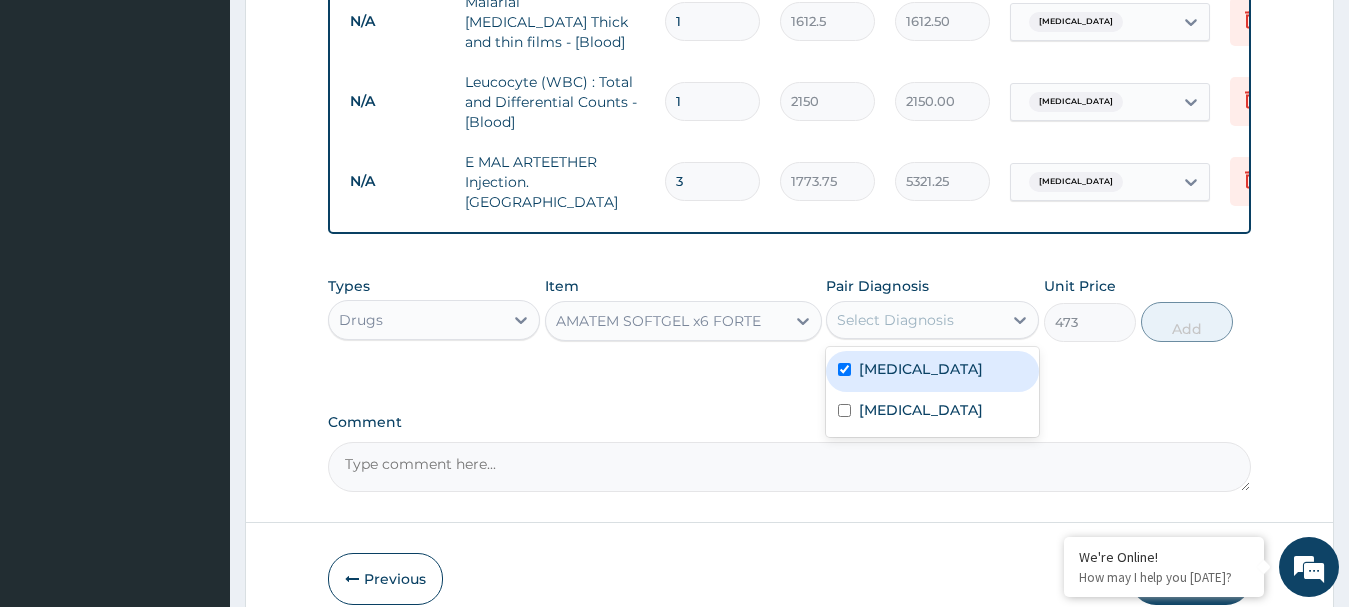 checkbox on "true" 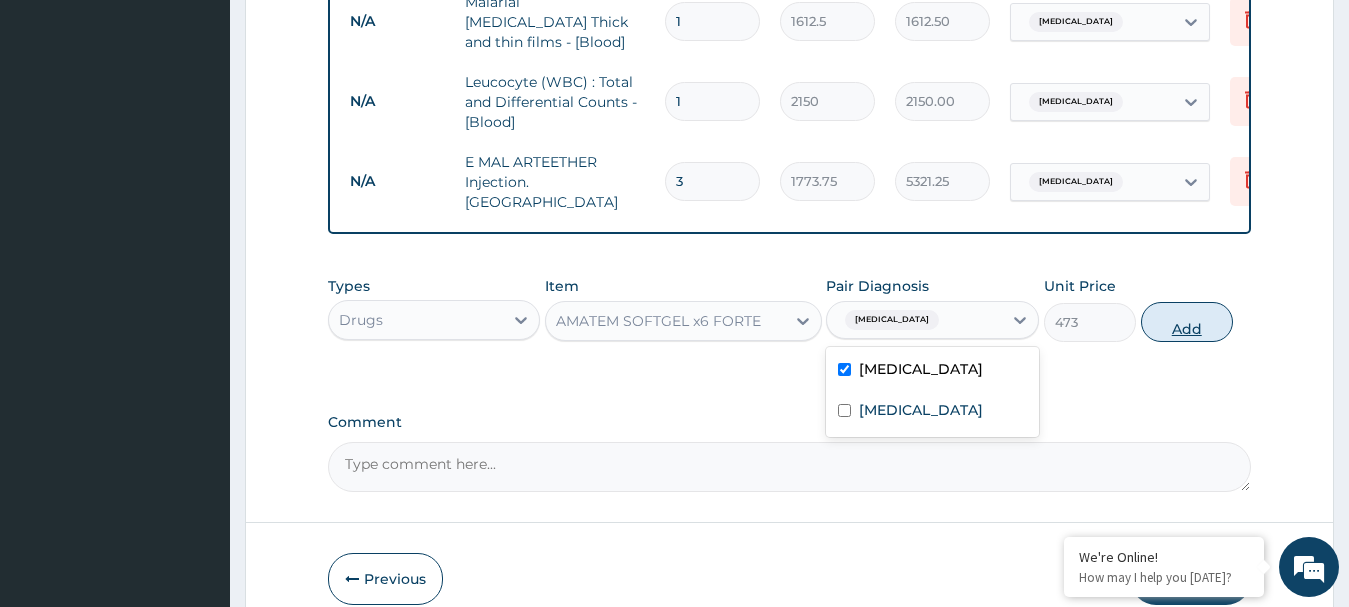 click on "Add" at bounding box center [1187, 322] 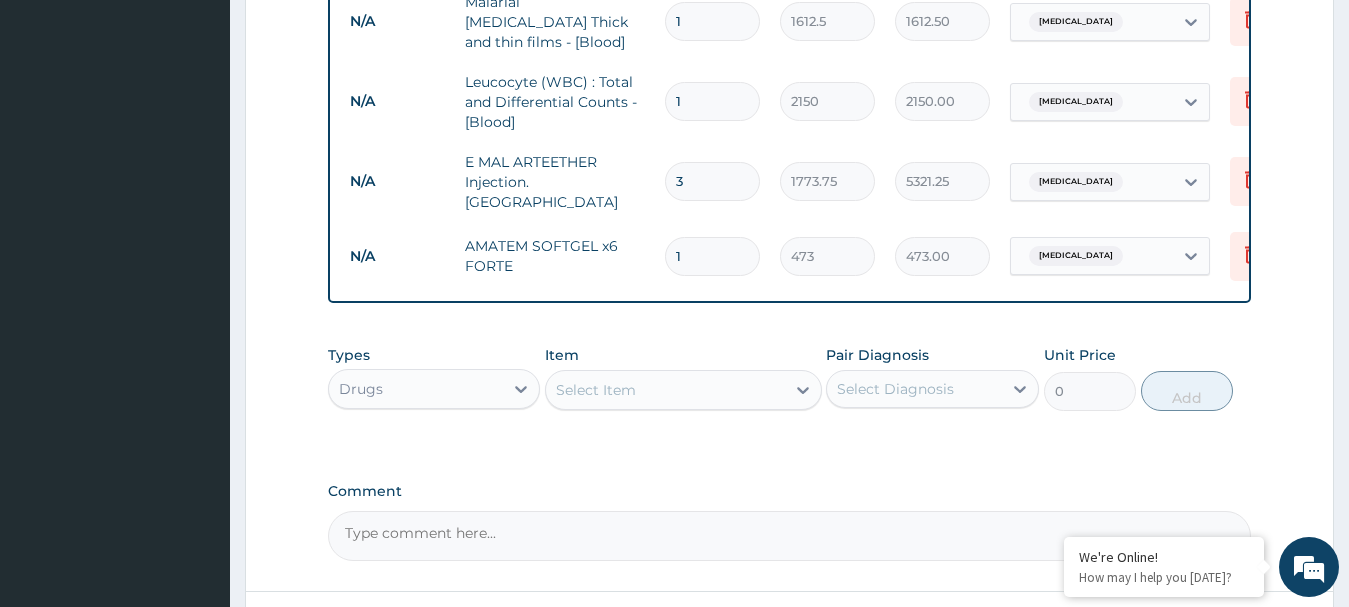 type 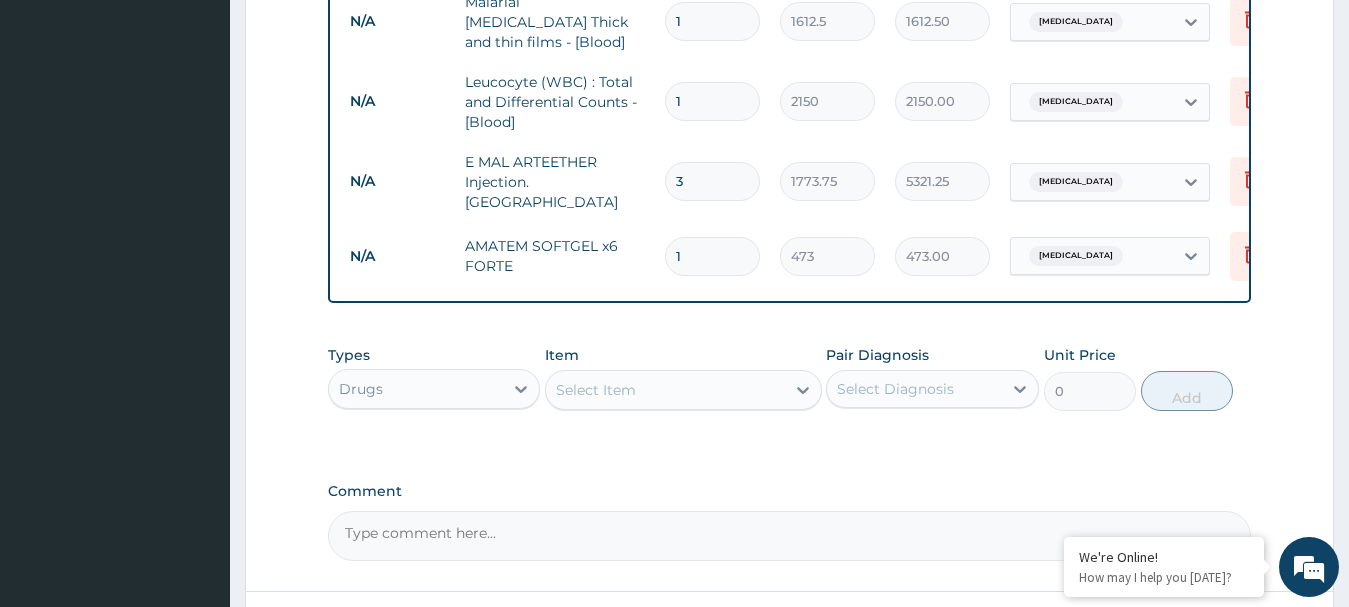 type on "0.00" 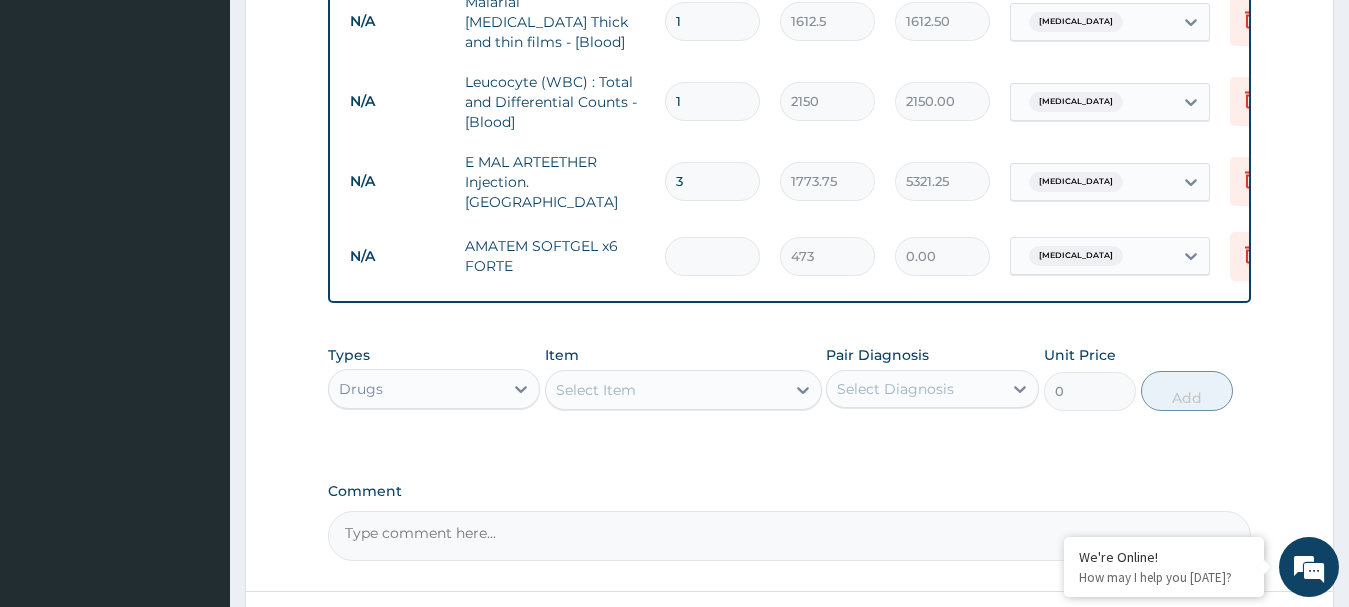 type on "6" 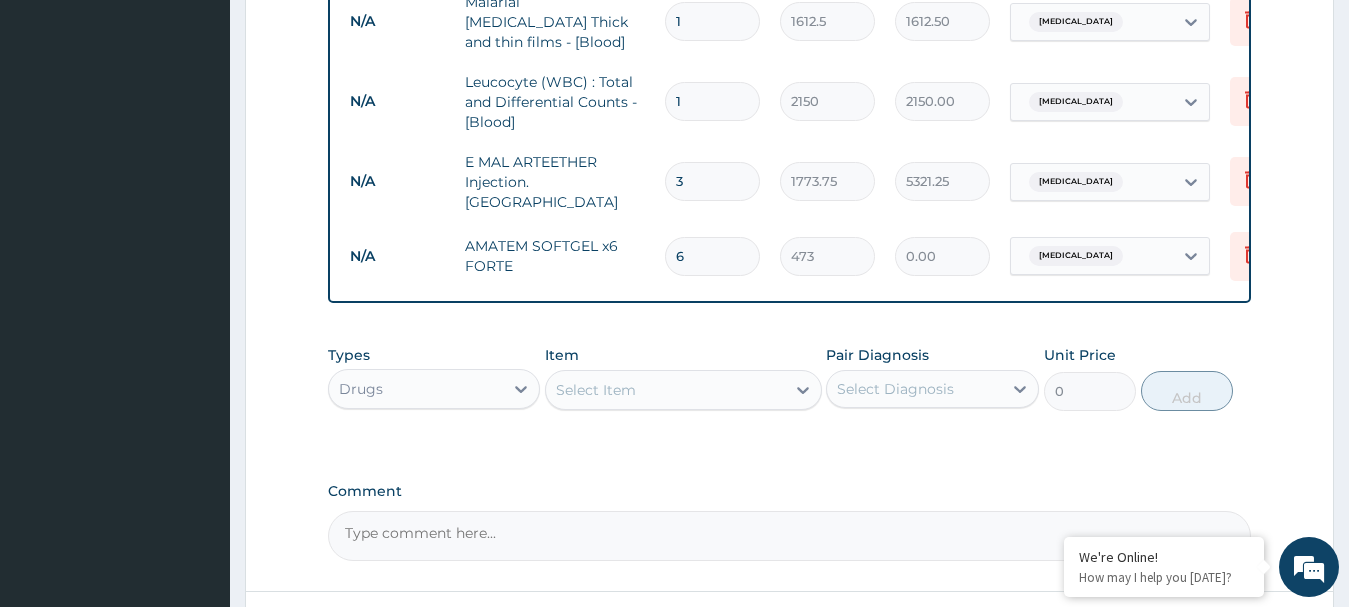 type on "2838.00" 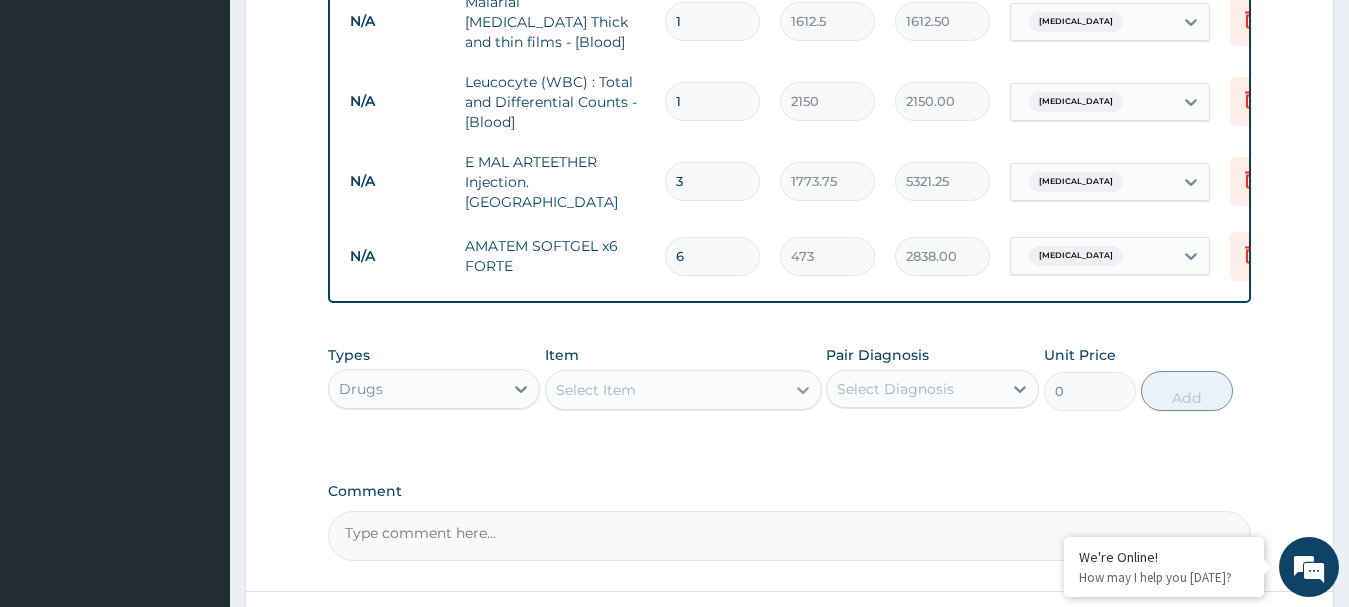 type on "6" 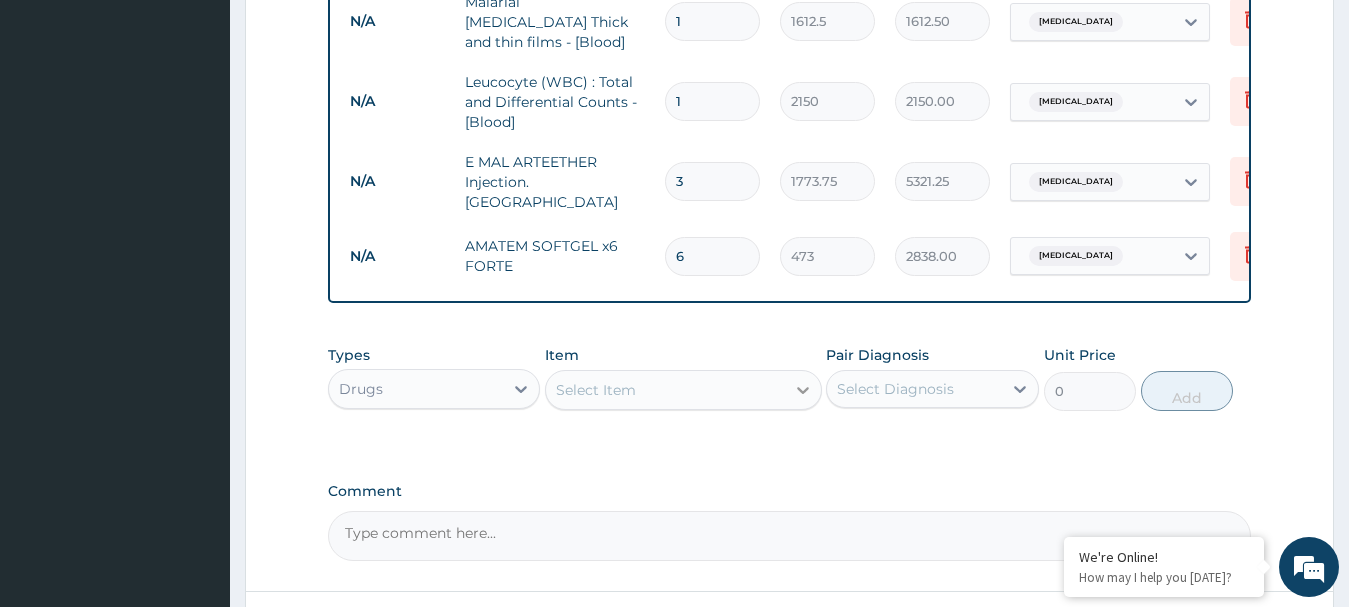 click 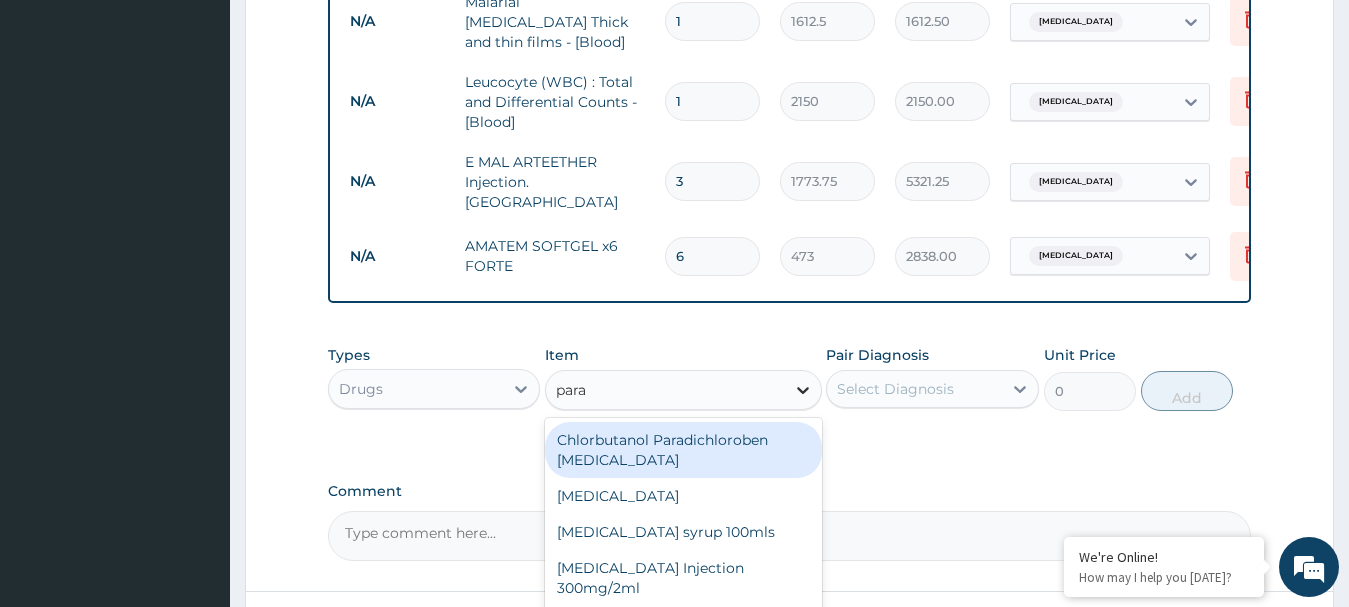type on "parac" 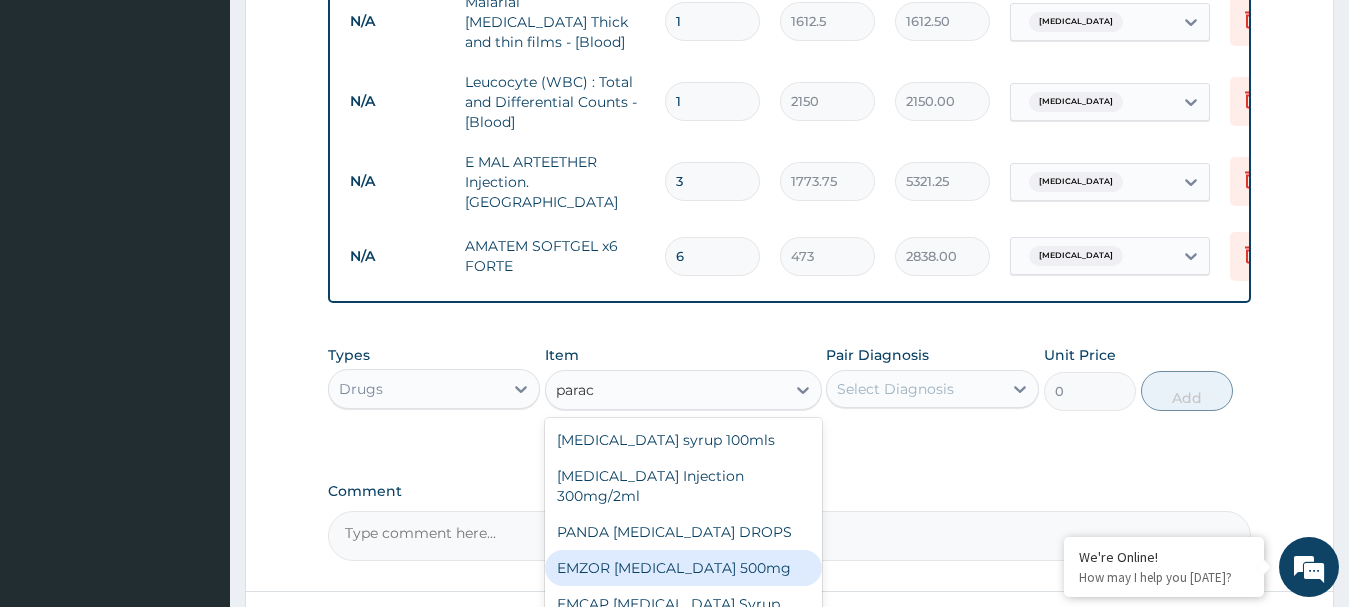 click on "EMZOR PARACETAMOL 500mg" at bounding box center [683, 568] 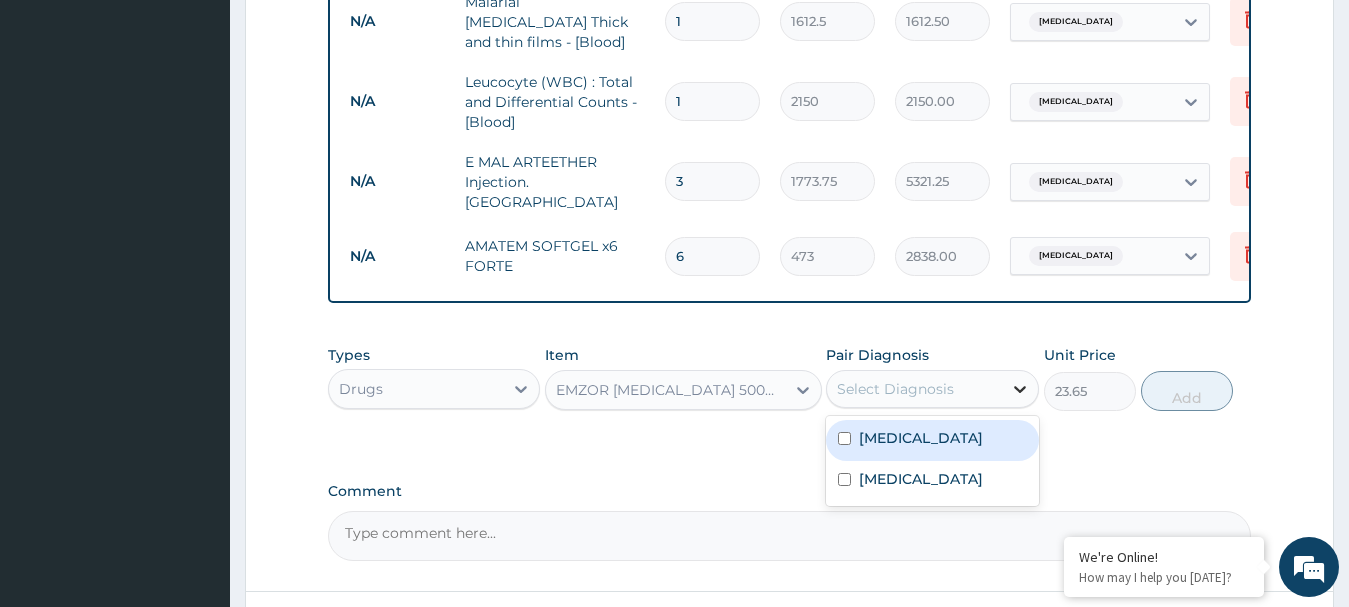 click 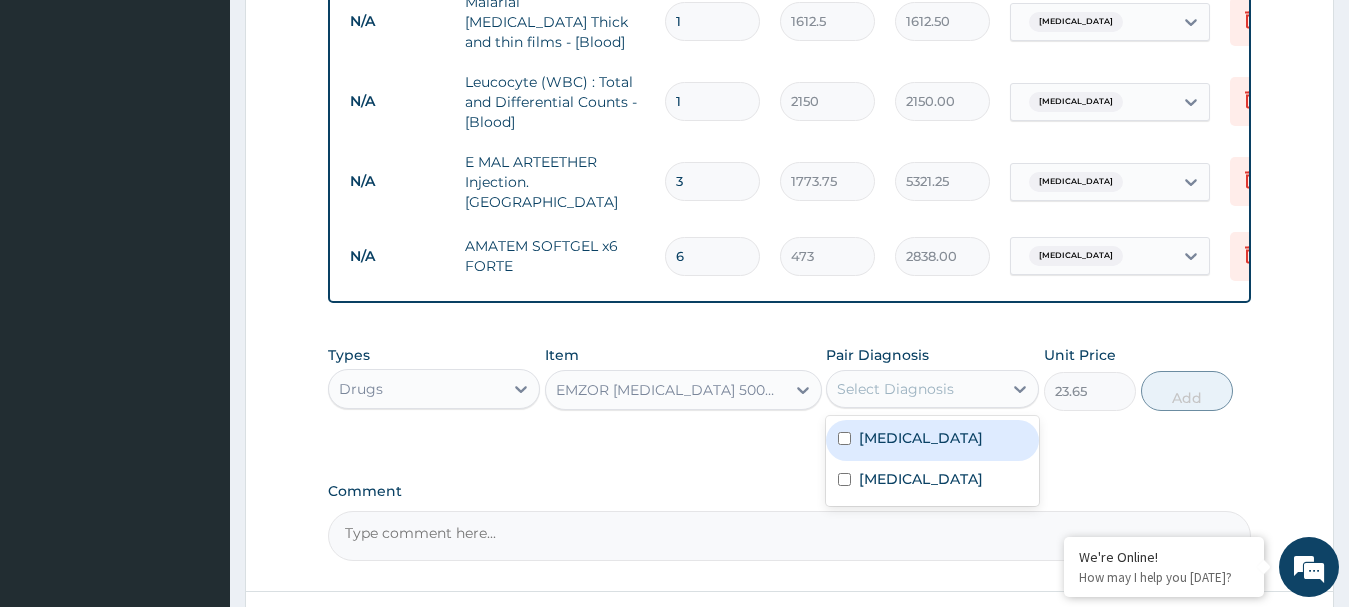 click at bounding box center (844, 438) 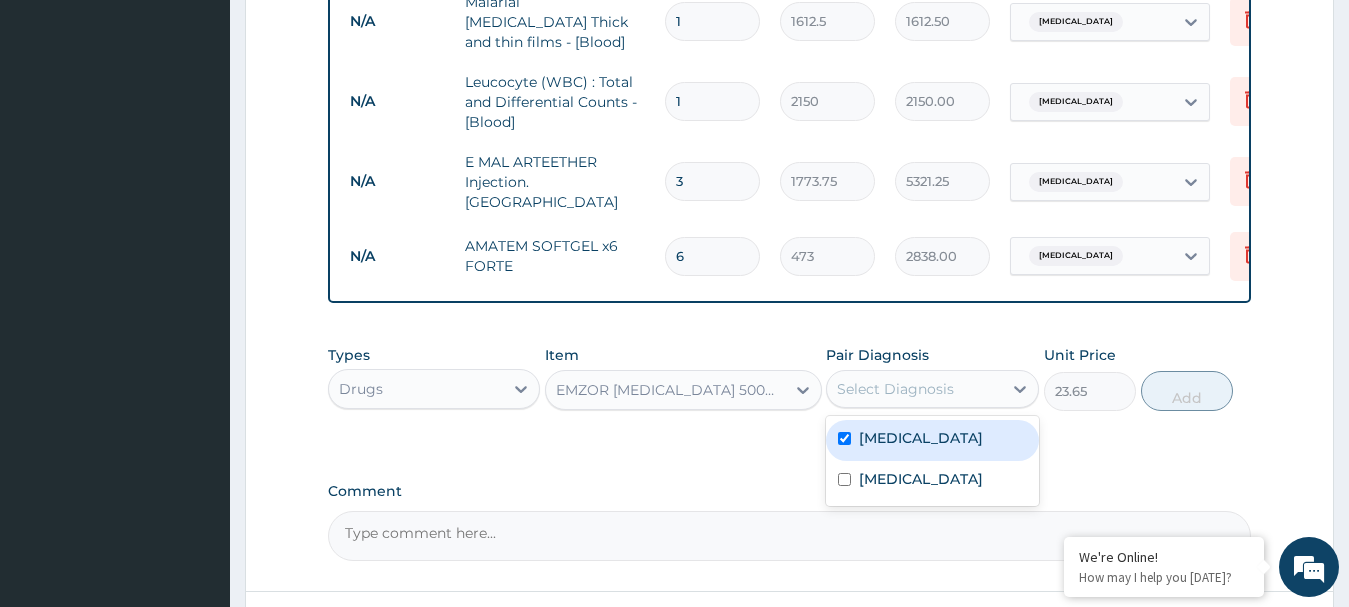 checkbox on "true" 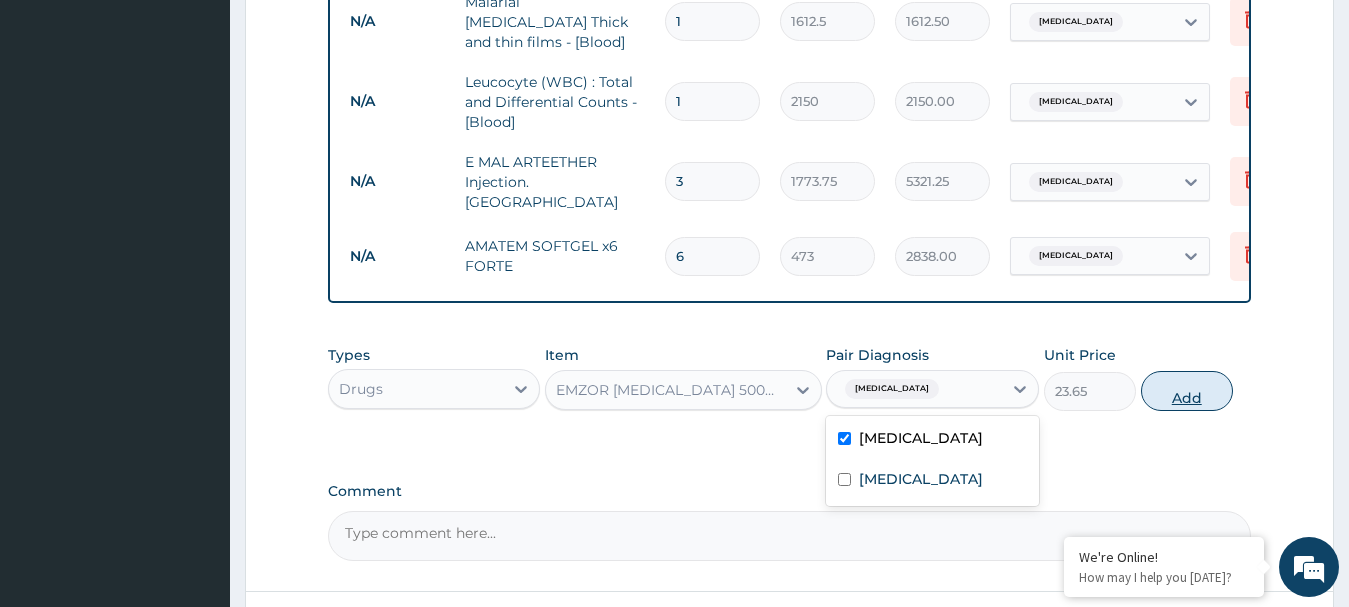 click on "Add" at bounding box center (1187, 391) 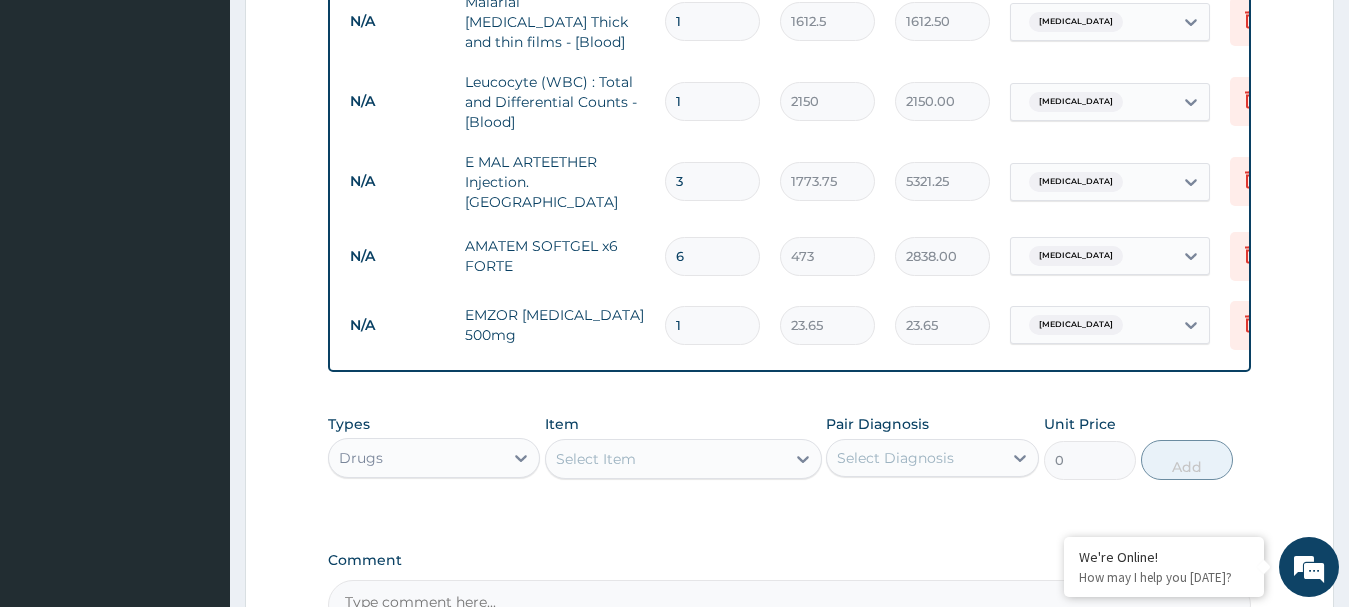 type on "18" 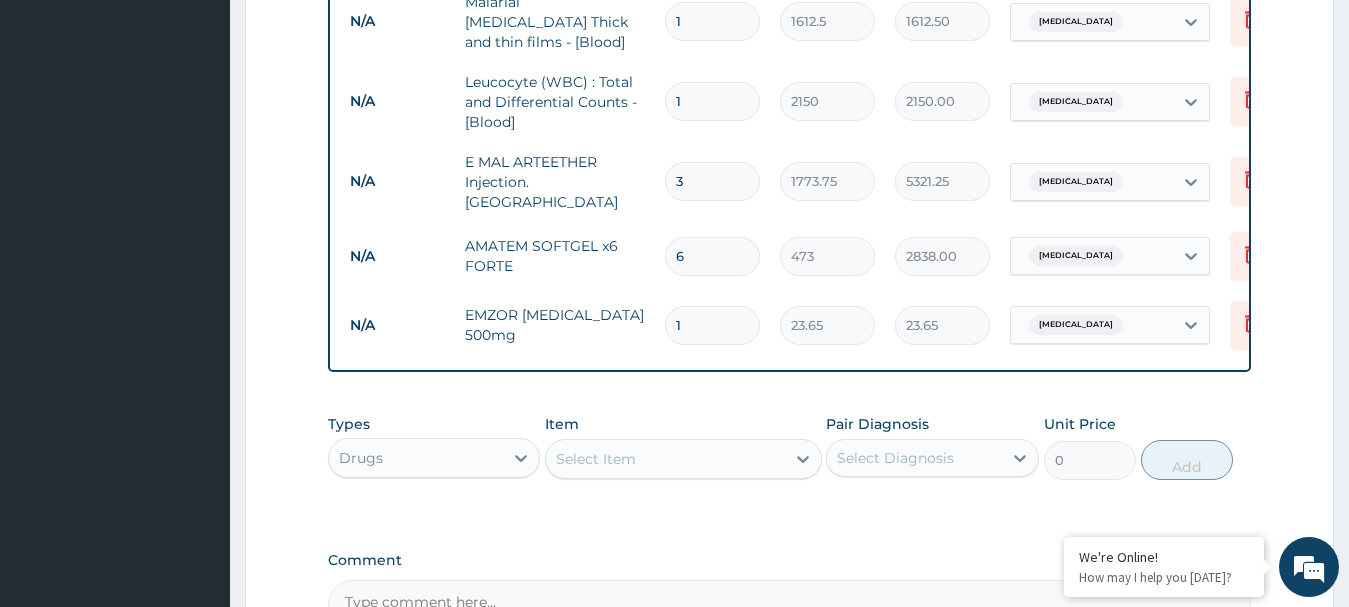 type on "425.70" 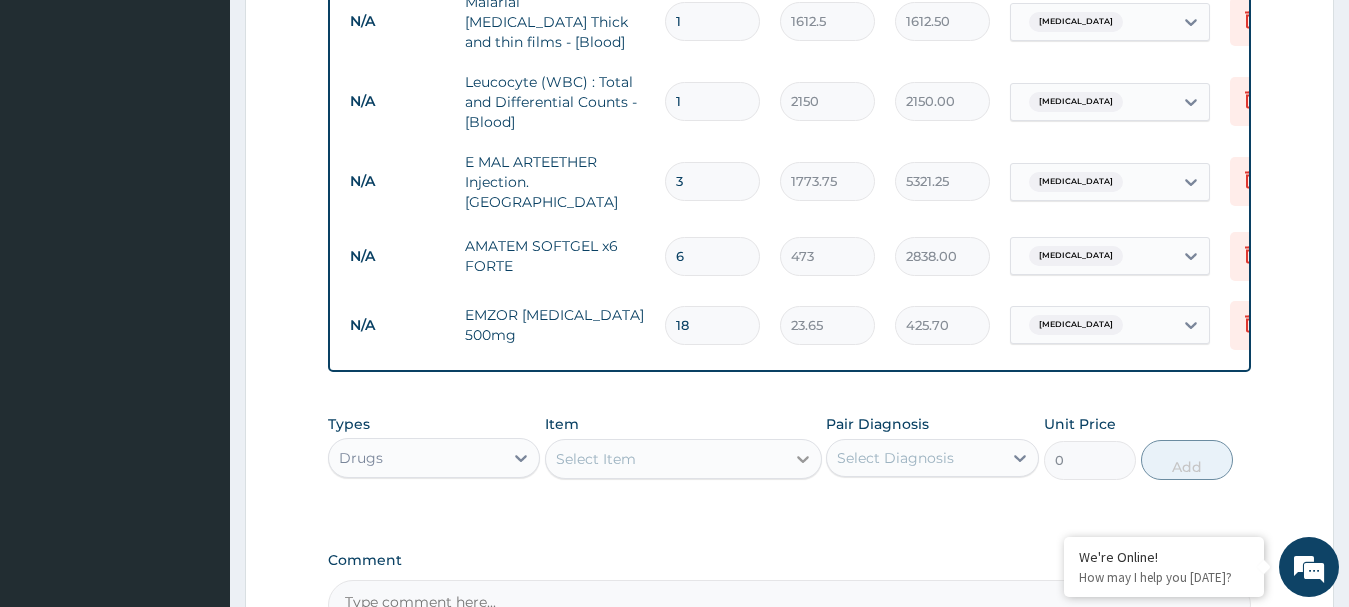 type on "18" 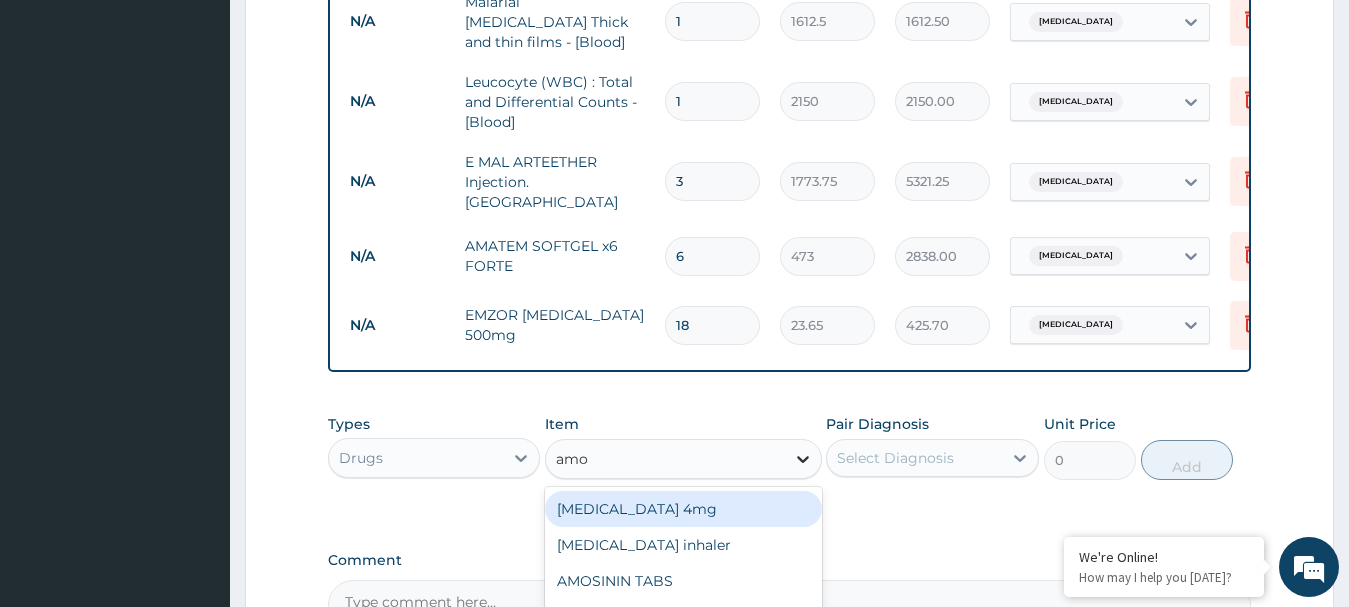 type on "amox" 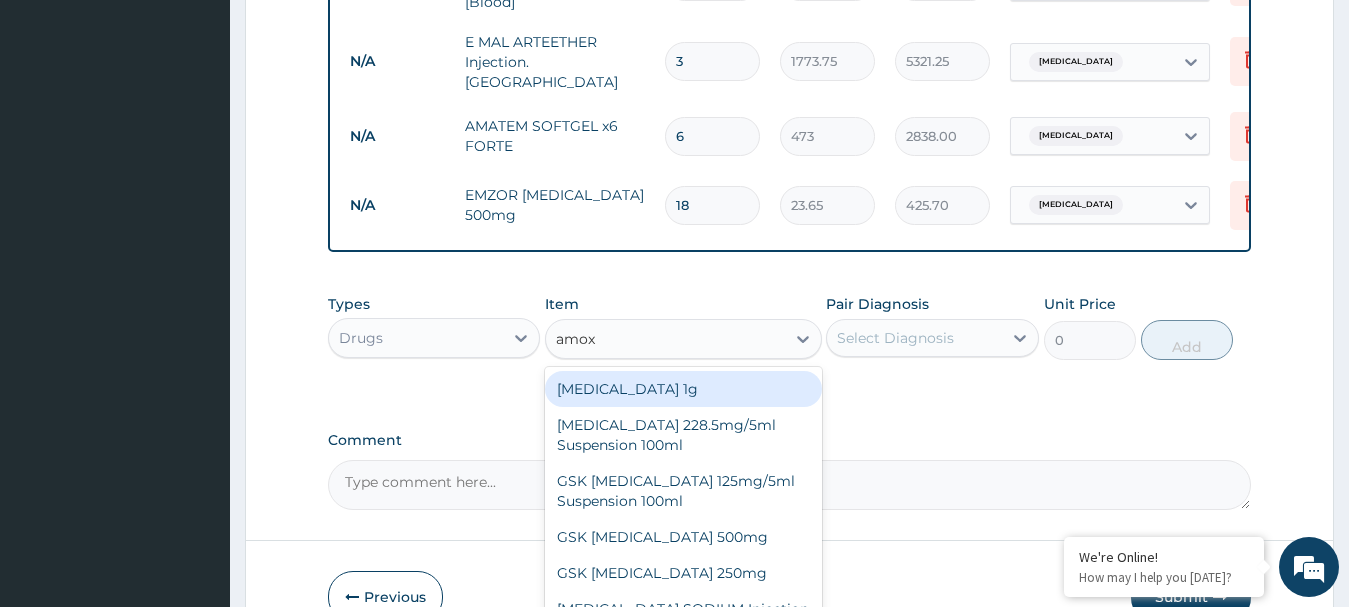 scroll, scrollTop: 827, scrollLeft: 0, axis: vertical 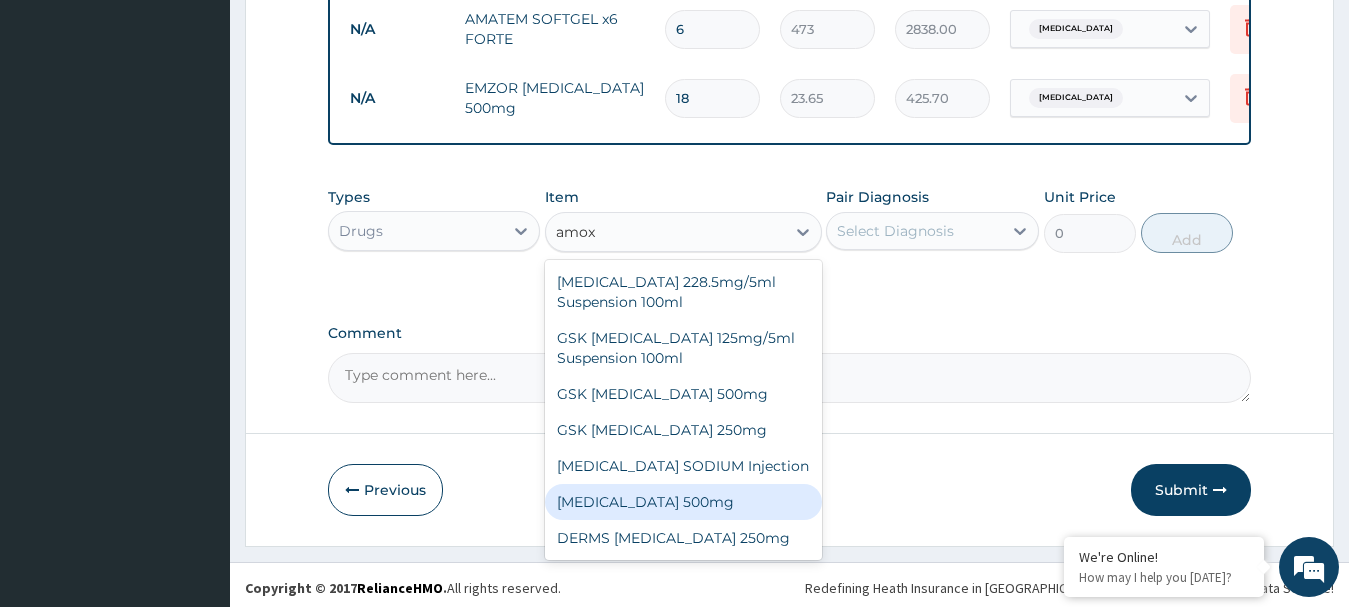 click on "AMOXICILLIN 500mg" at bounding box center (683, 502) 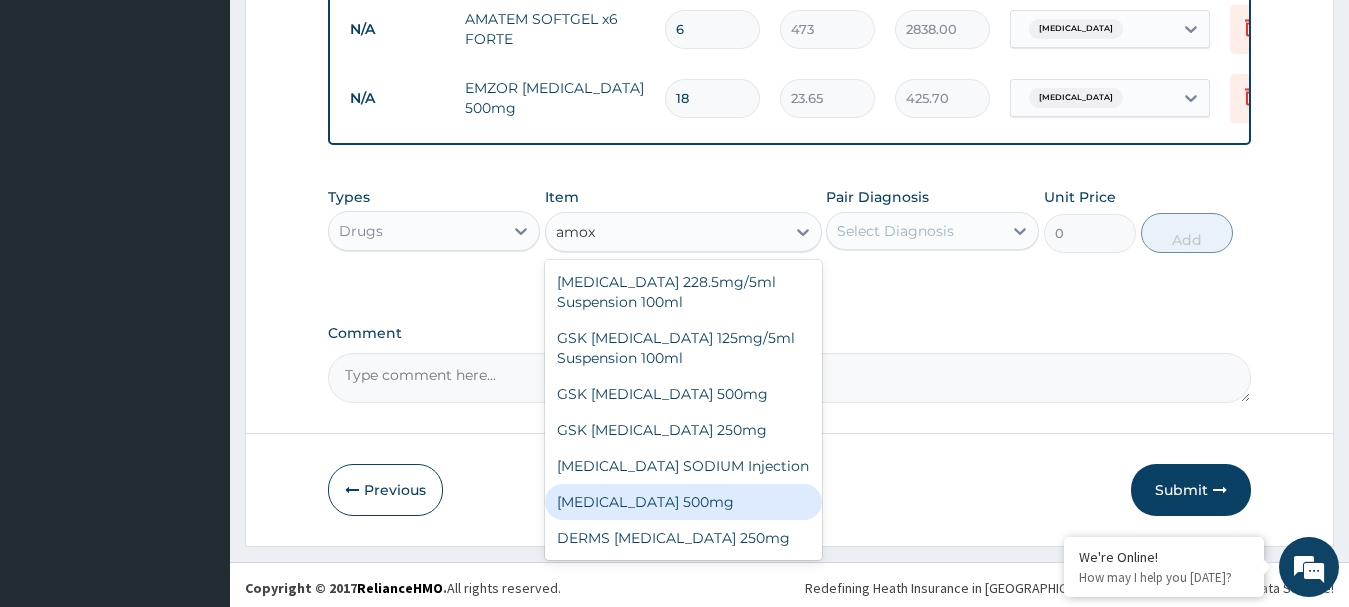 type 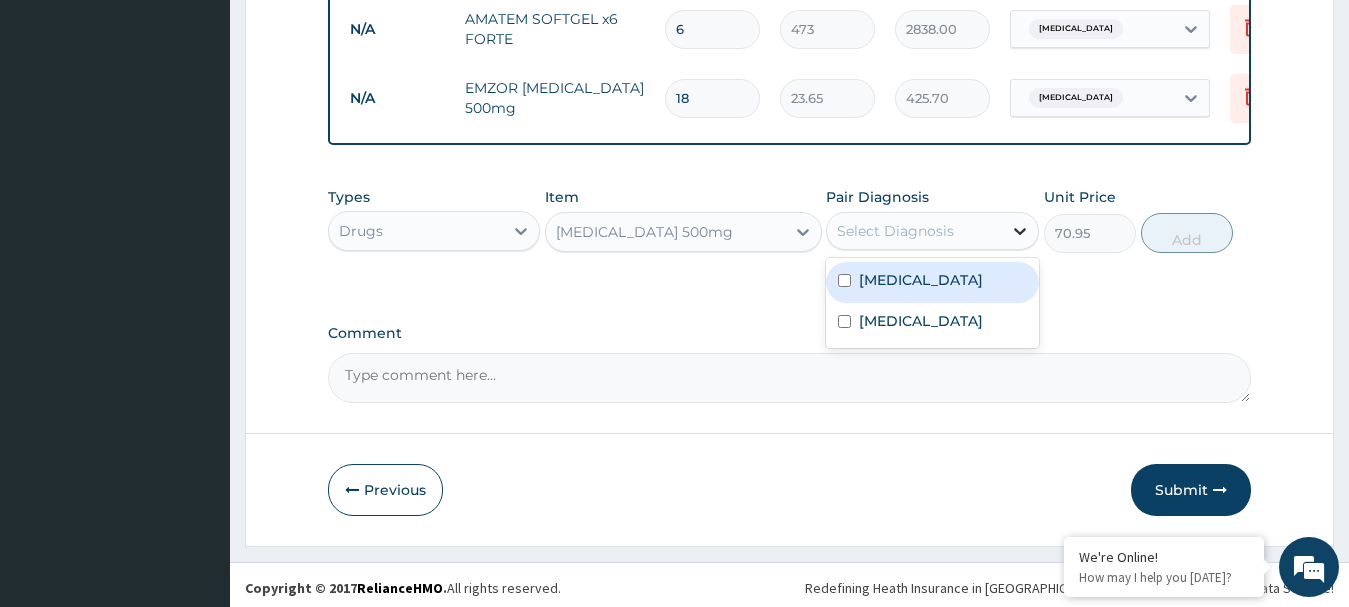 click 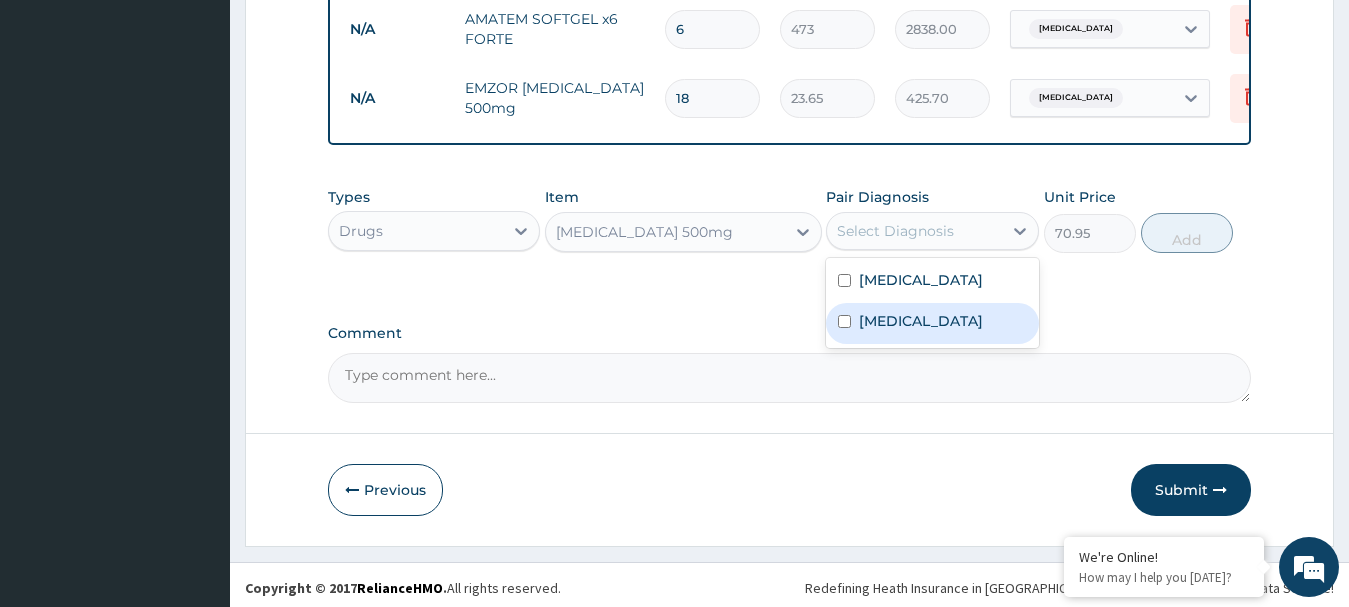click at bounding box center (844, 321) 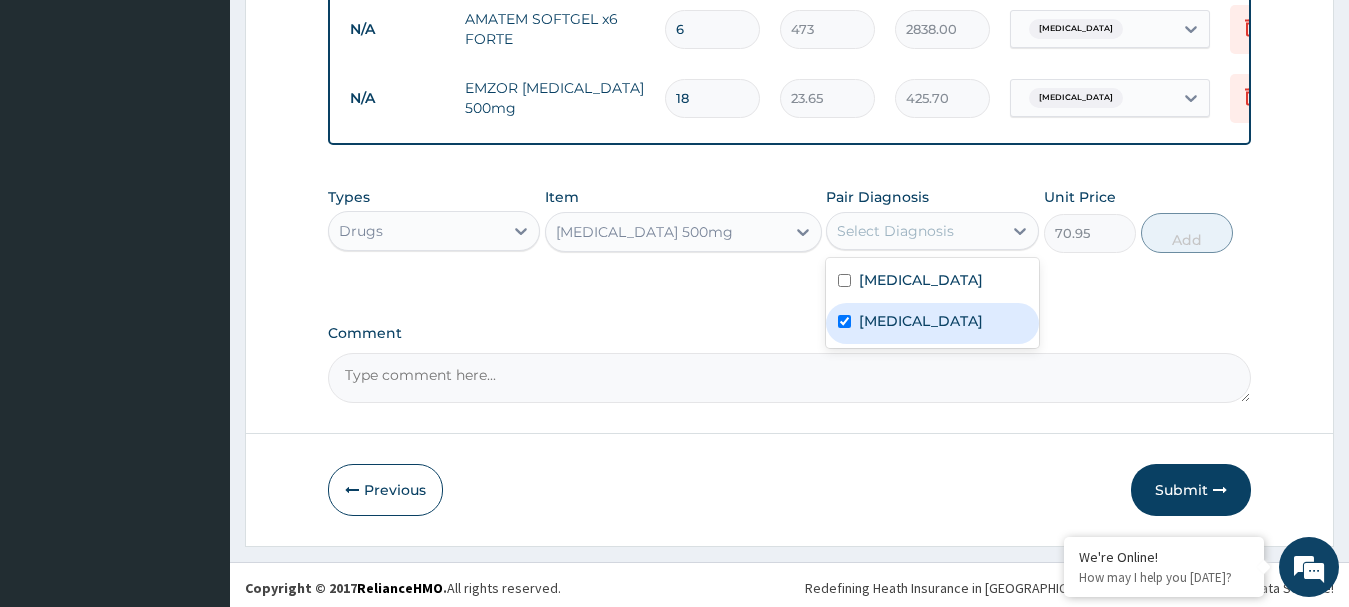 checkbox on "true" 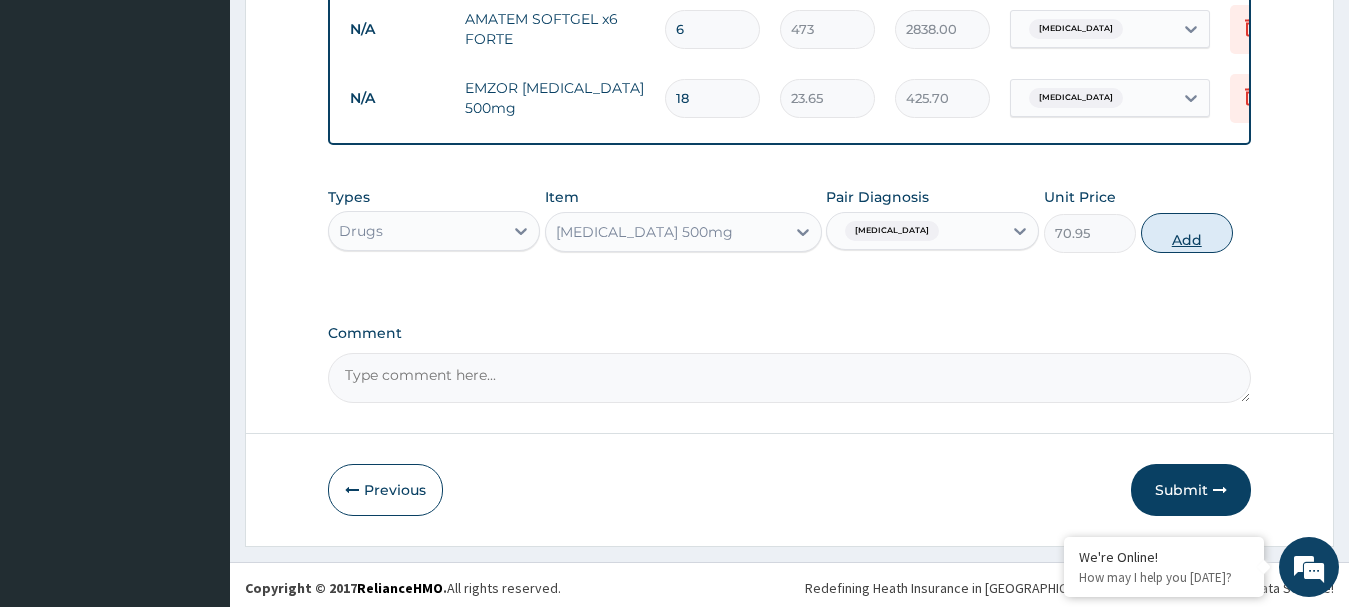 click on "Add" at bounding box center (1187, 233) 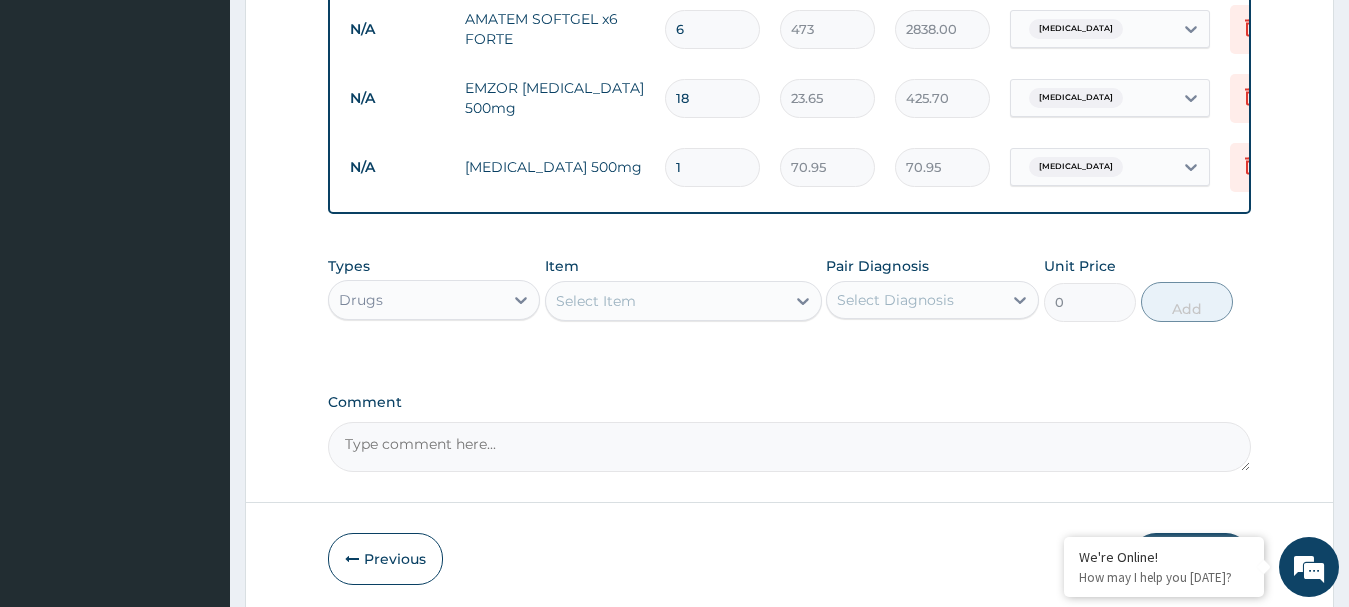 type on "15" 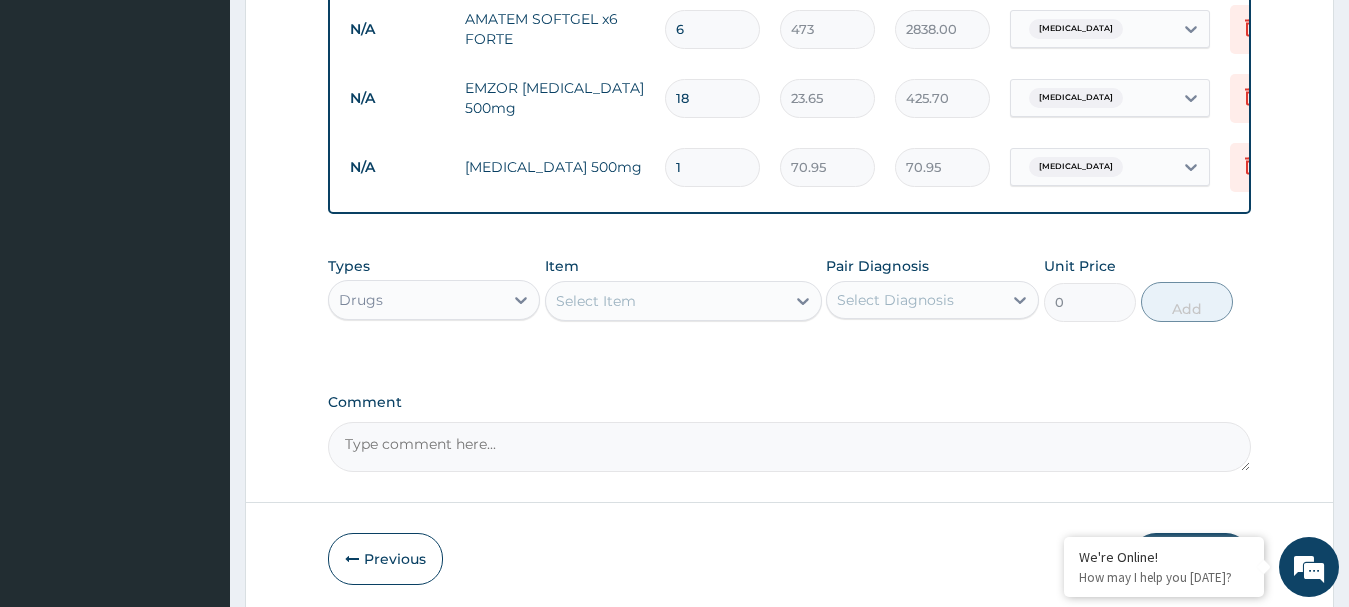 type on "1064.25" 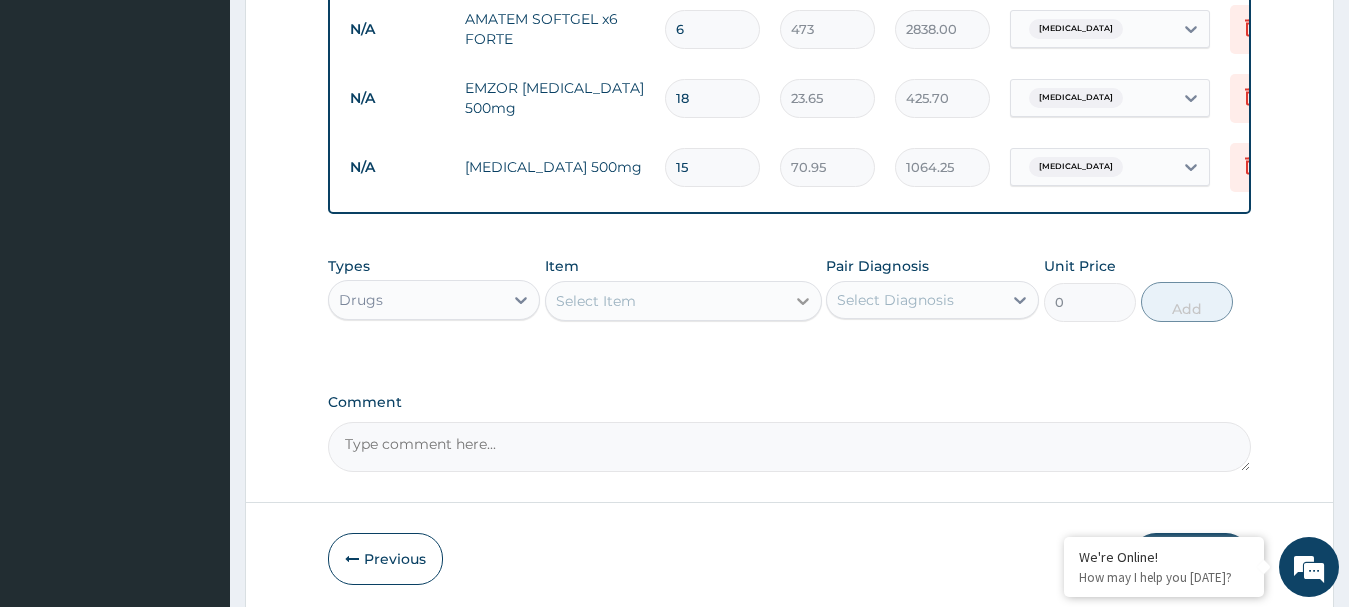 type on "15" 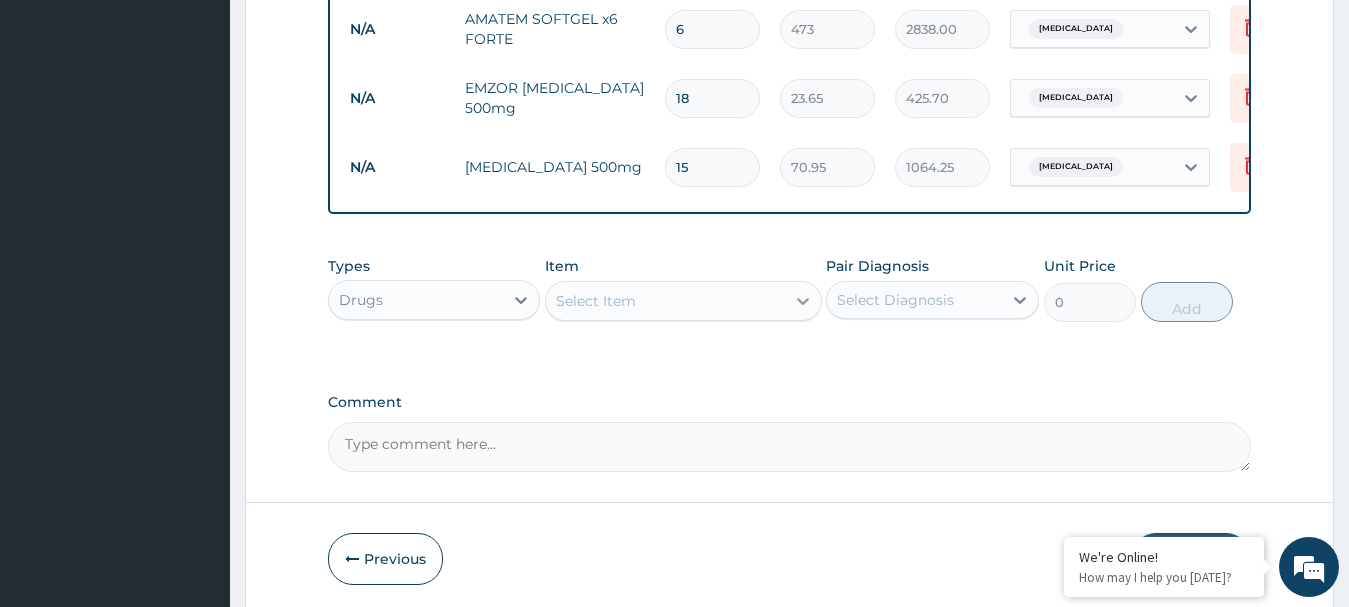 click 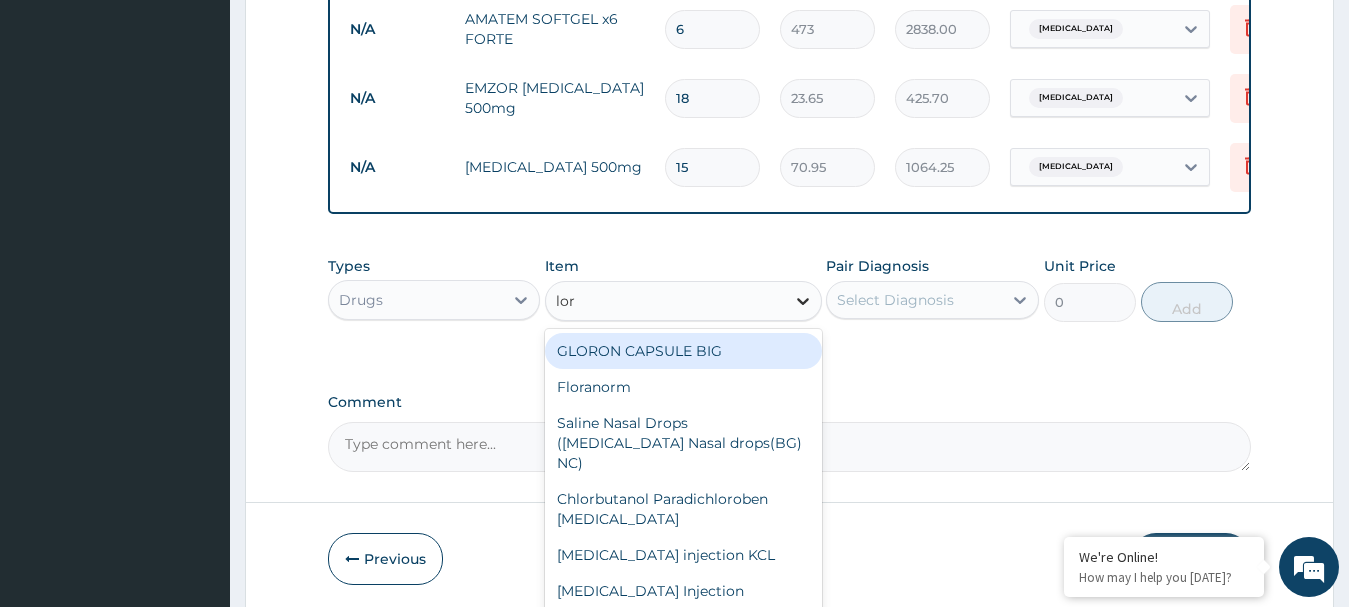 type on "lora" 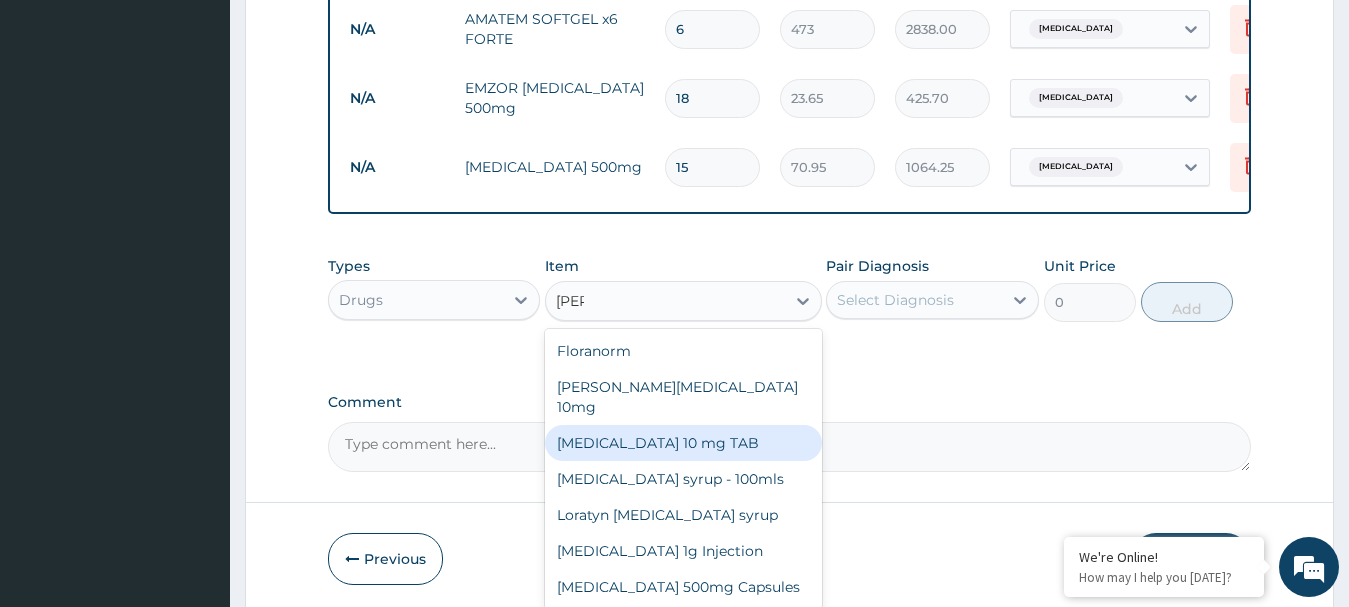 click on "LORATADINE 10 mg TAB" at bounding box center [683, 443] 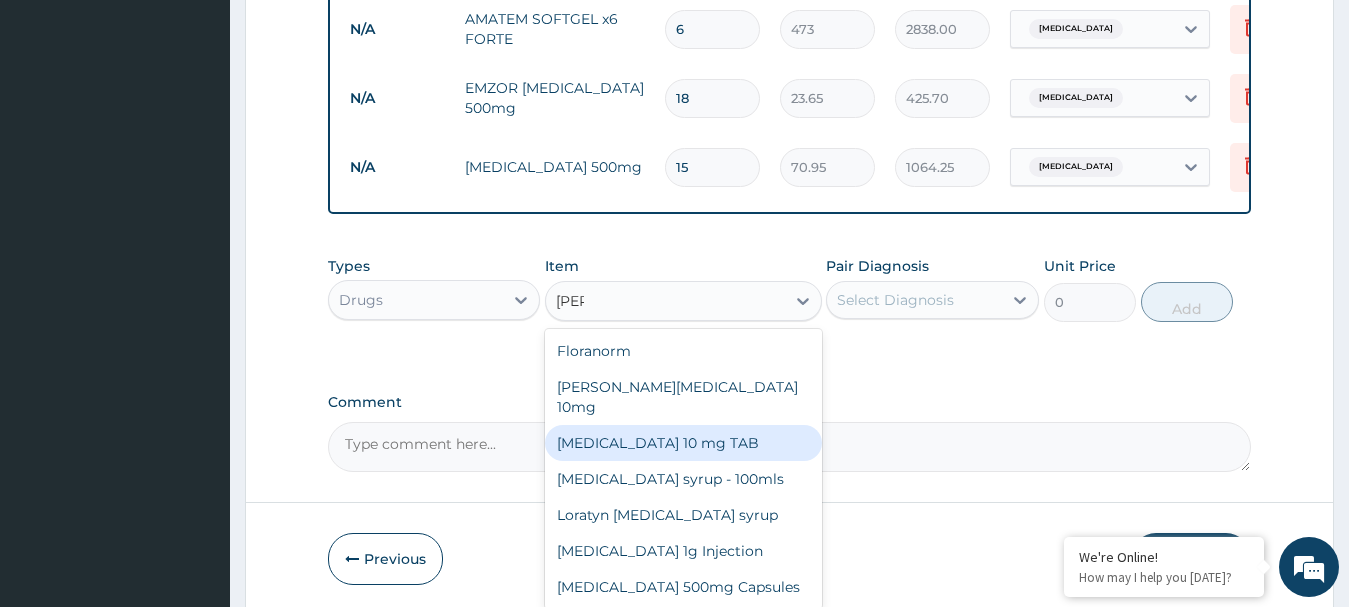 type 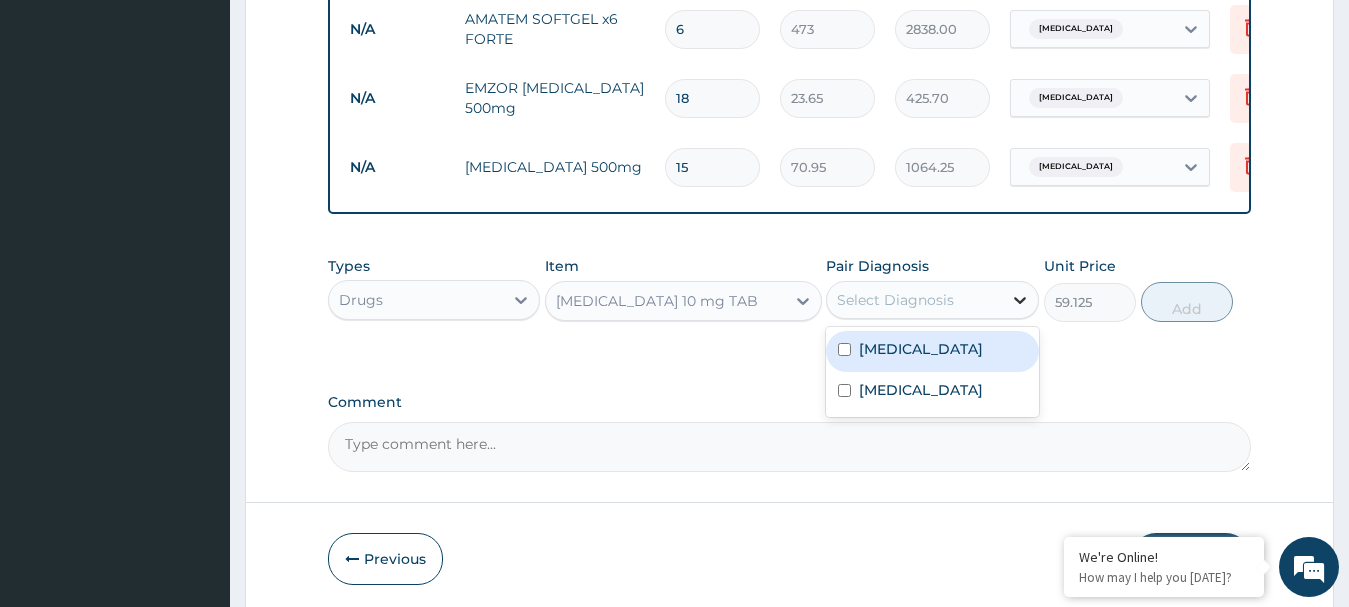 click 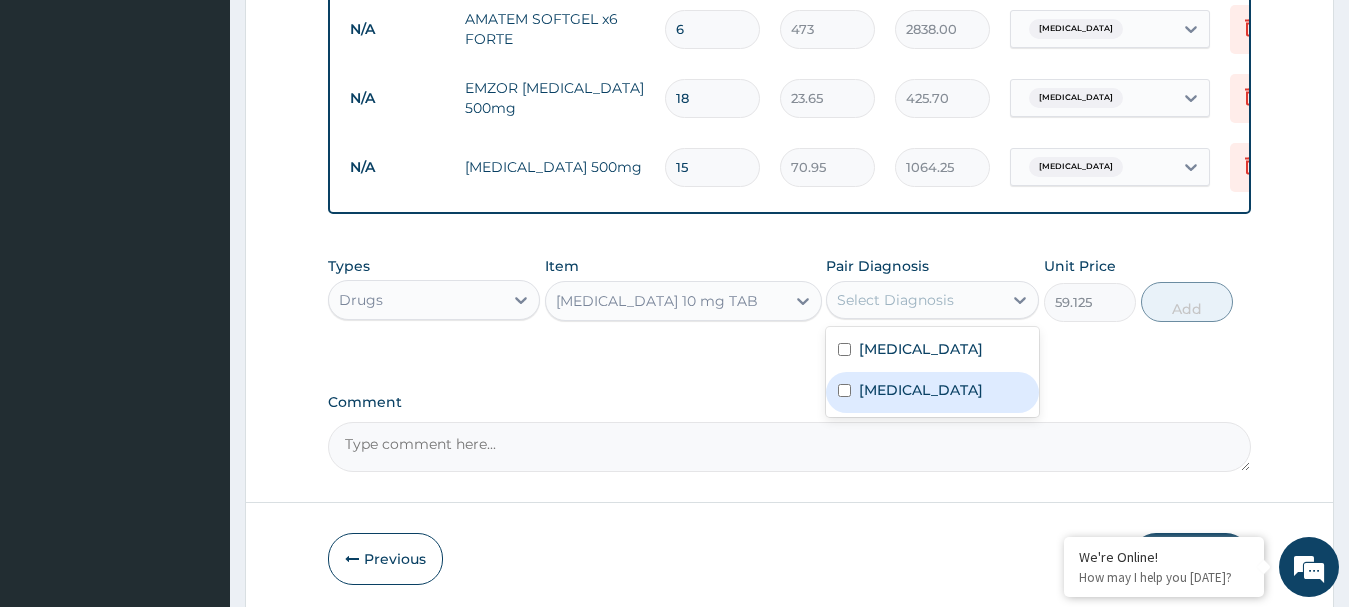 click at bounding box center (844, 390) 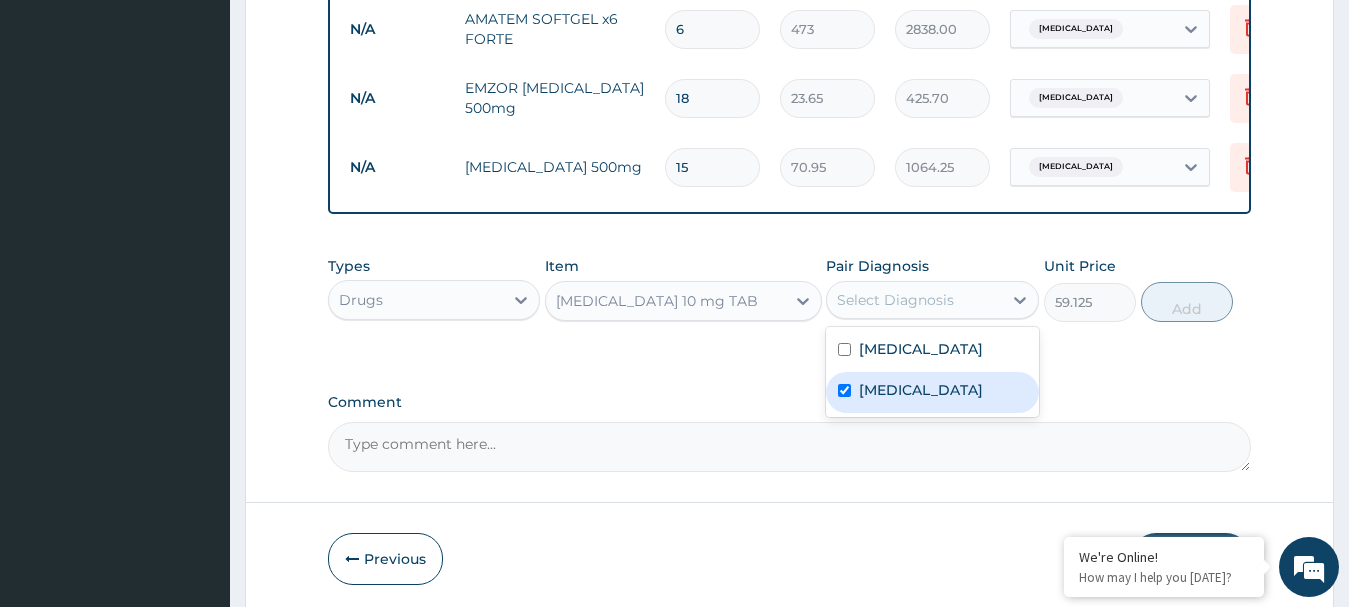 checkbox on "true" 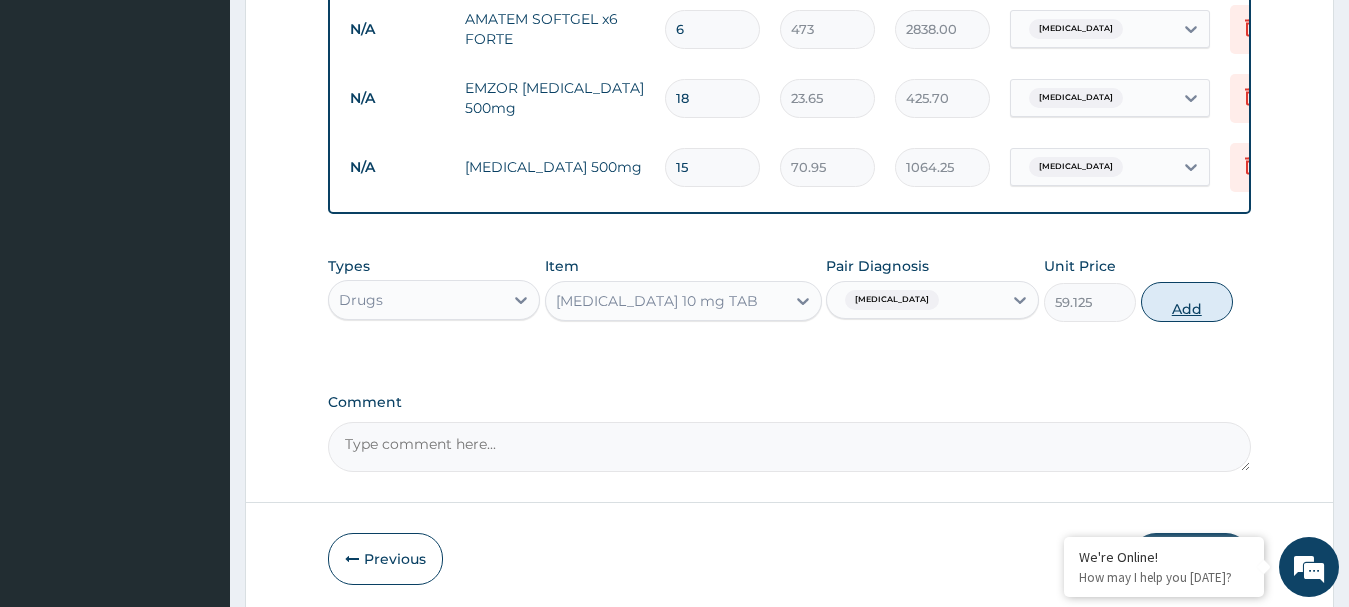 click on "Add" at bounding box center [1187, 302] 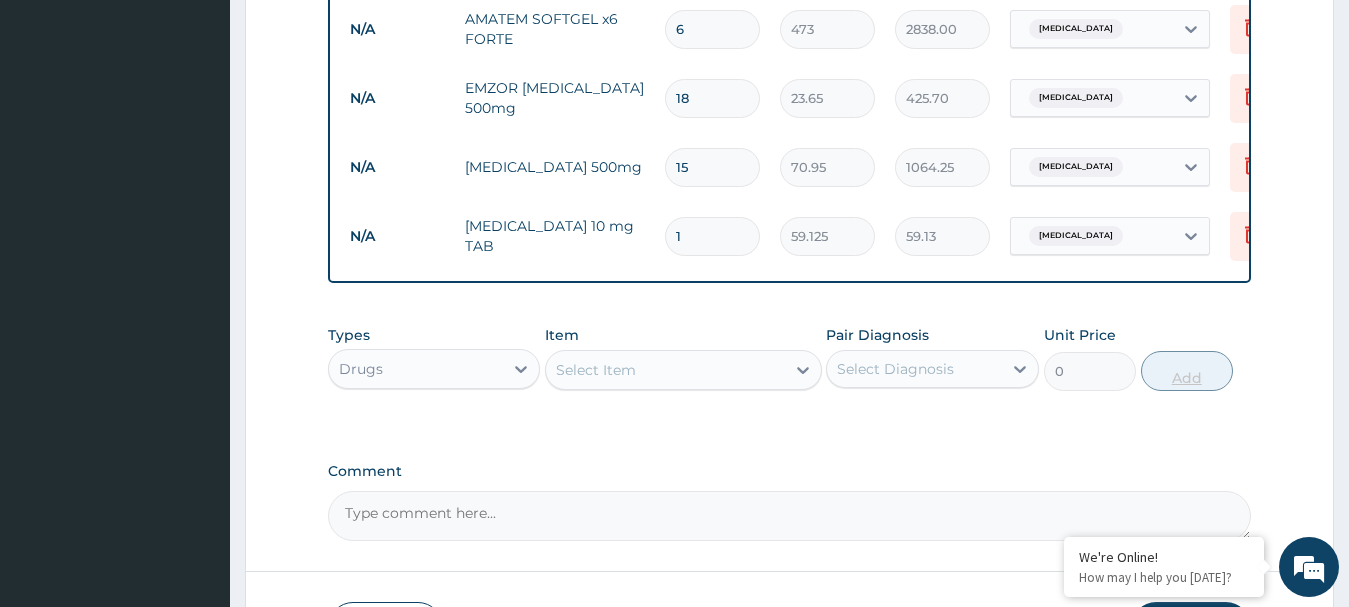 type 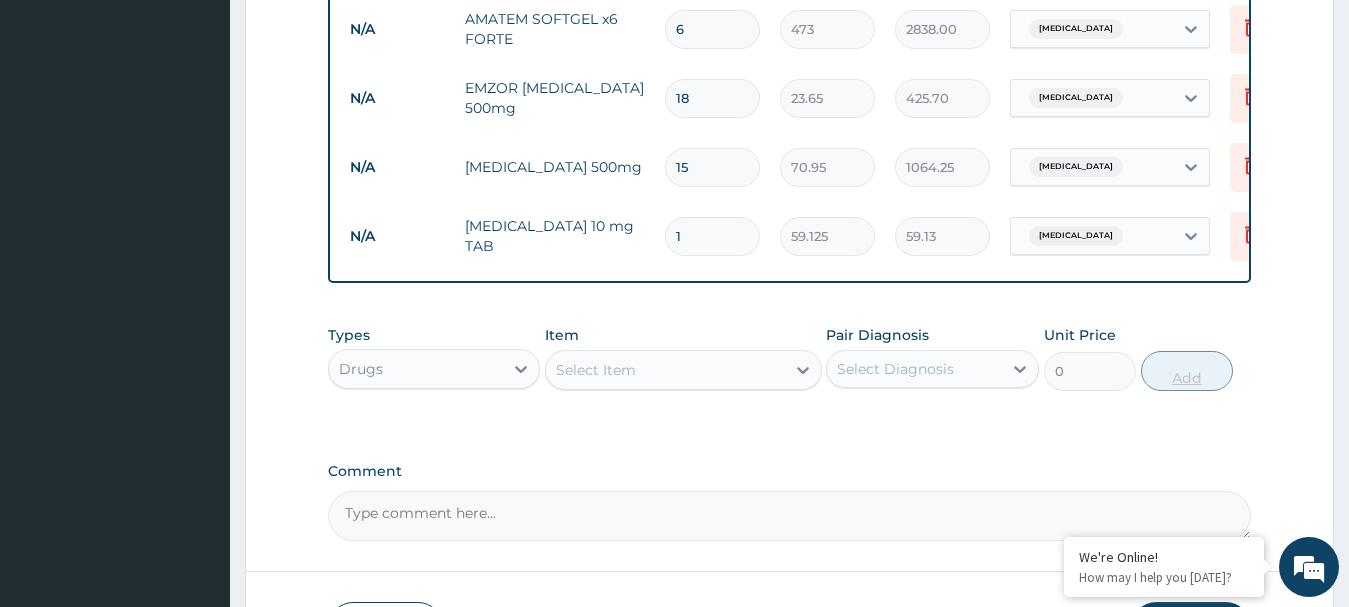 type on "0.00" 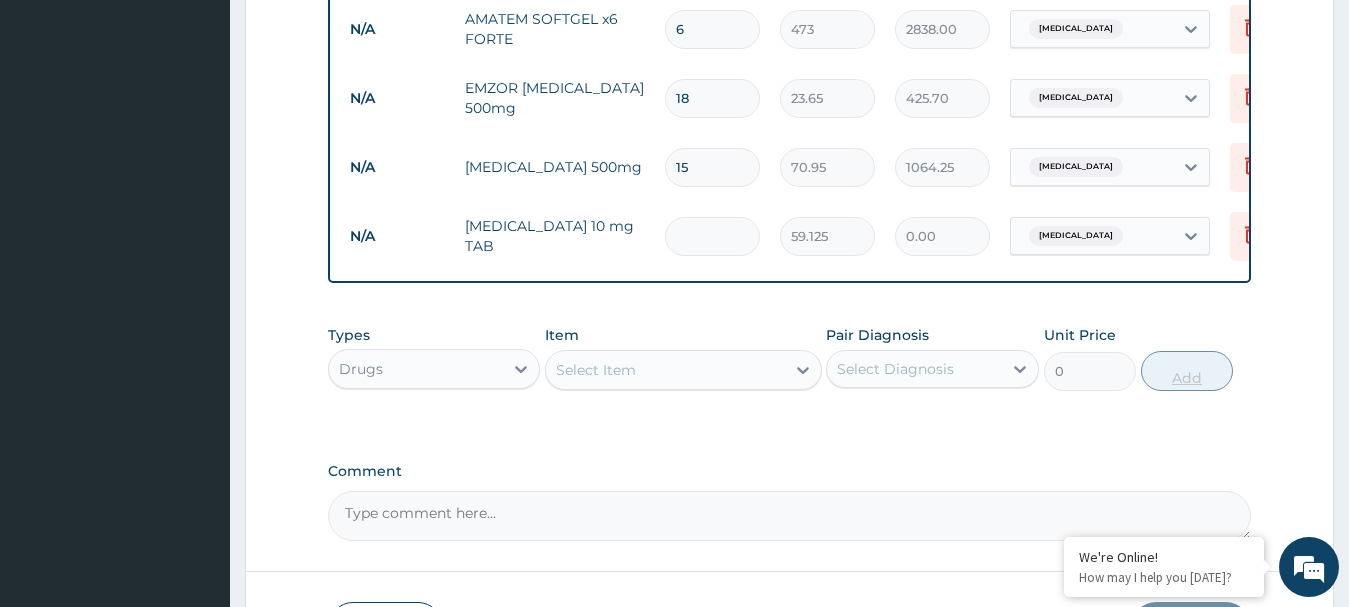 type on "5" 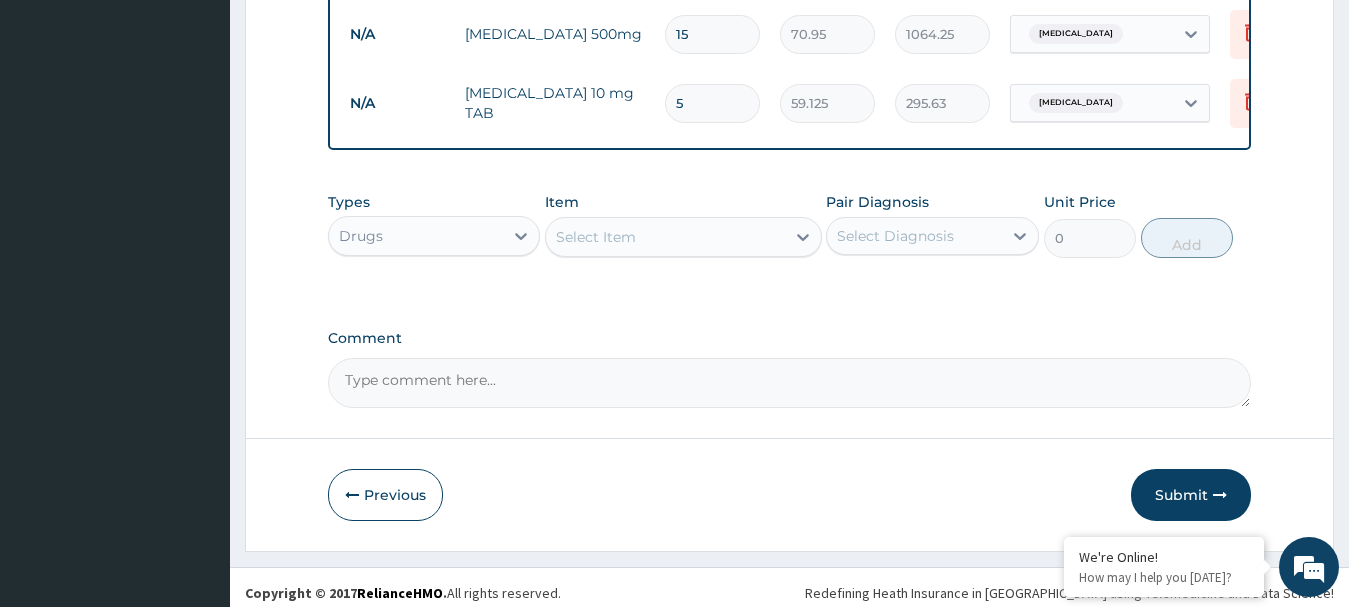 scroll, scrollTop: 1046, scrollLeft: 0, axis: vertical 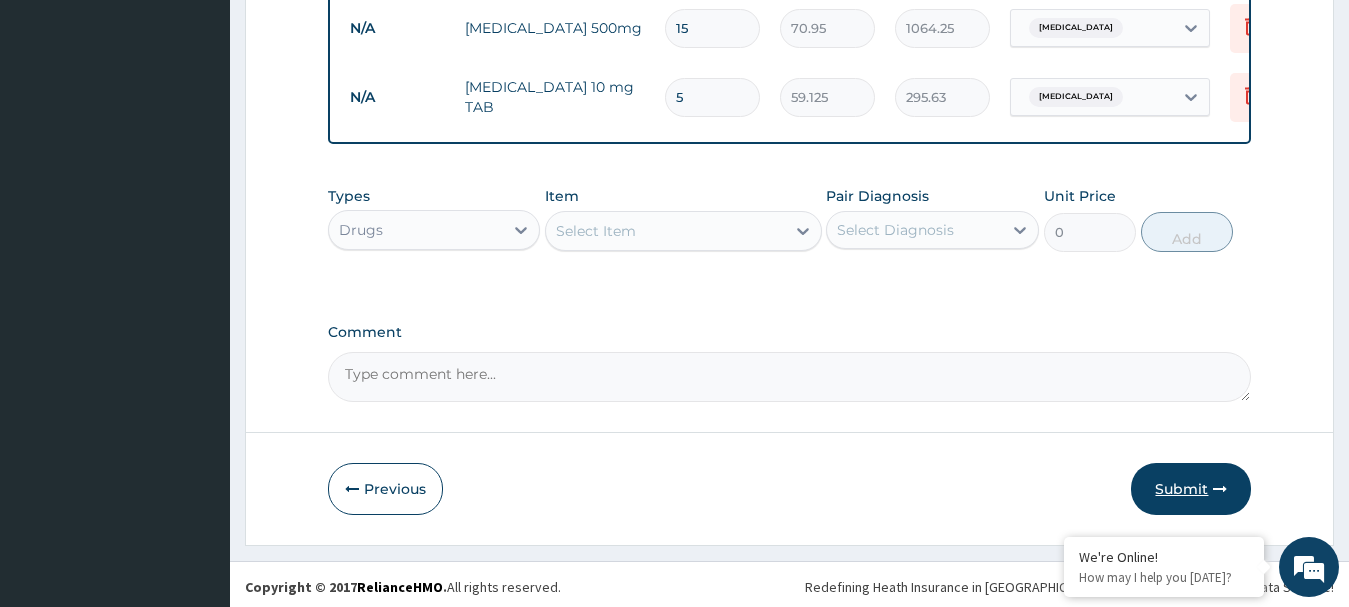type on "5" 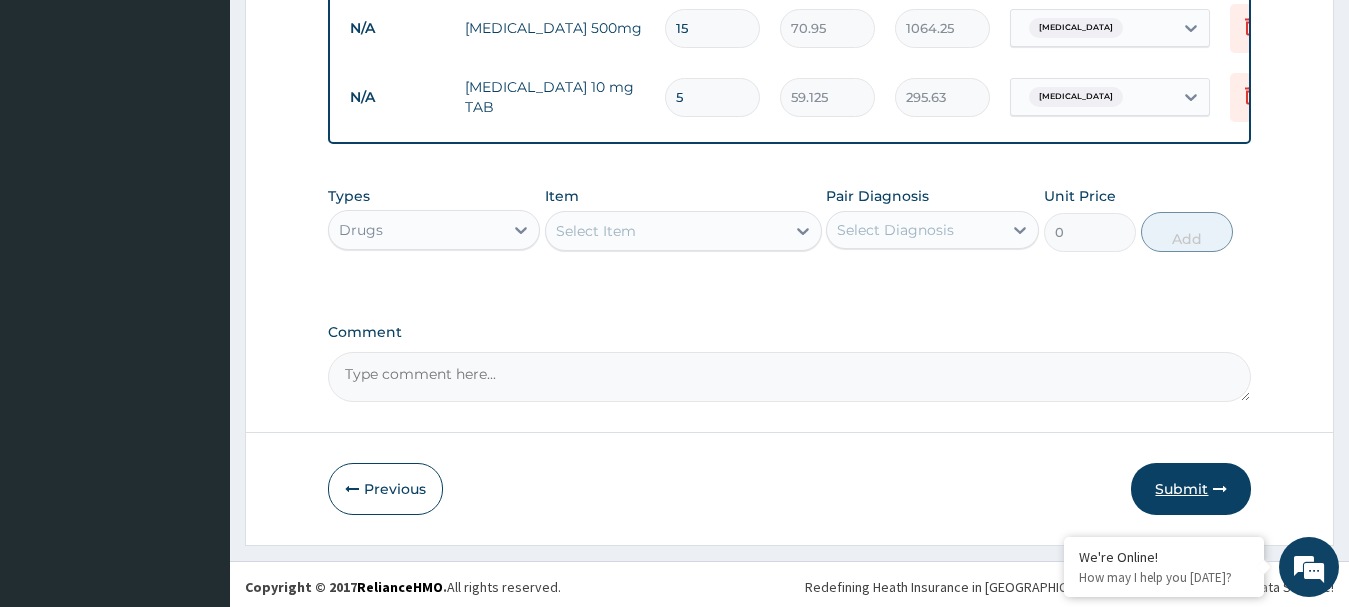 click on "Submit" at bounding box center (1191, 489) 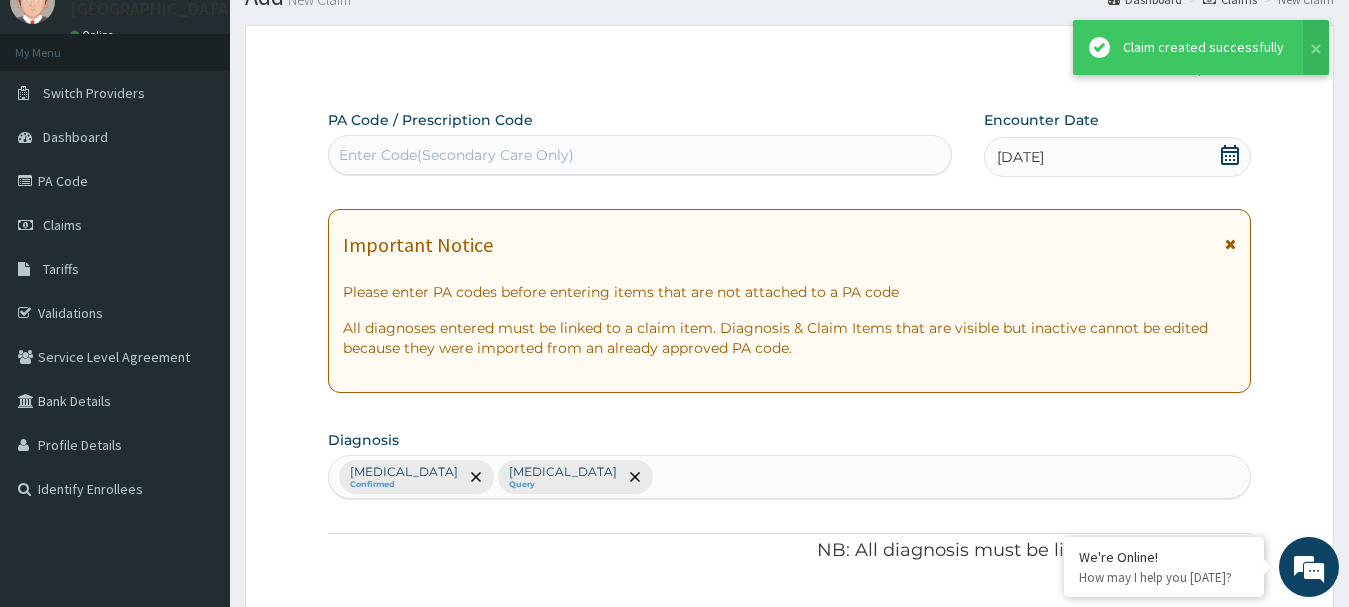 scroll, scrollTop: 1046, scrollLeft: 0, axis: vertical 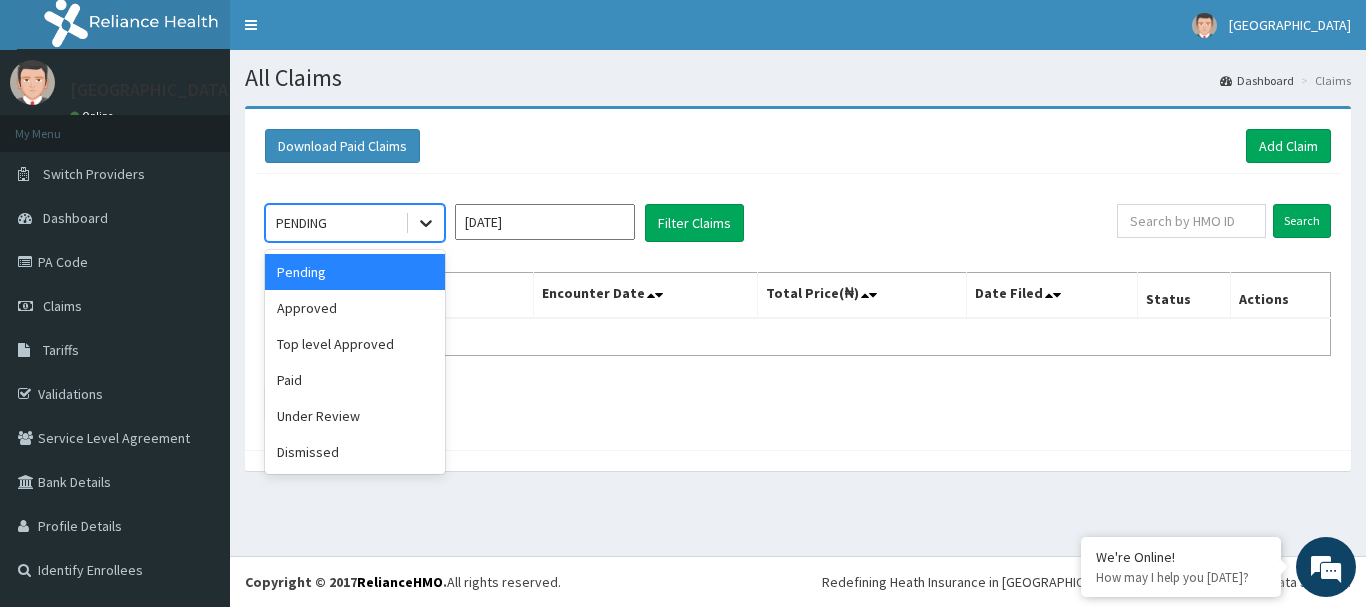 click 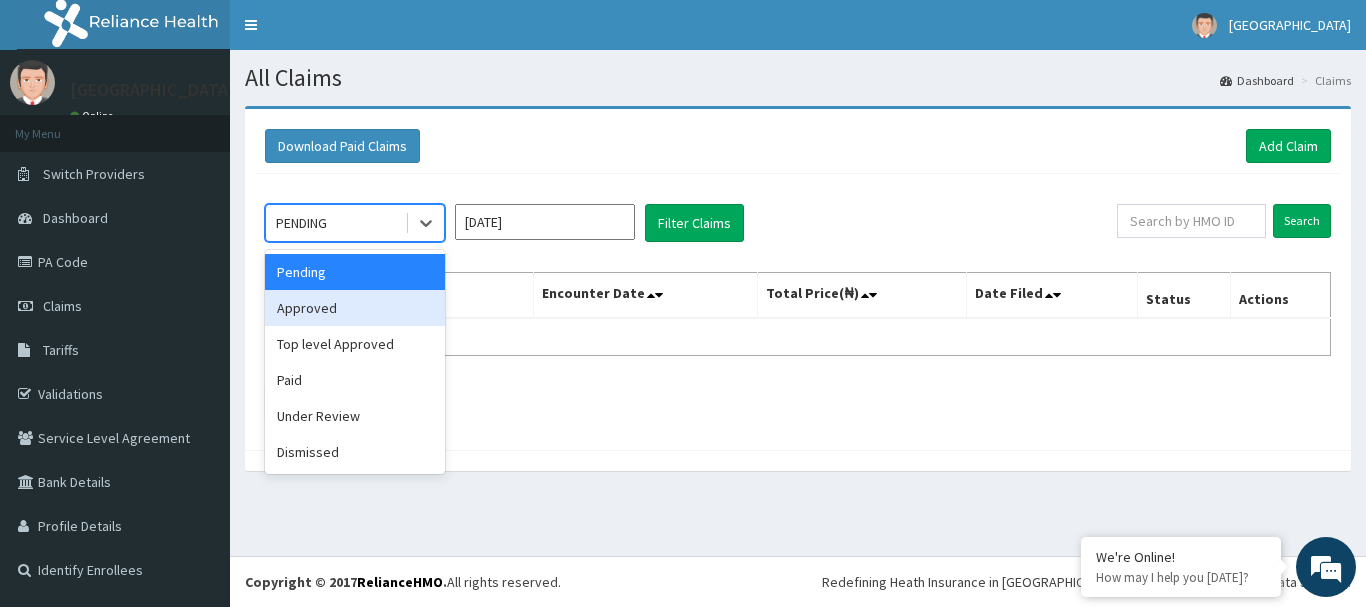 click on "Approved" at bounding box center [355, 308] 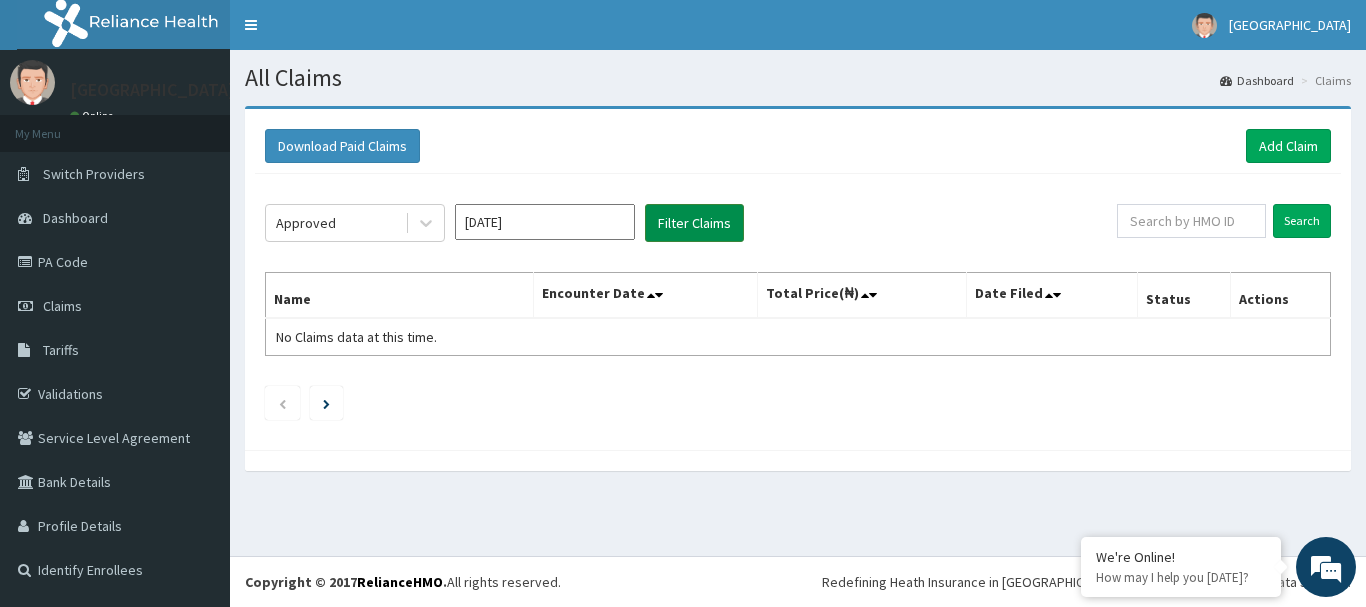 click on "Filter Claims" at bounding box center (694, 223) 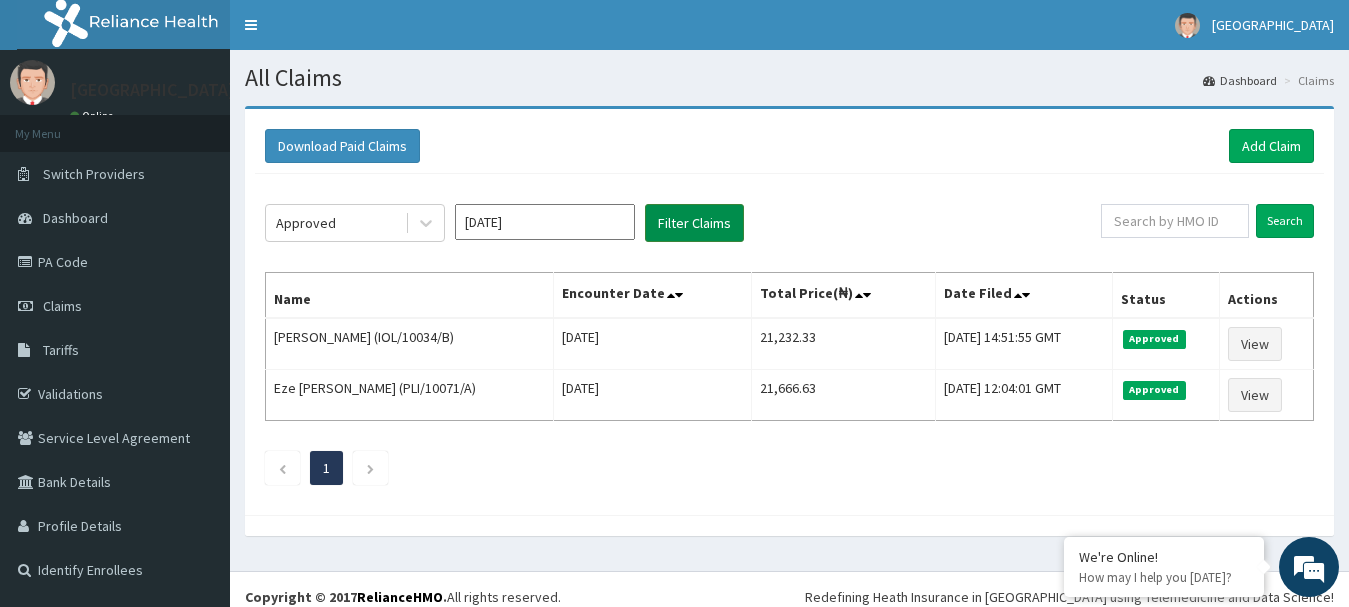 scroll, scrollTop: 0, scrollLeft: 0, axis: both 